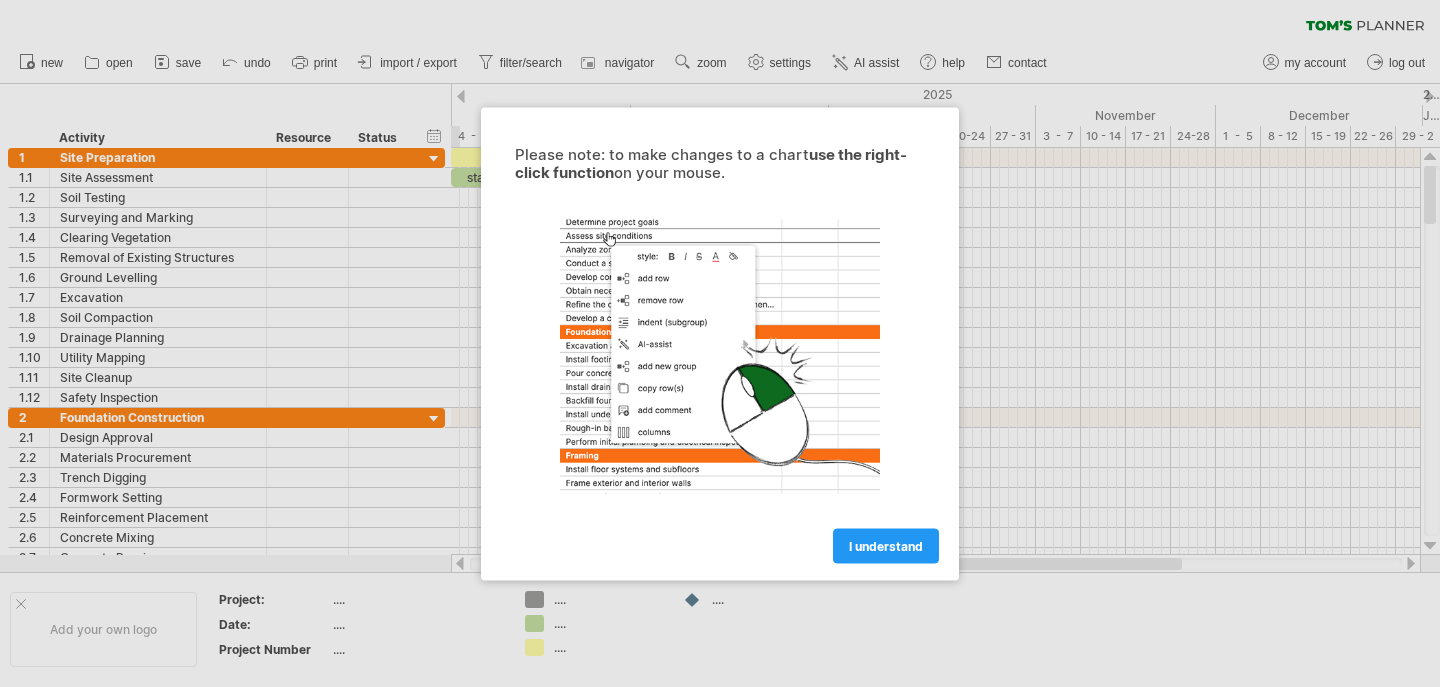 scroll, scrollTop: 0, scrollLeft: 0, axis: both 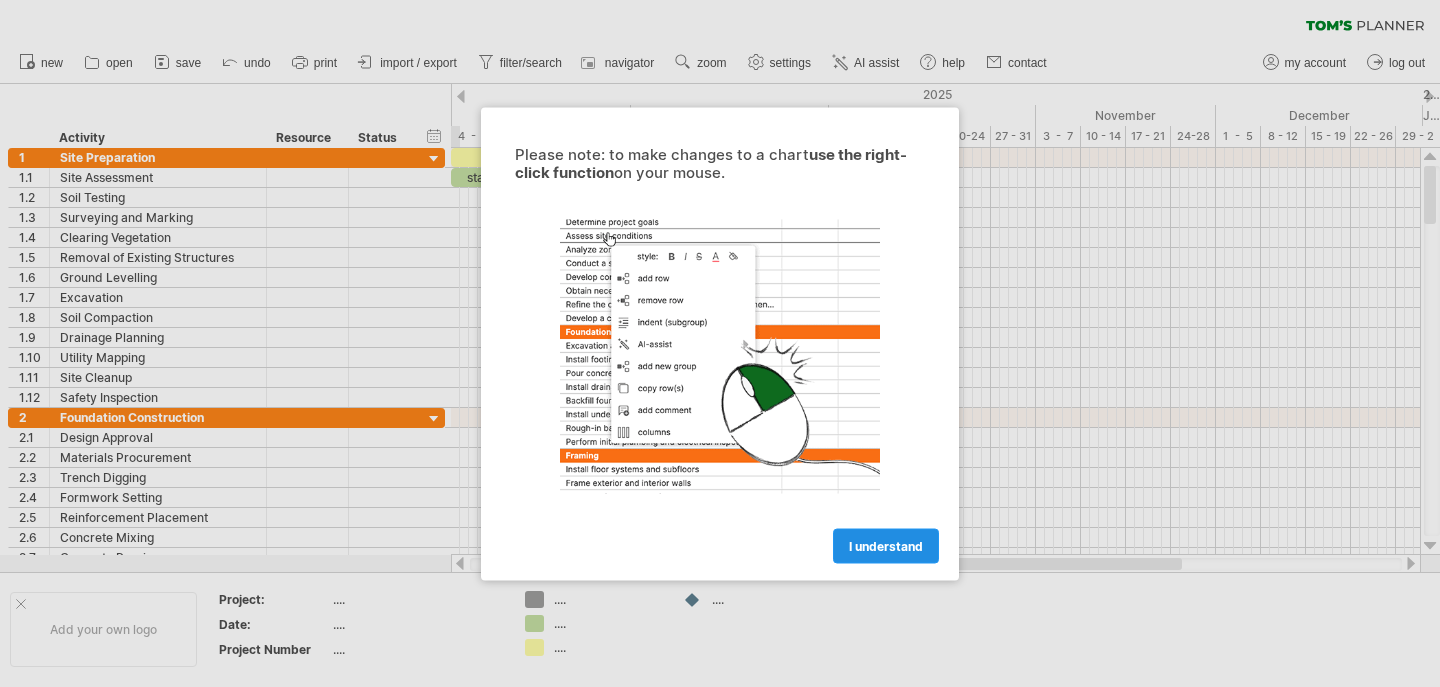 click on "I understand" at bounding box center [886, 545] 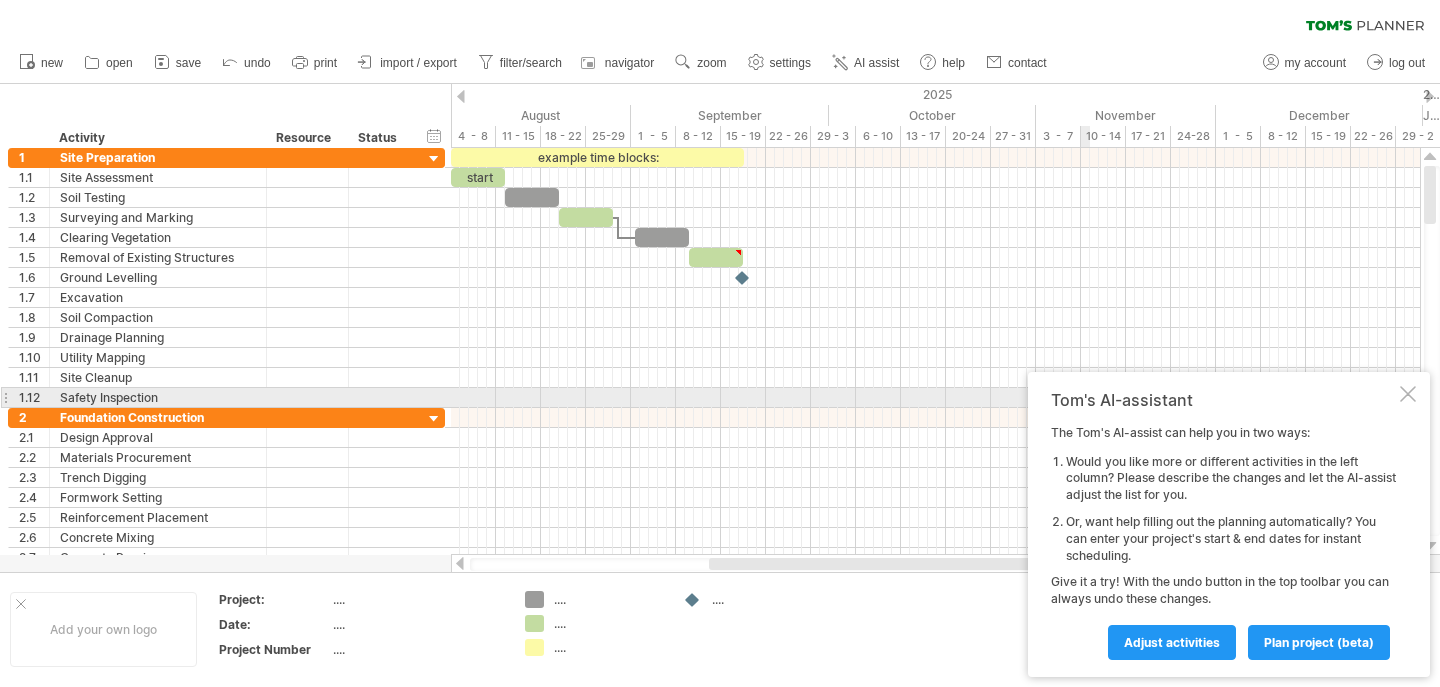 click at bounding box center (1408, 394) 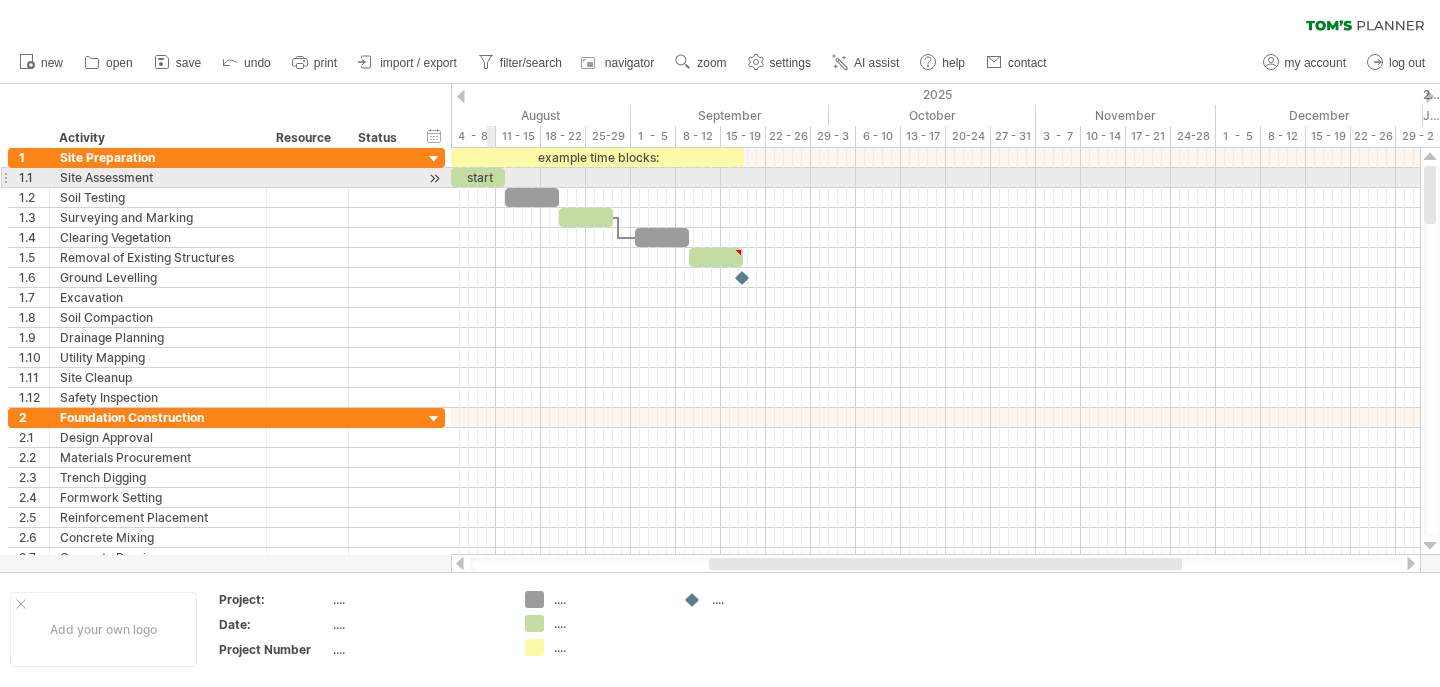click on "start" at bounding box center (478, 177) 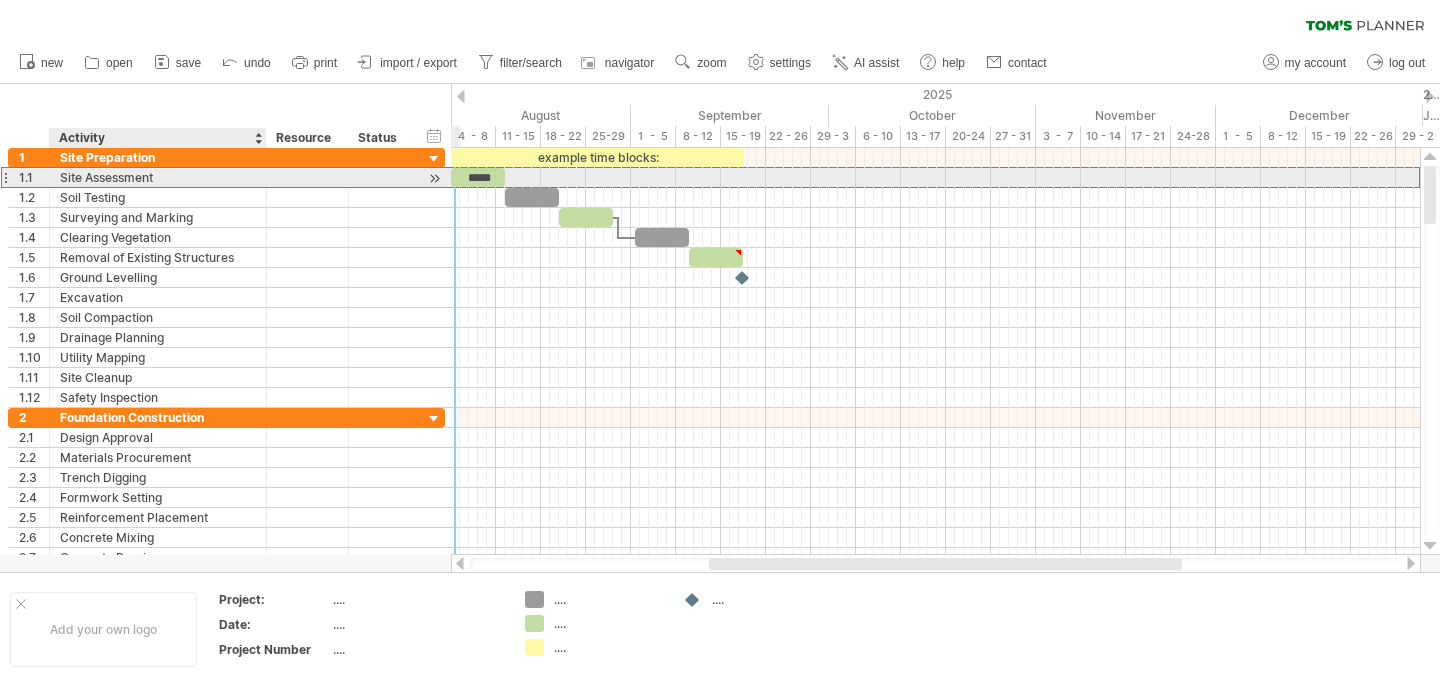 click on "Site Assessment" at bounding box center [158, 177] 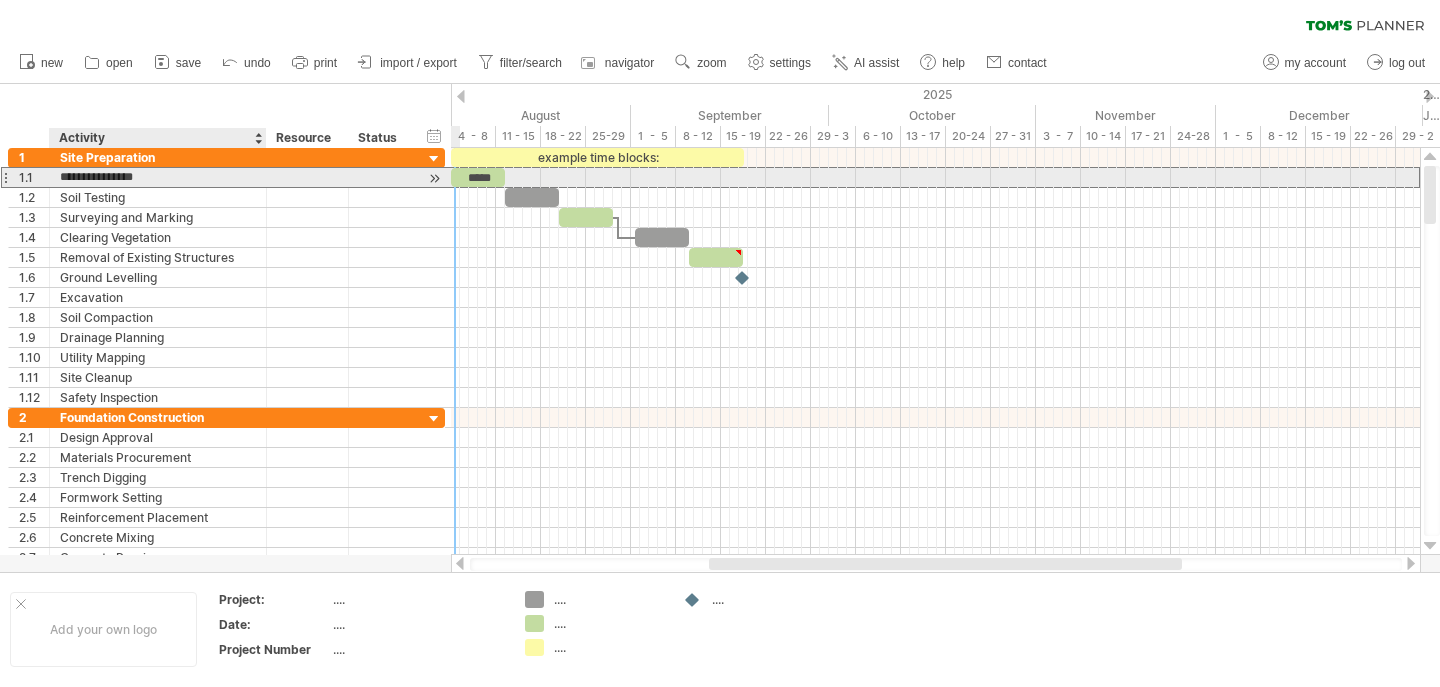 click on "**********" at bounding box center [158, 177] 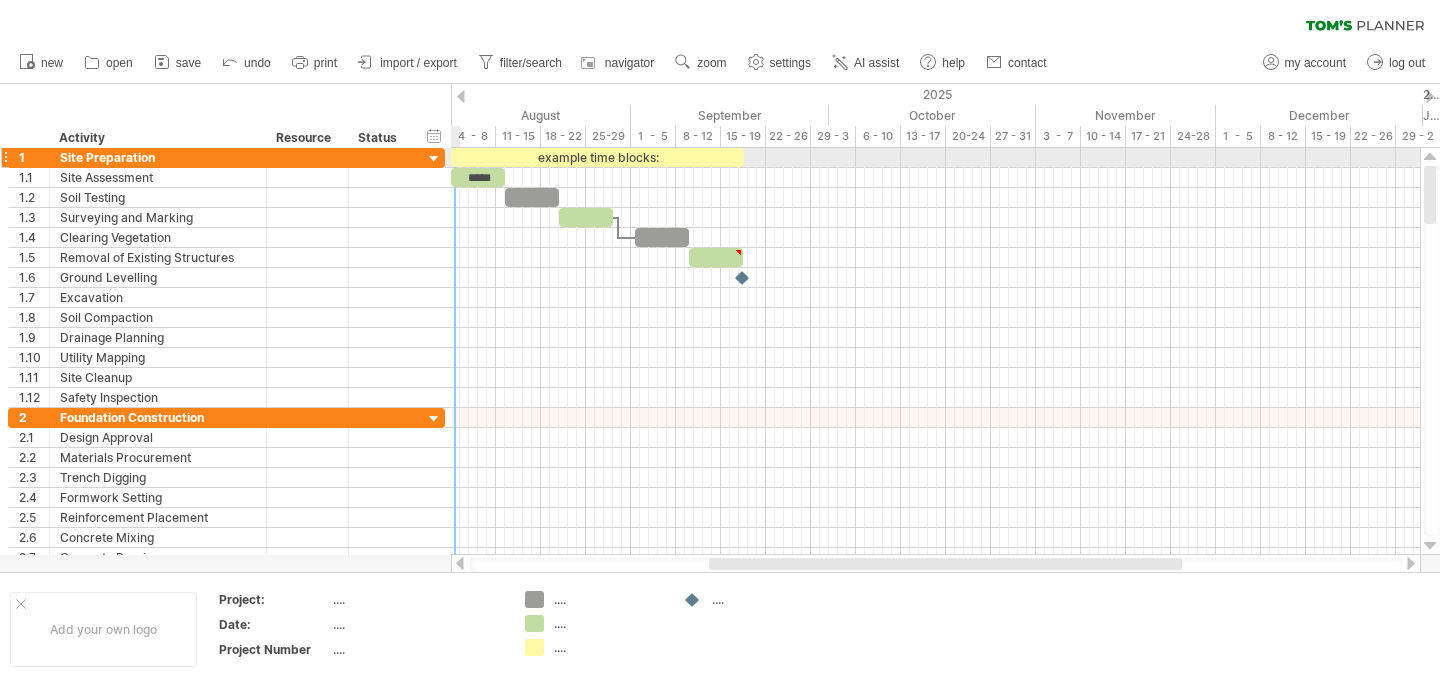 click at bounding box center (434, 159) 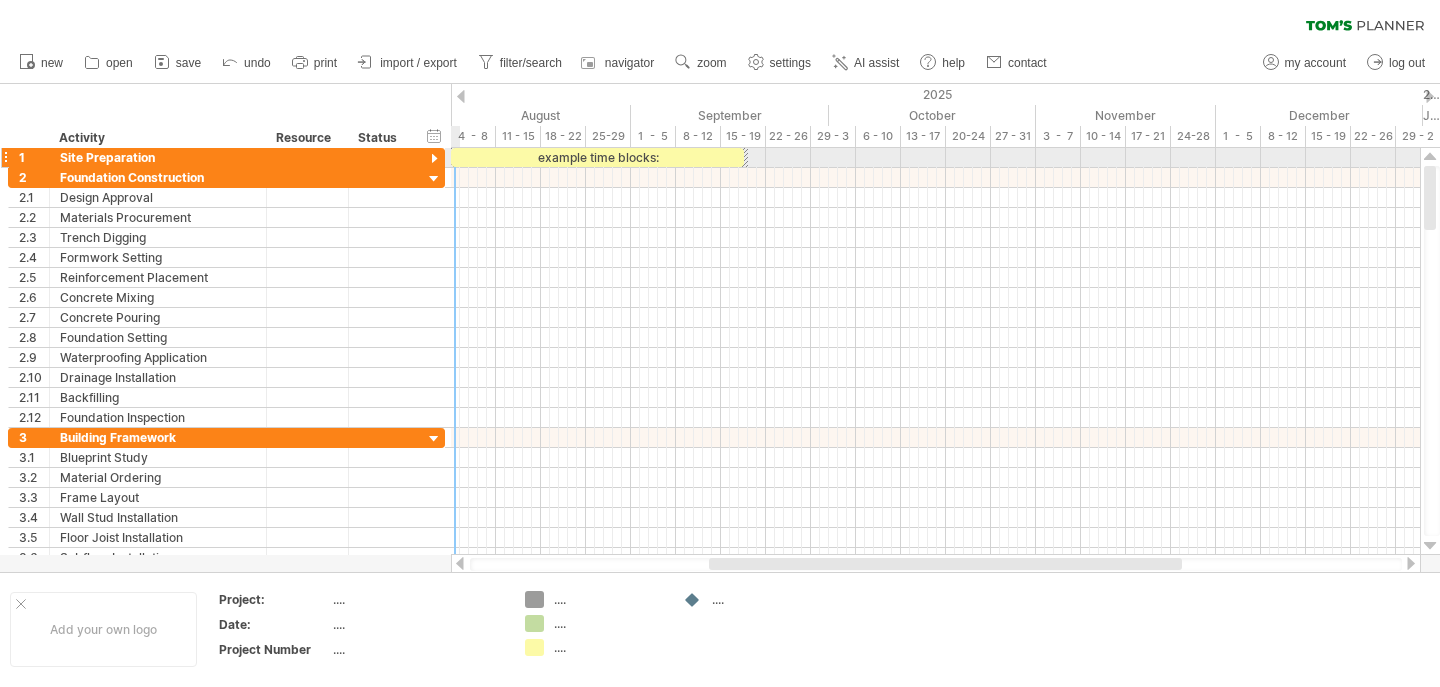click at bounding box center (434, 159) 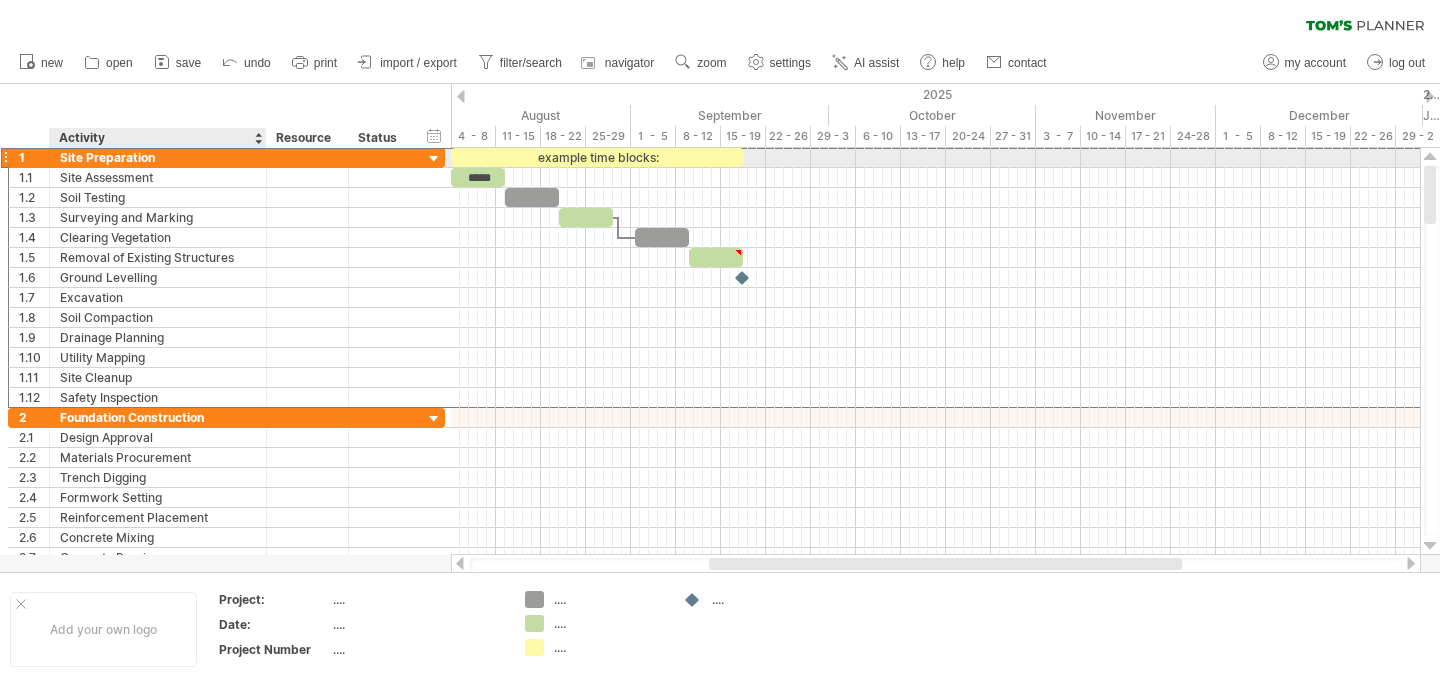click on "Site Preparation" at bounding box center (158, 157) 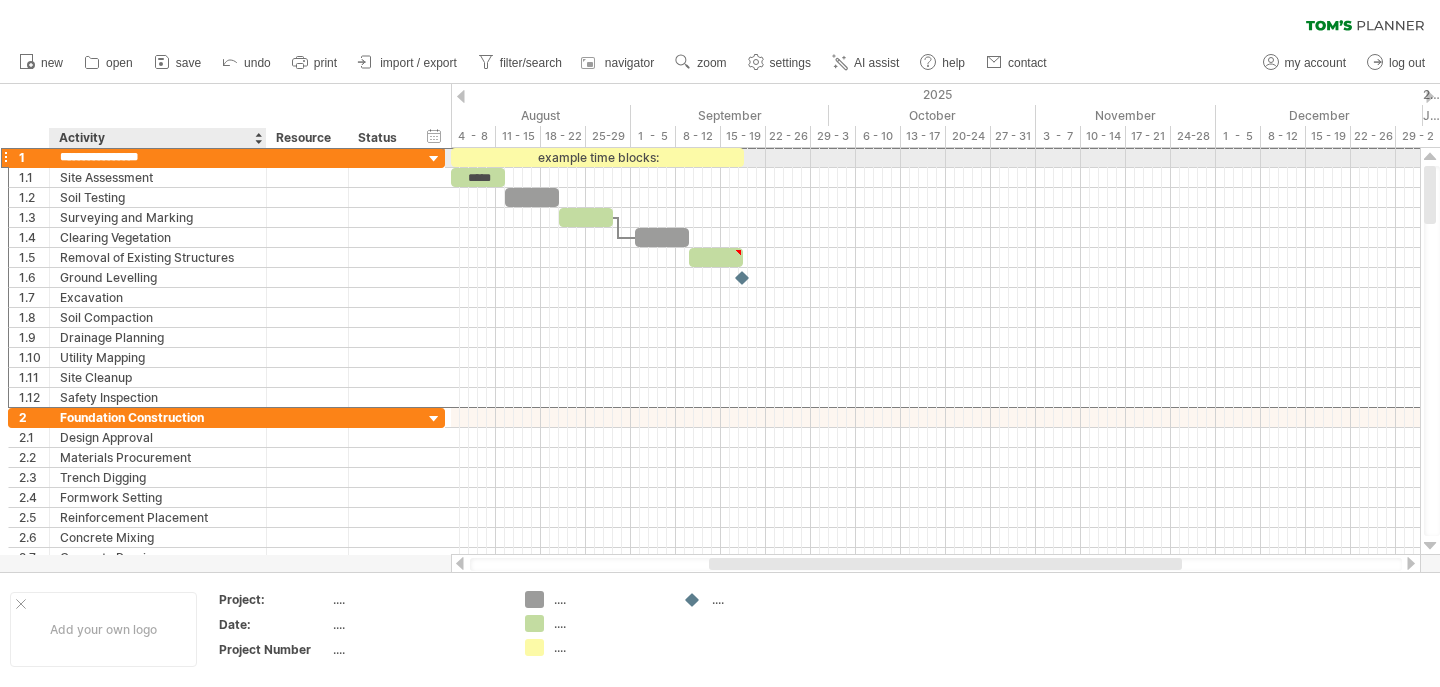 click on "**********" at bounding box center (158, 157) 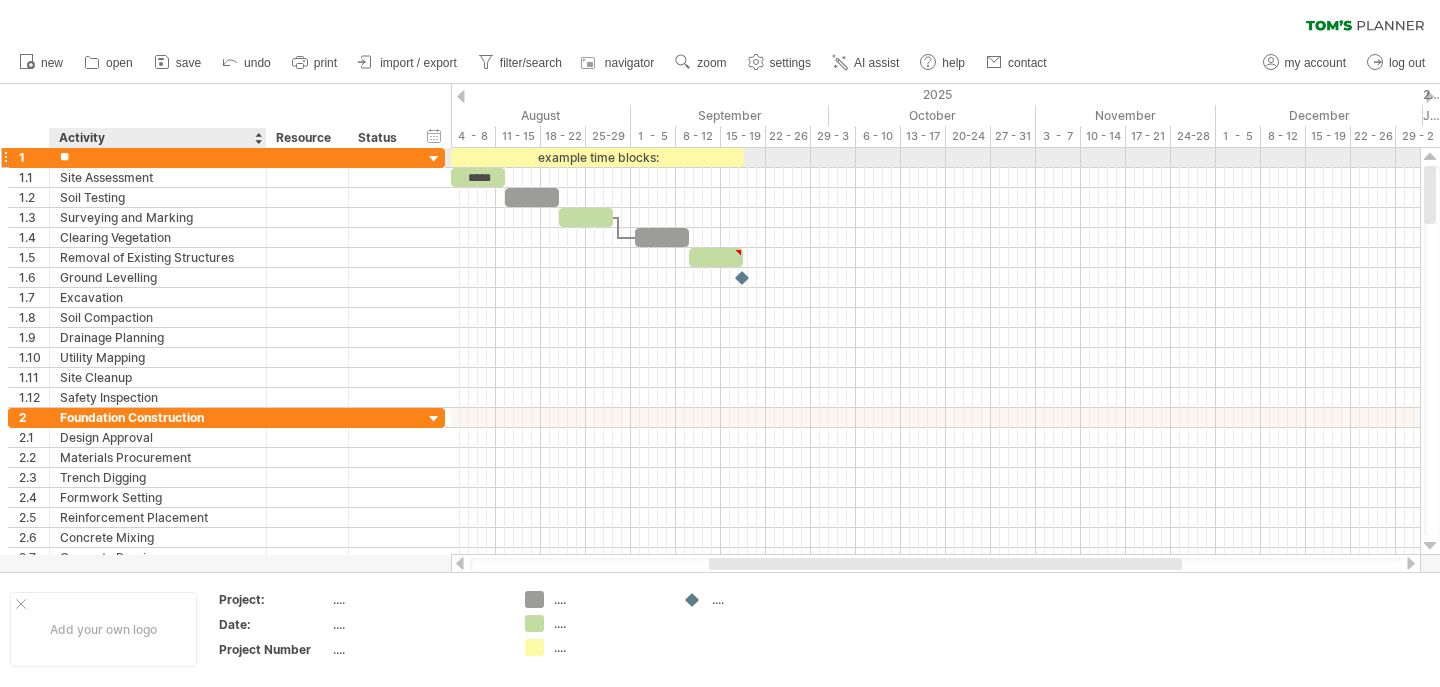 type on "*" 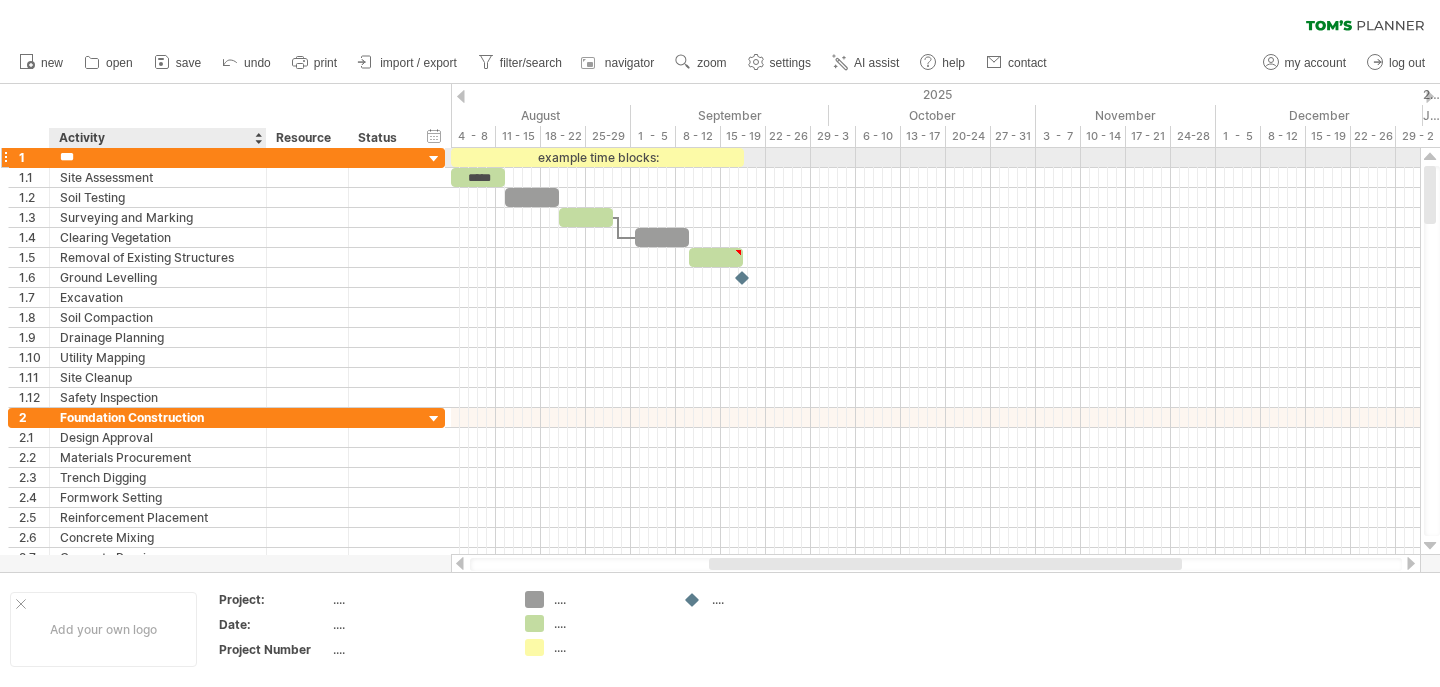 type on "****" 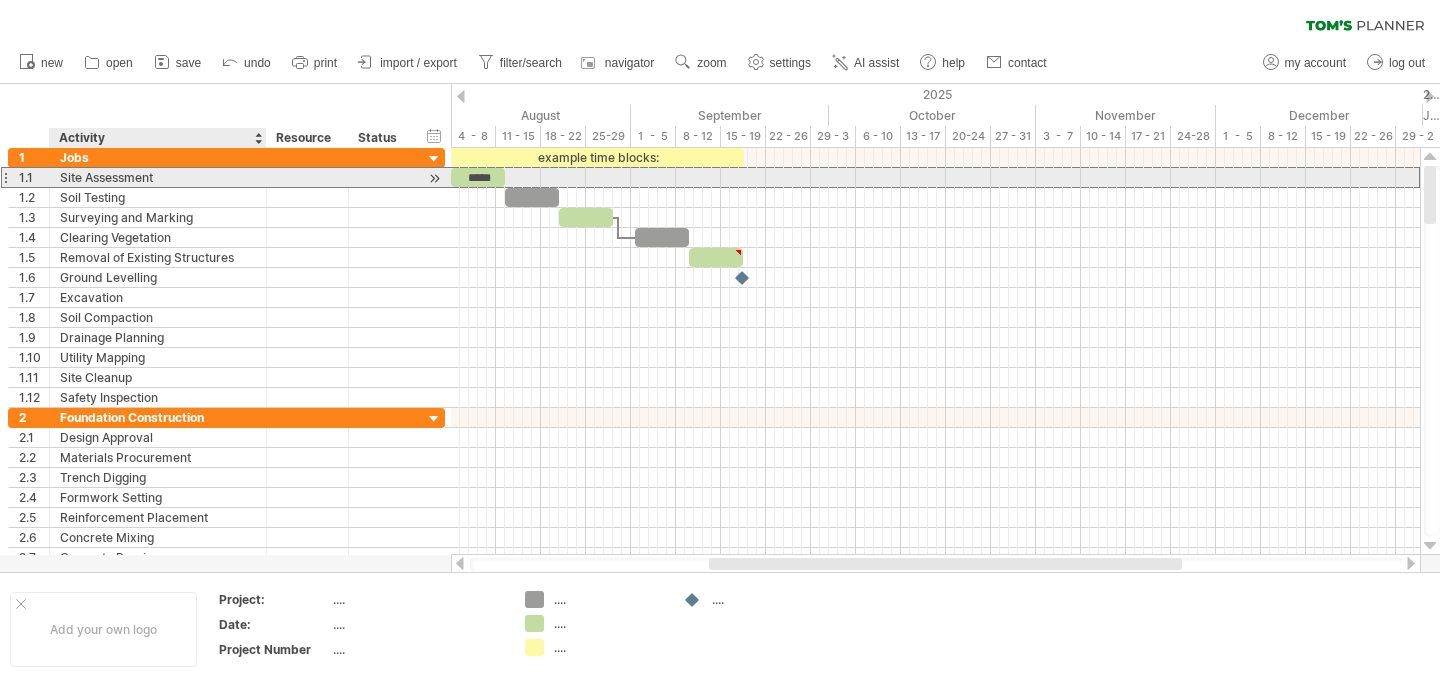 click on "Site Assessment" at bounding box center [158, 177] 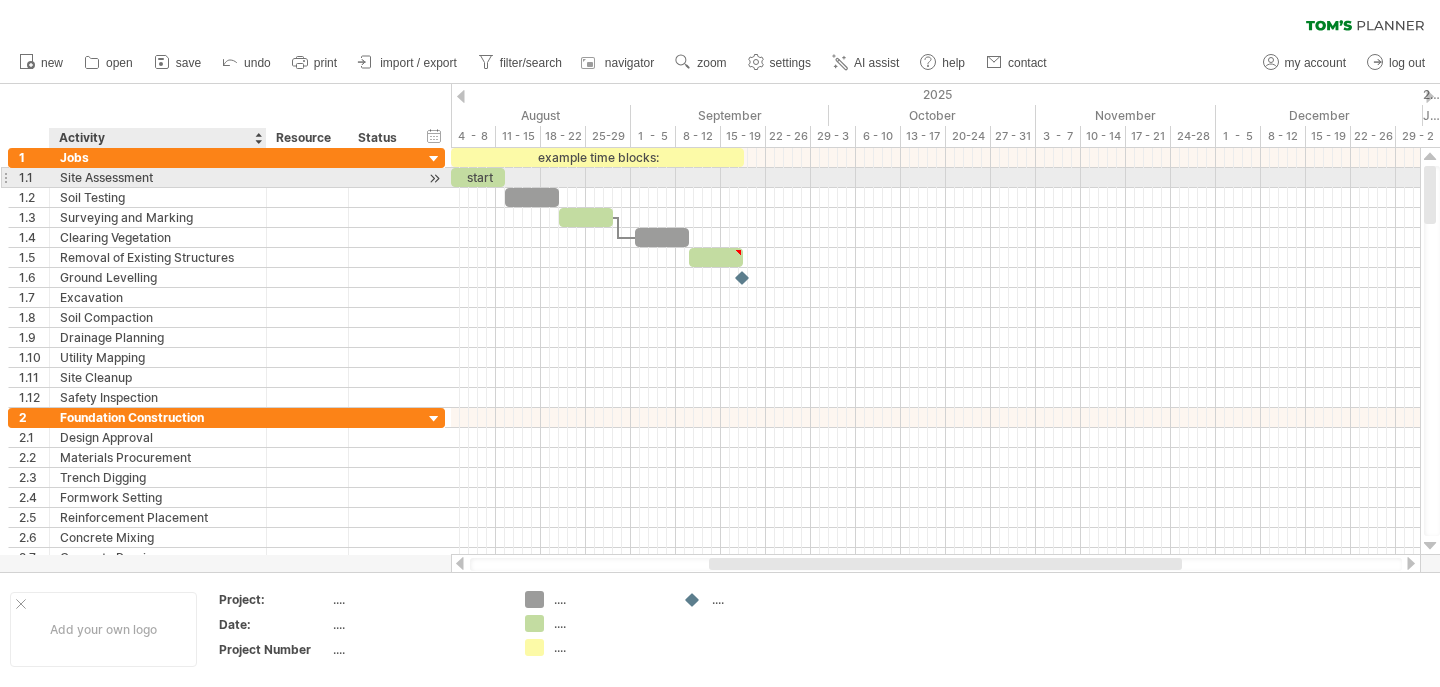 click on "Site Assessment" at bounding box center [158, 177] 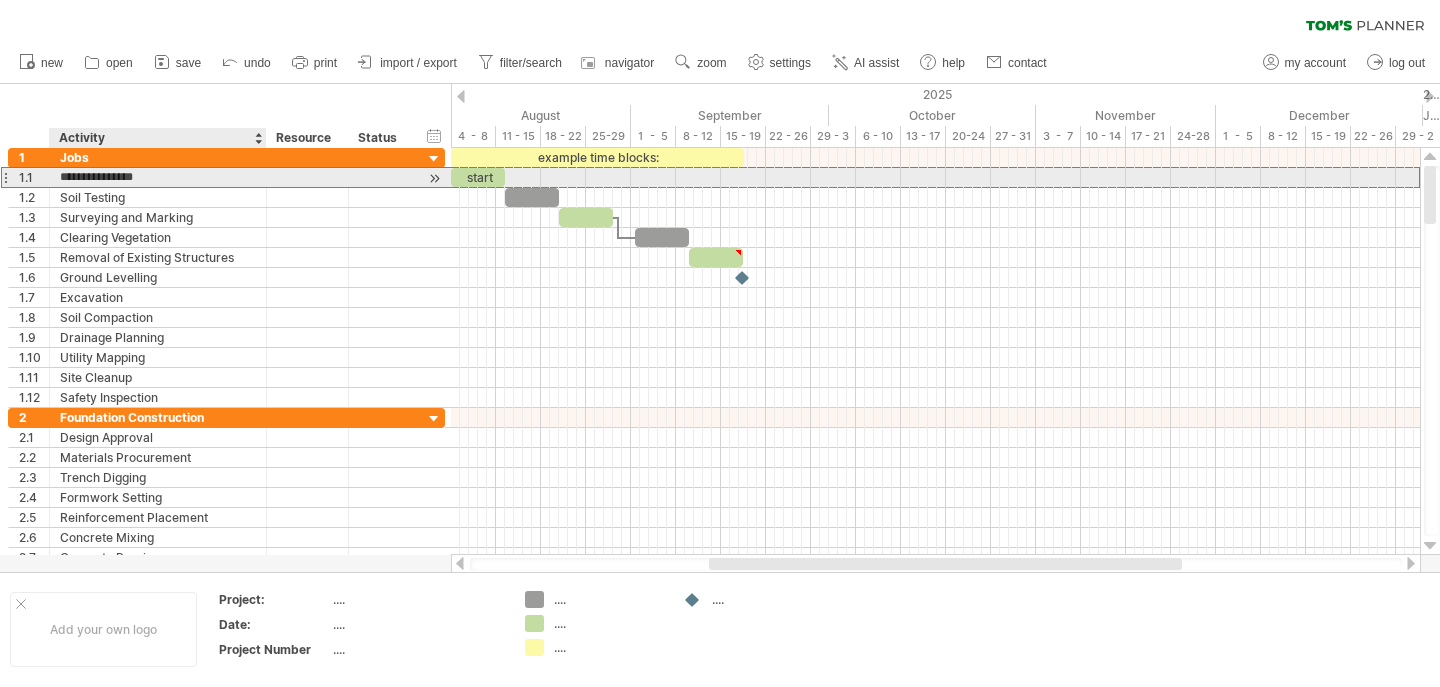 drag, startPoint x: 181, startPoint y: 171, endPoint x: 61, endPoint y: 174, distance: 120.03749 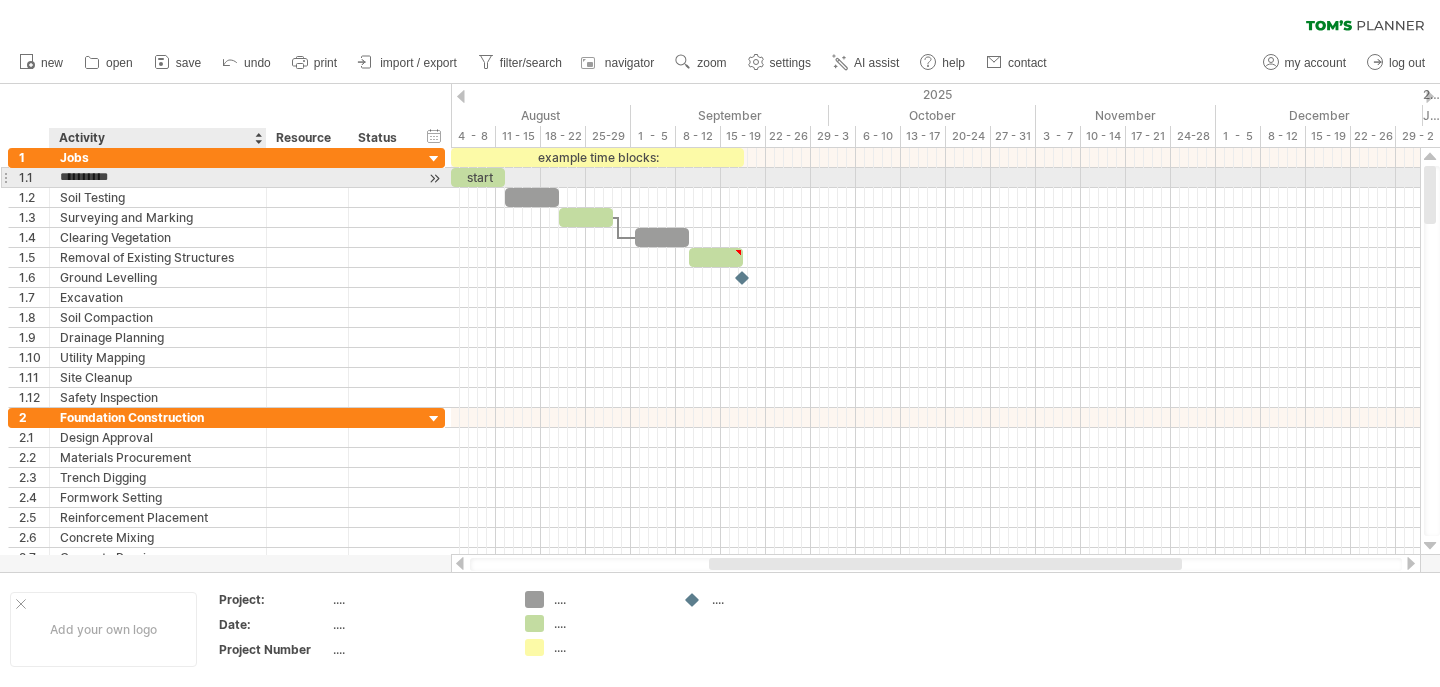 click on "**********" at bounding box center [158, 177] 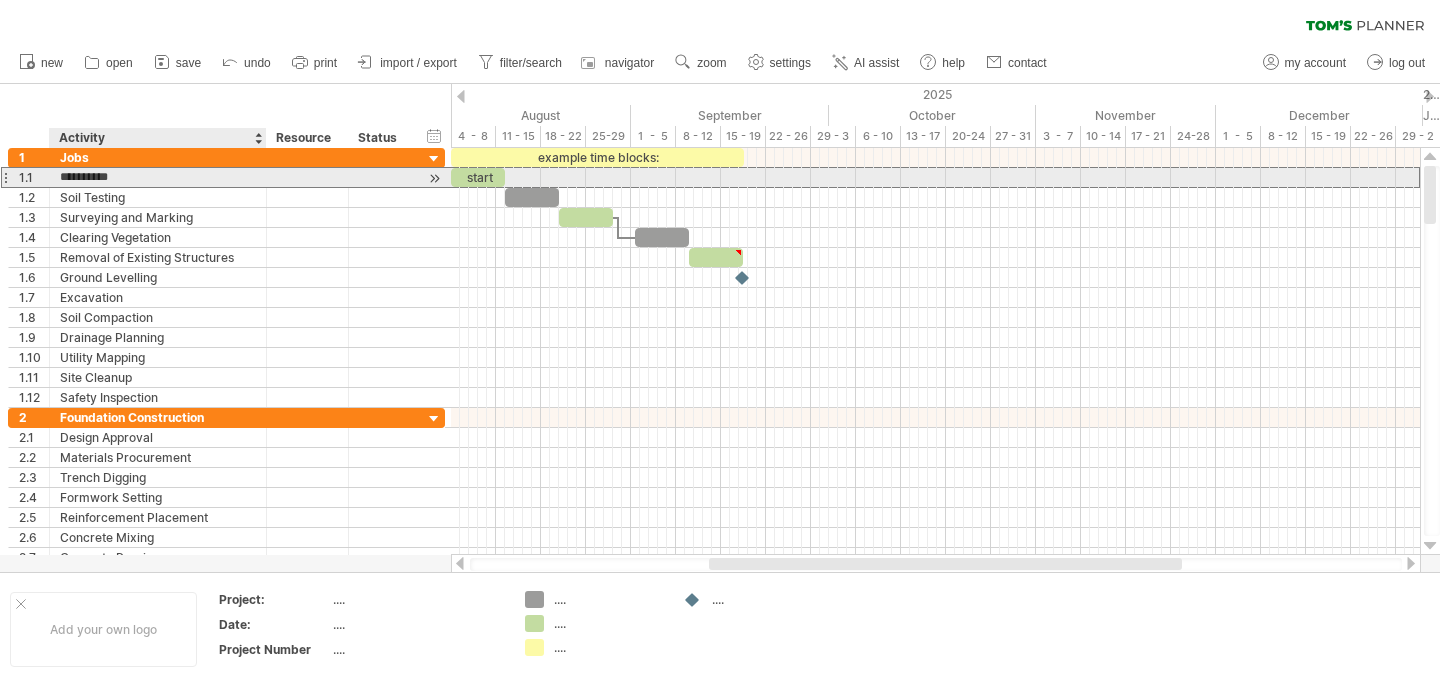 type on "*********" 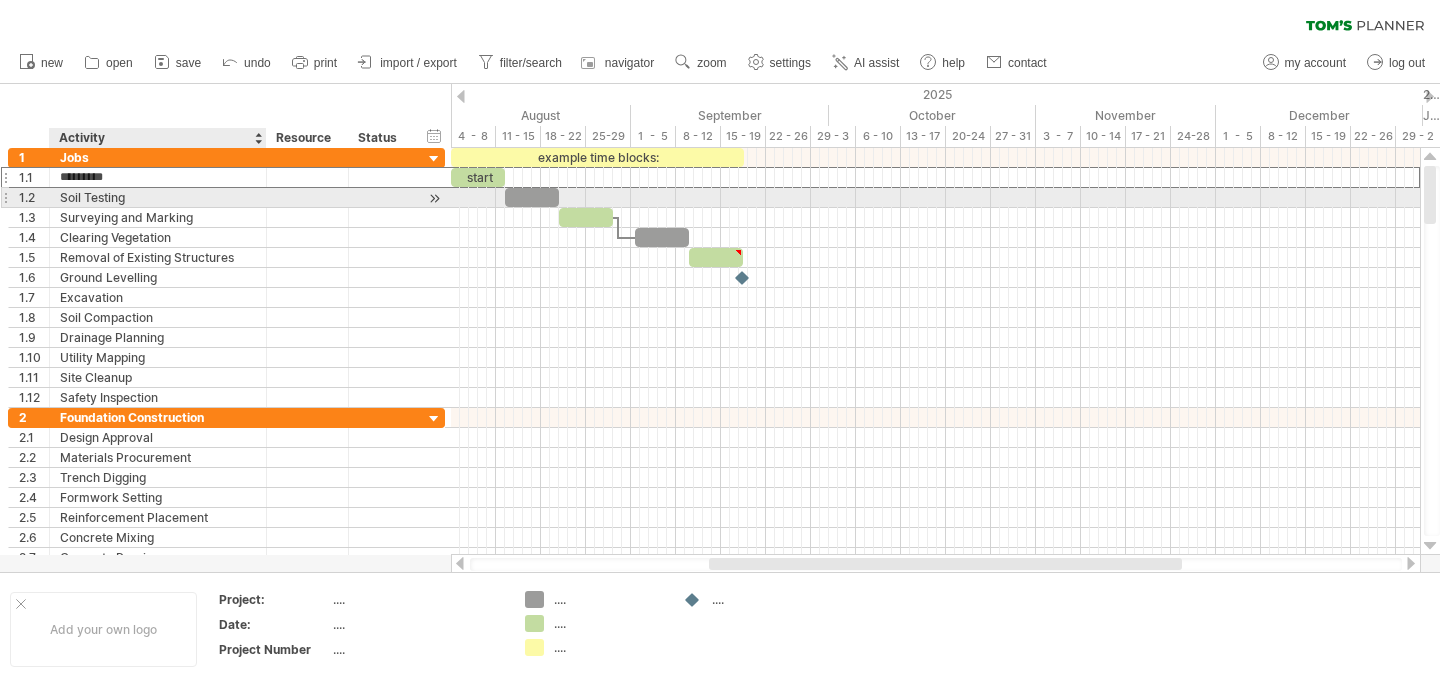 click on "Soil Testing" at bounding box center (158, 197) 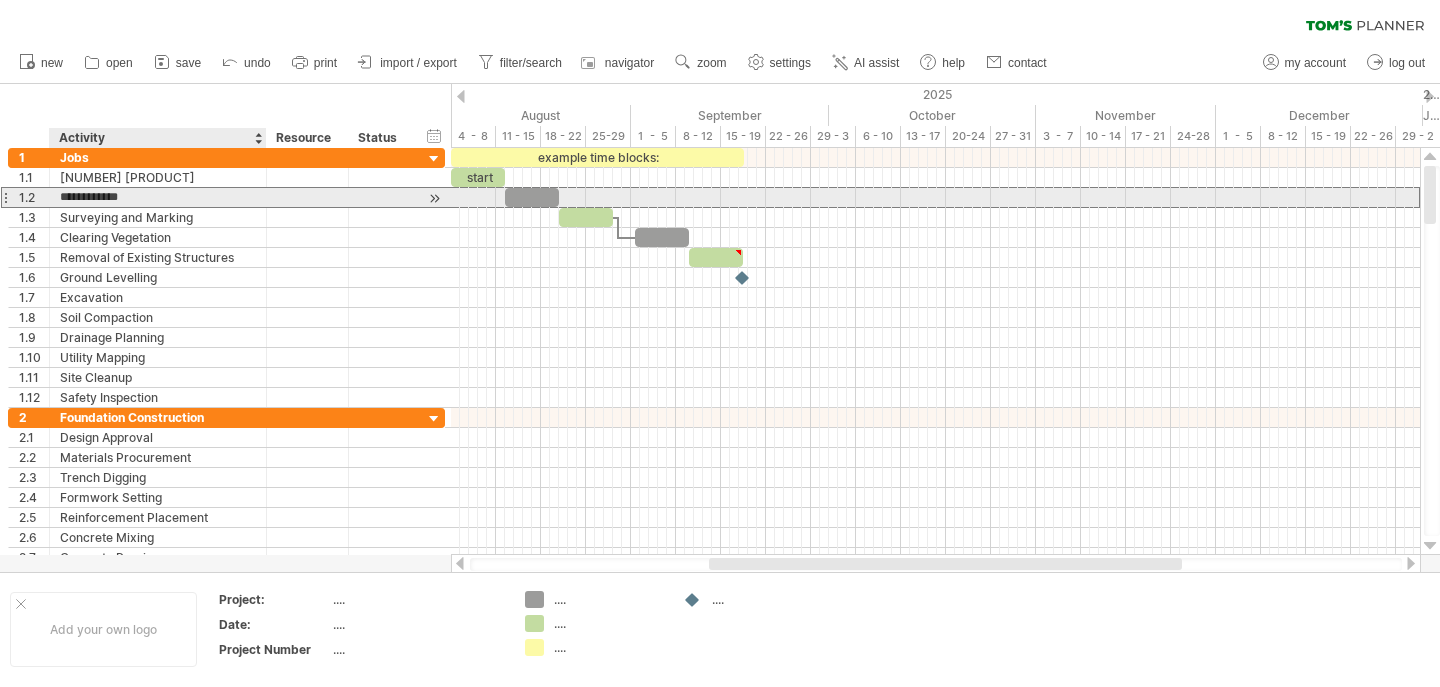 click on "**********" at bounding box center [158, 197] 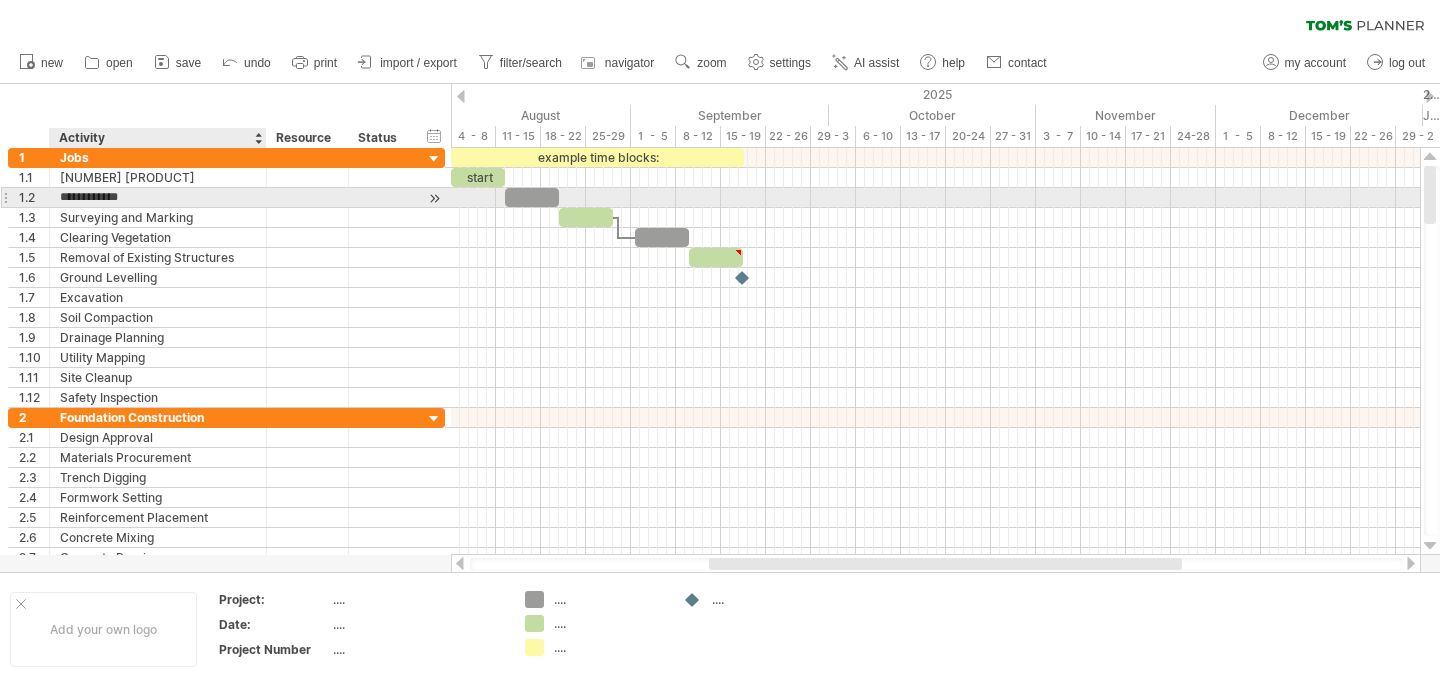 click on "**********" at bounding box center [158, 197] 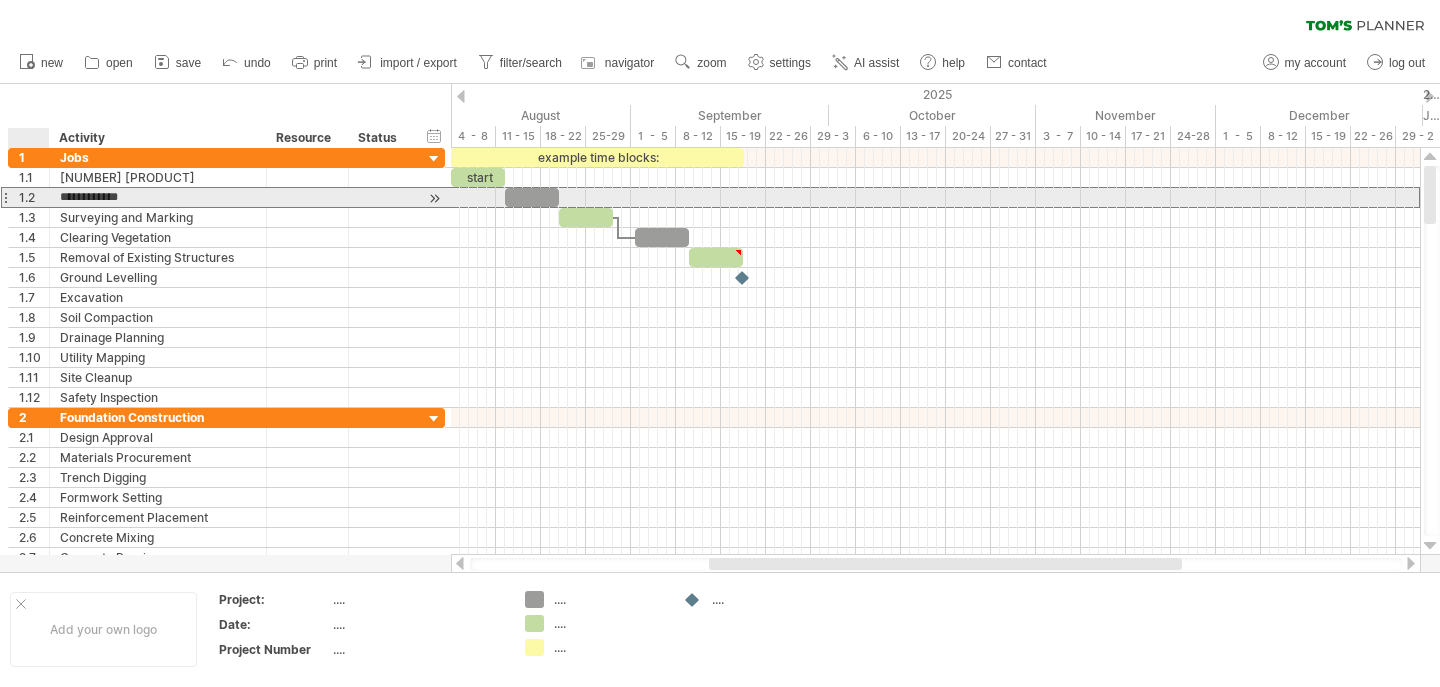 drag, startPoint x: 133, startPoint y: 200, endPoint x: 56, endPoint y: 195, distance: 77.16217 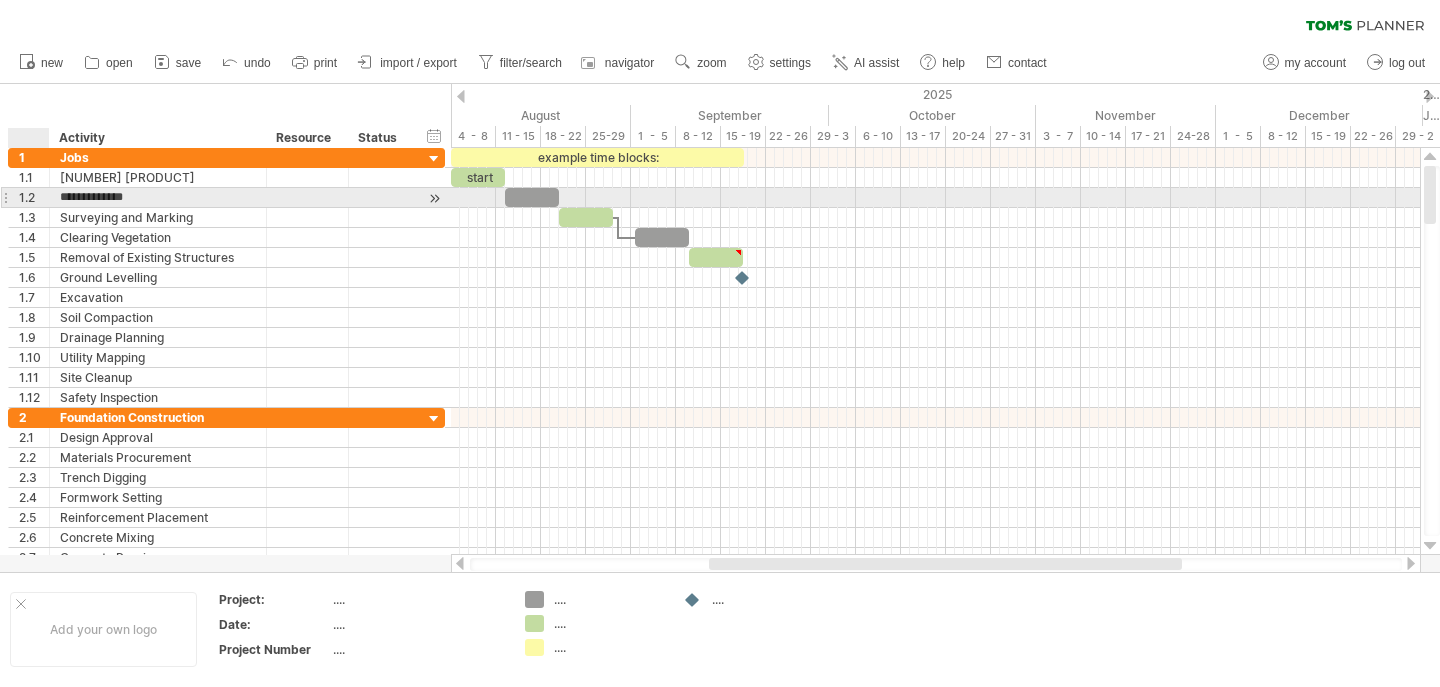 type on "**********" 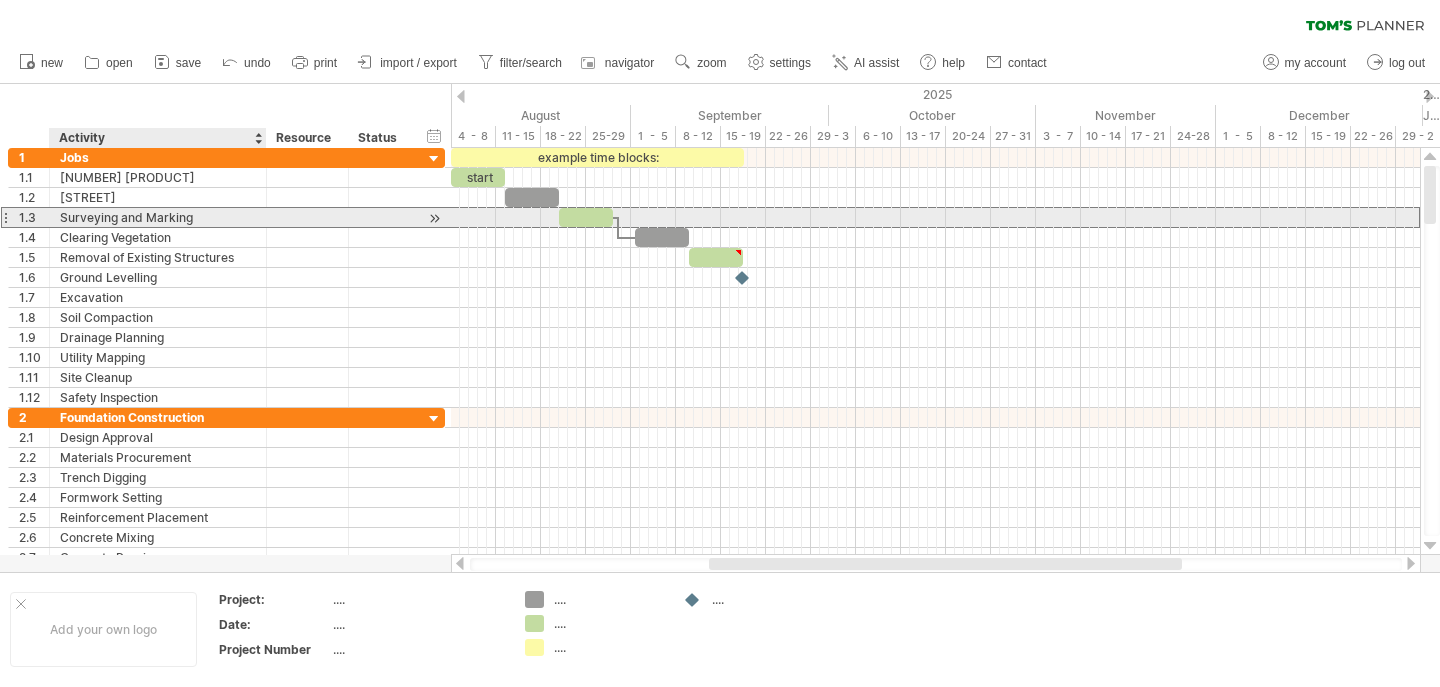 click on "Surveying and Marking" at bounding box center [158, 217] 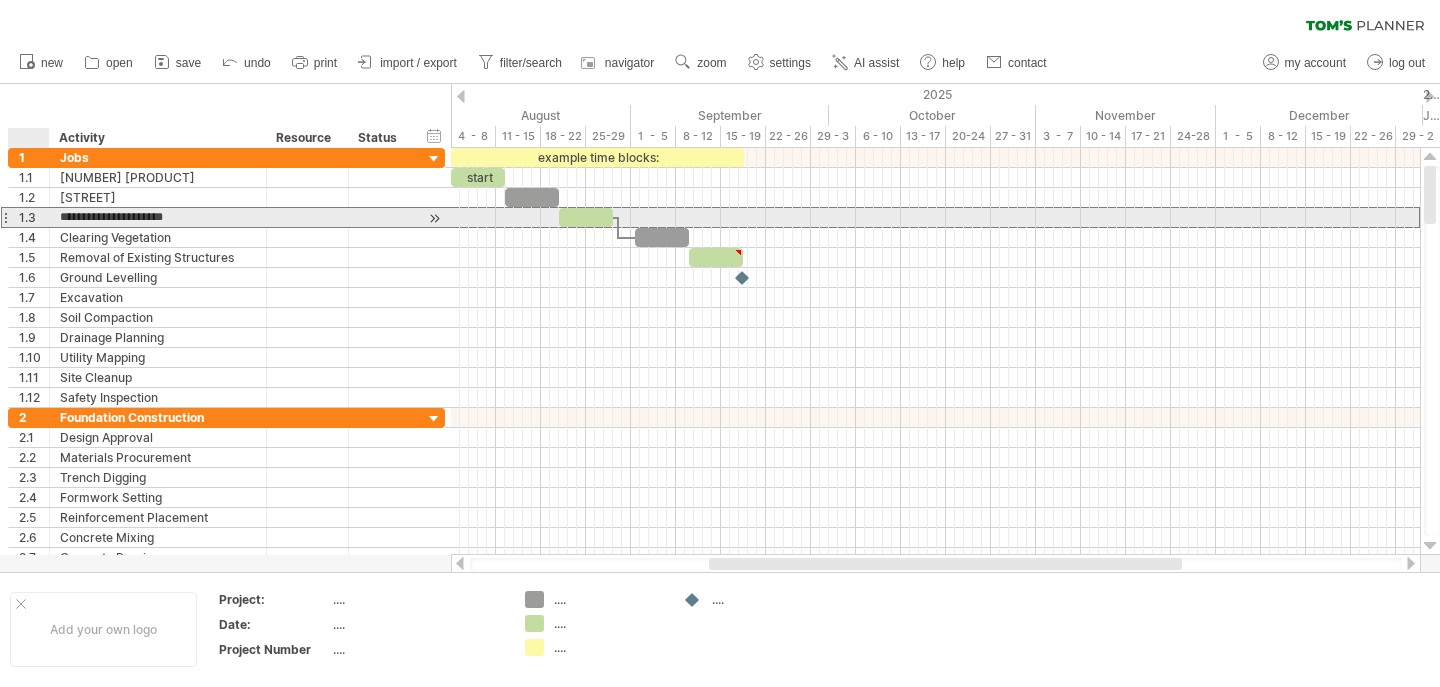 drag, startPoint x: 194, startPoint y: 220, endPoint x: 57, endPoint y: 220, distance: 137 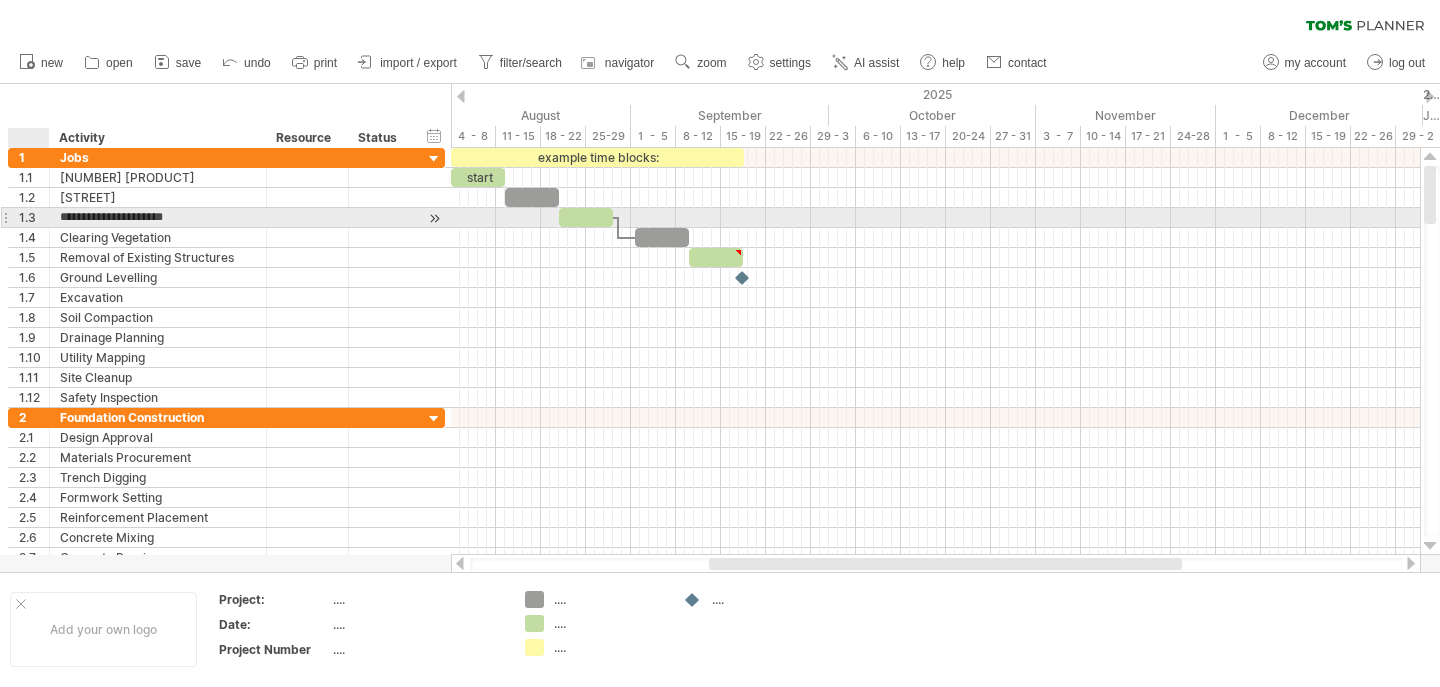 type 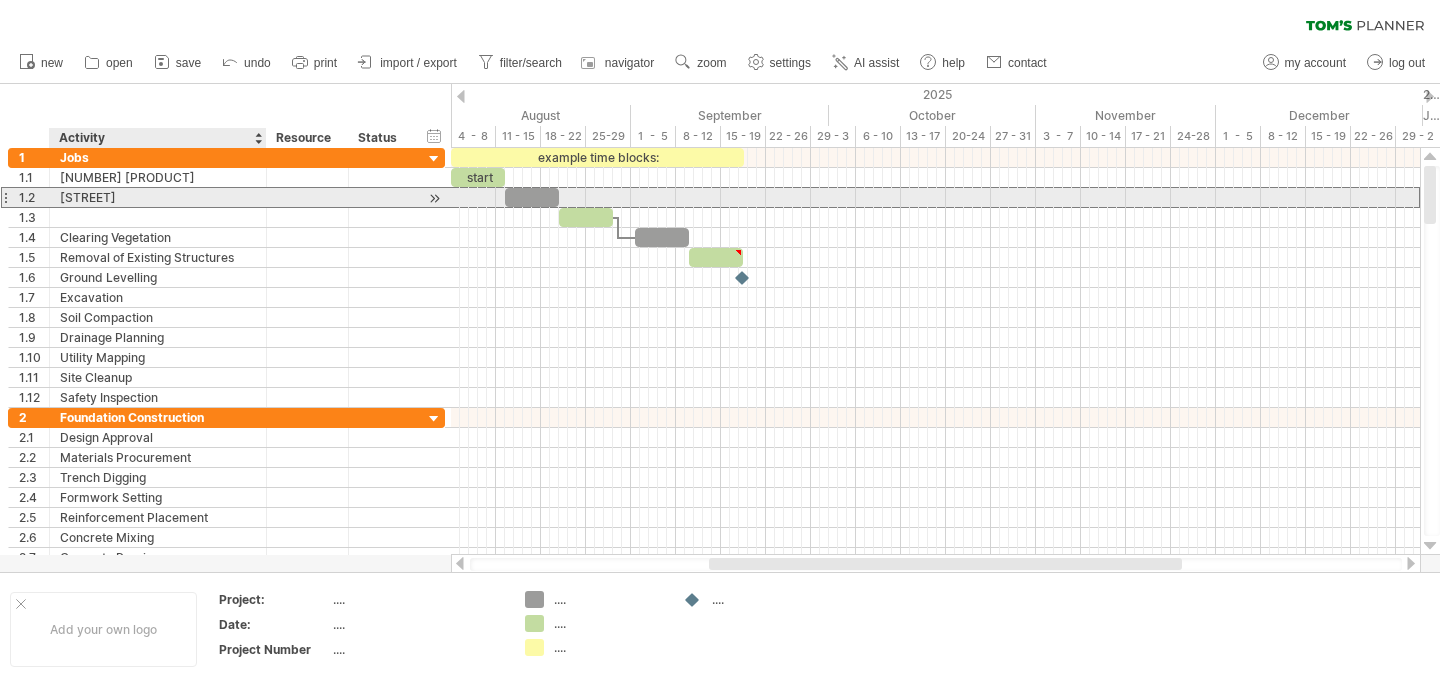 click on "[STREET]" at bounding box center [158, 197] 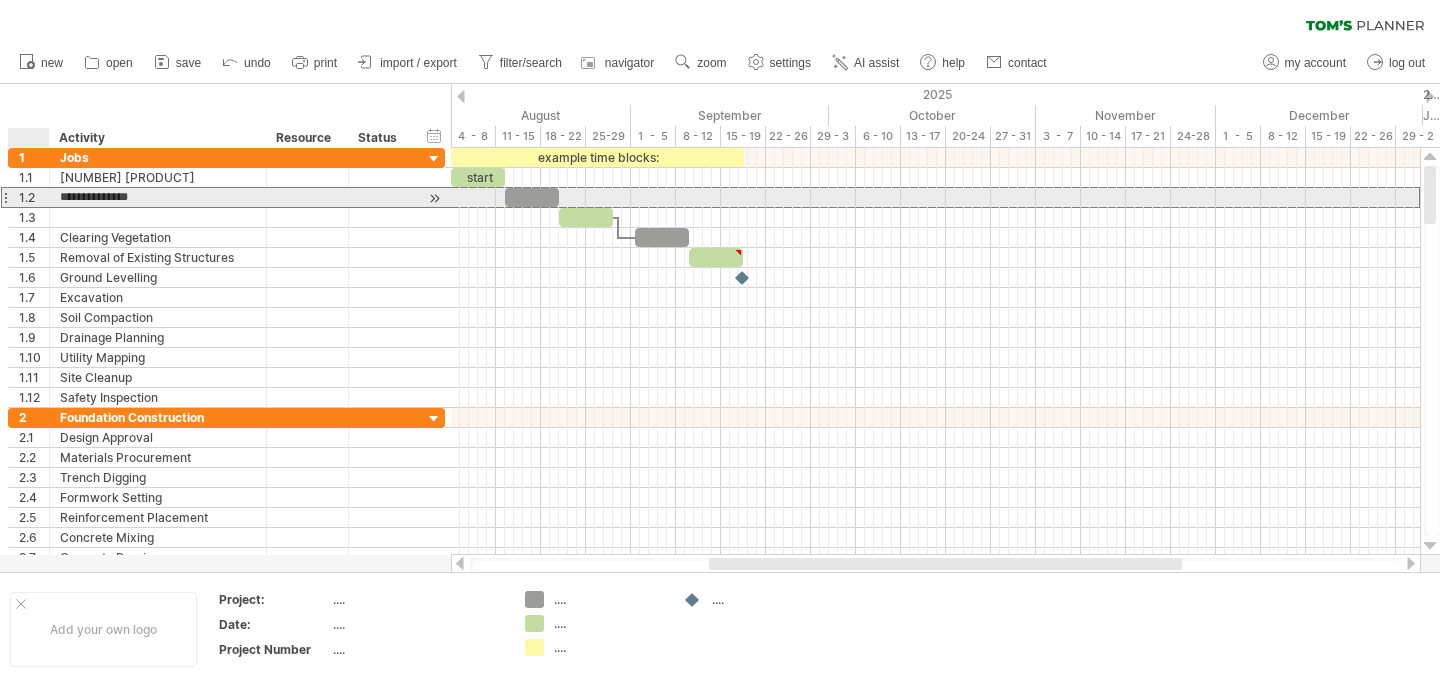 click at bounding box center (47, 198) 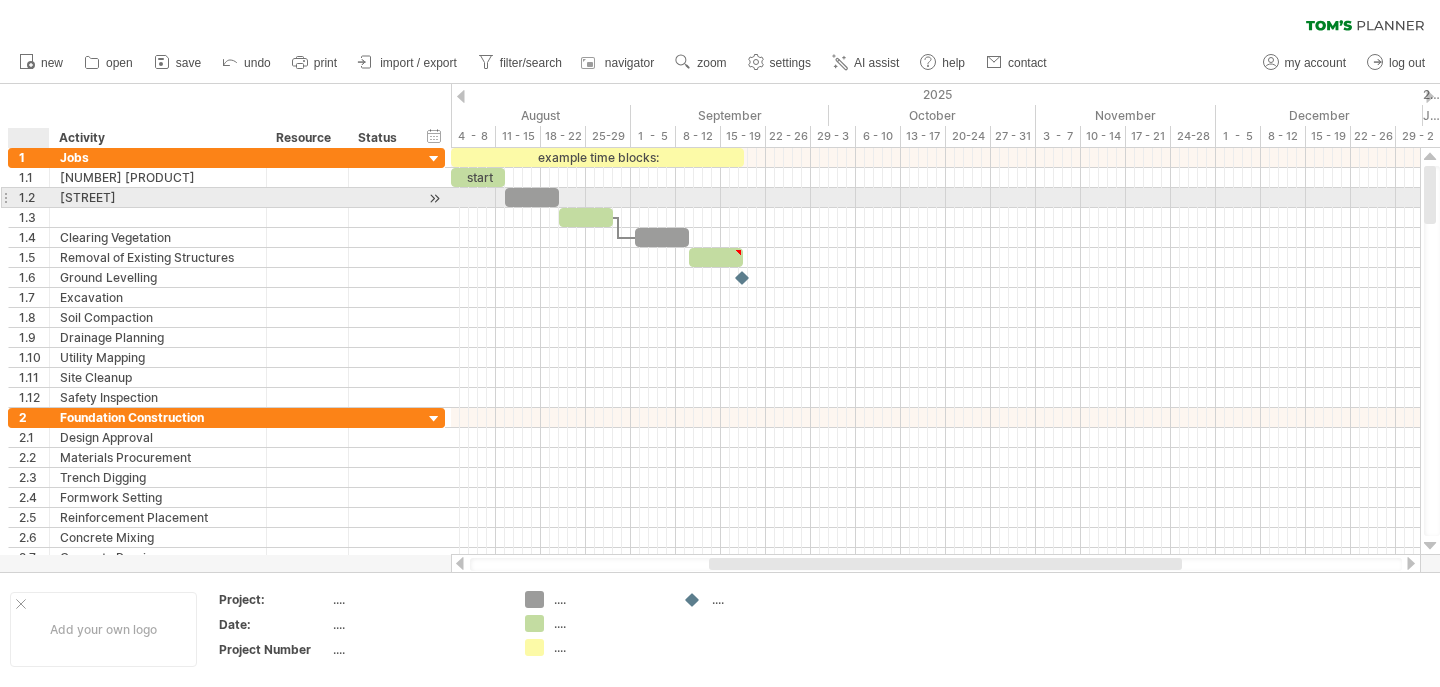 click on "[STREET]" at bounding box center (158, 197) 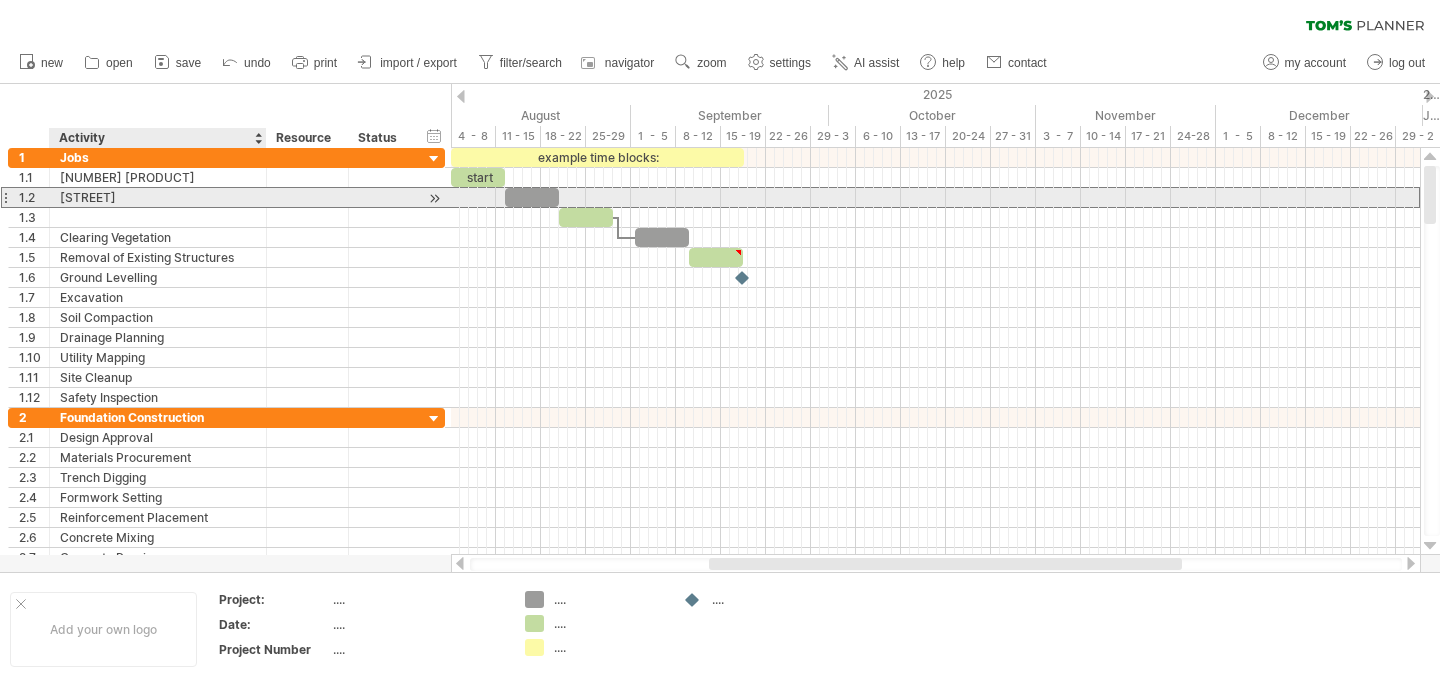 click on "[STREET]" at bounding box center [158, 197] 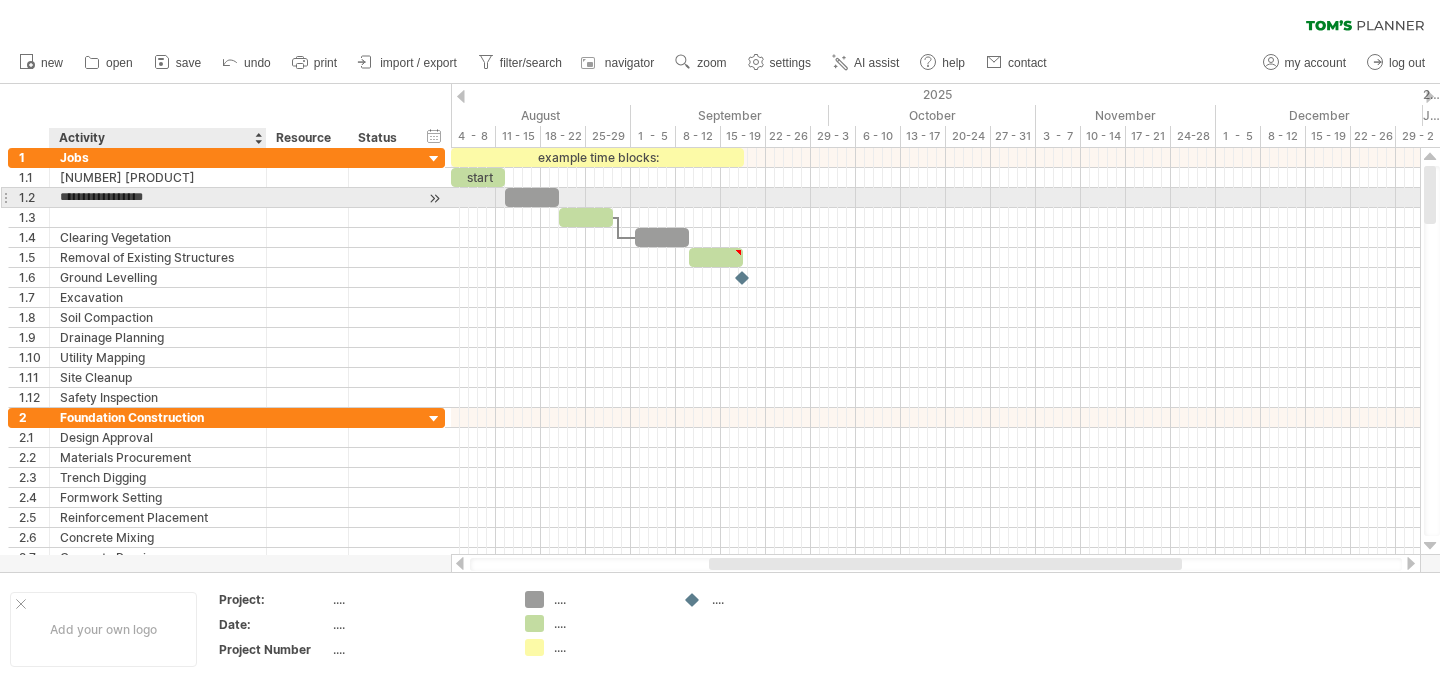 type on "**********" 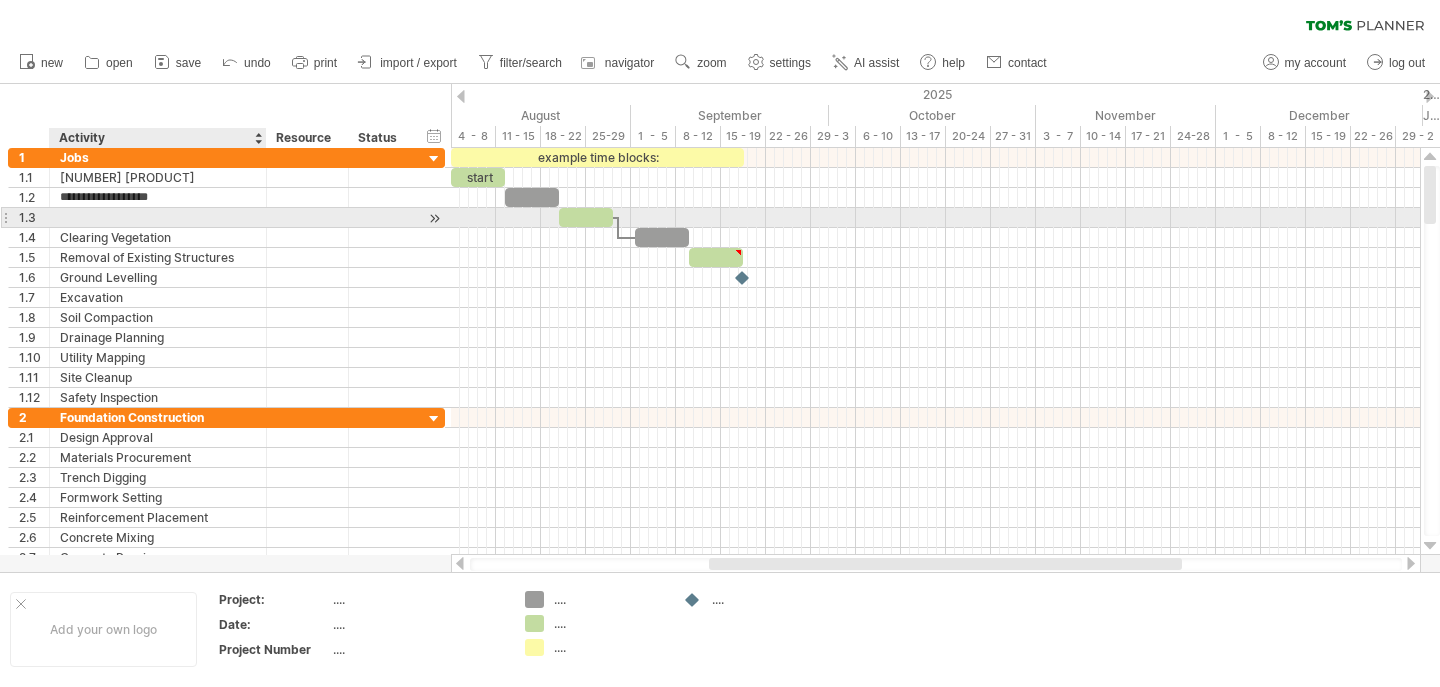 click at bounding box center [158, 217] 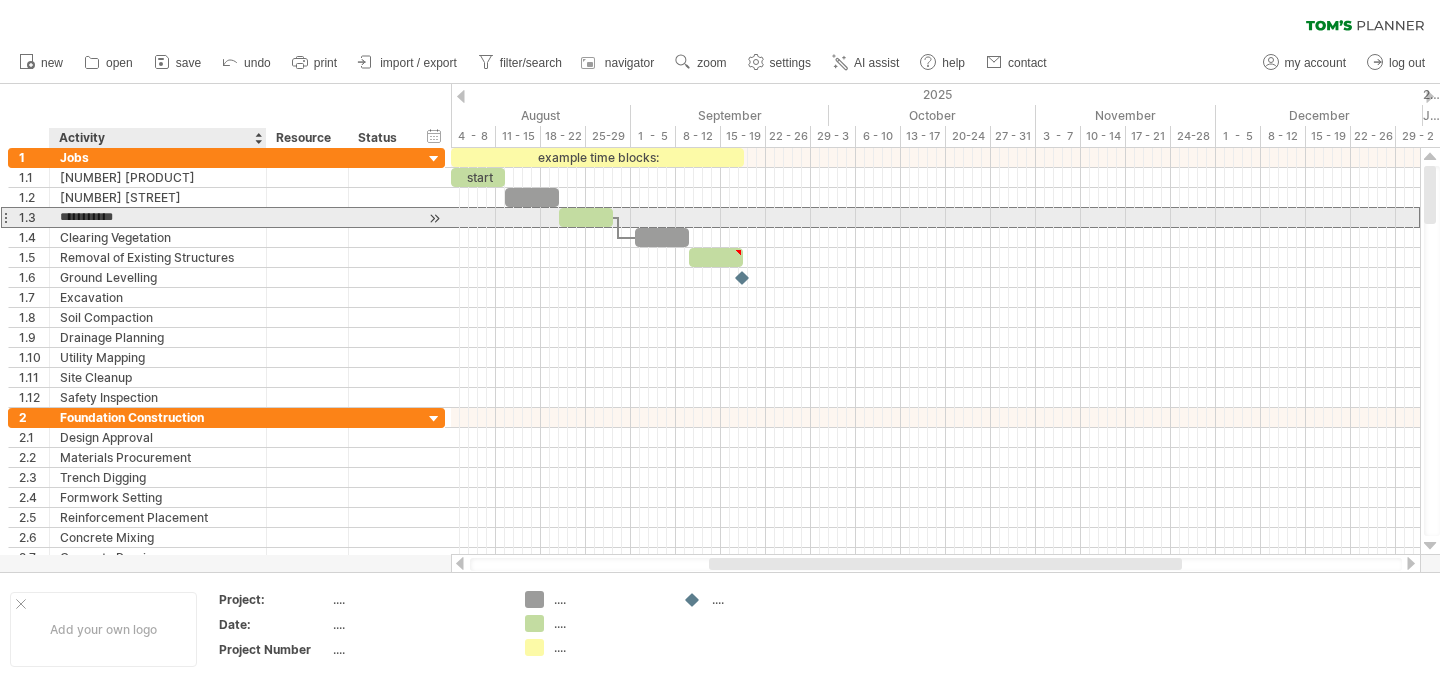 type on "**********" 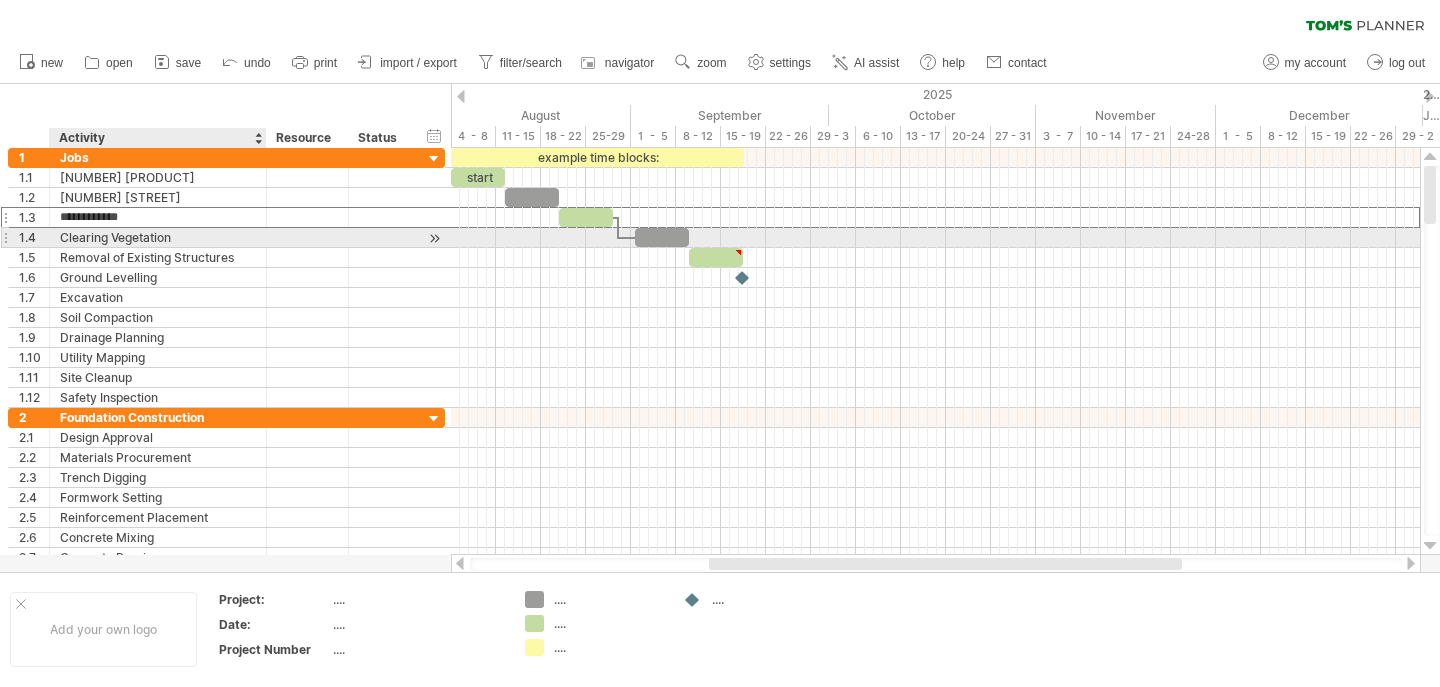 click on "Clearing Vegetation" at bounding box center (158, 237) 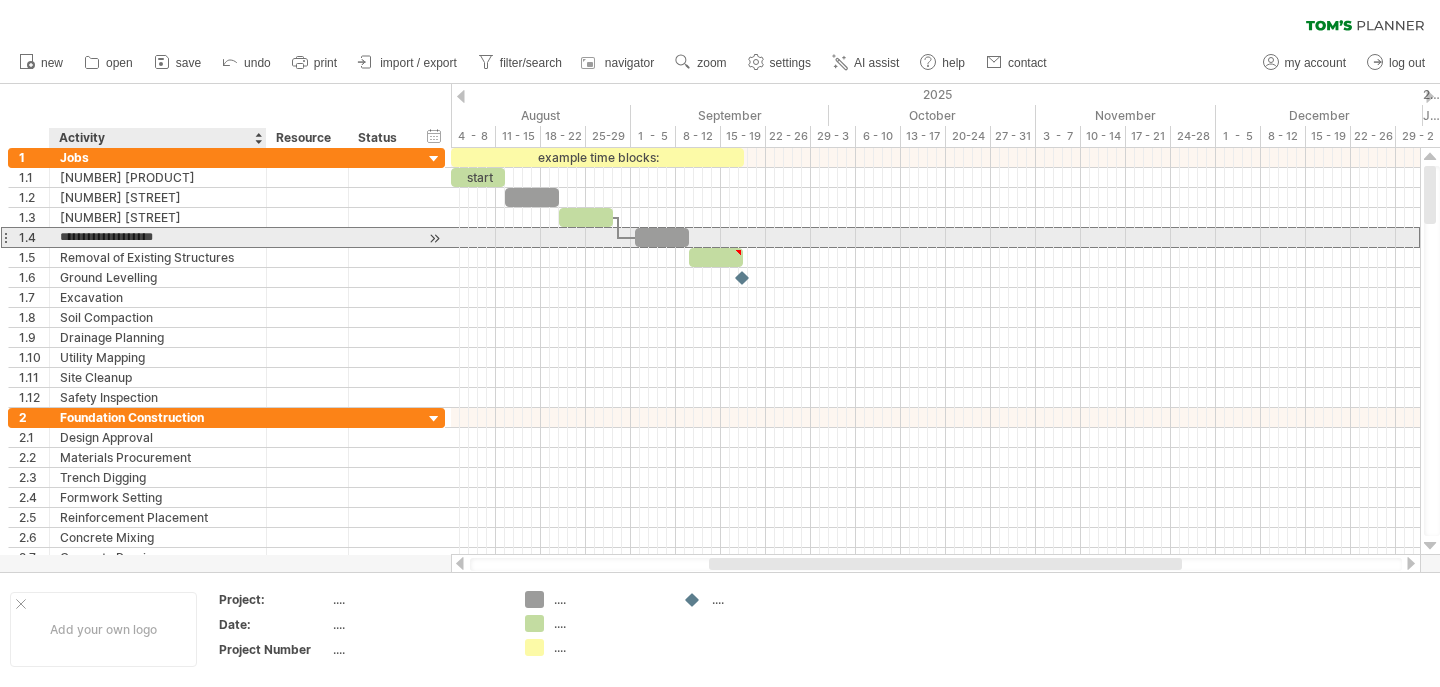 click on "**********" at bounding box center (158, 237) 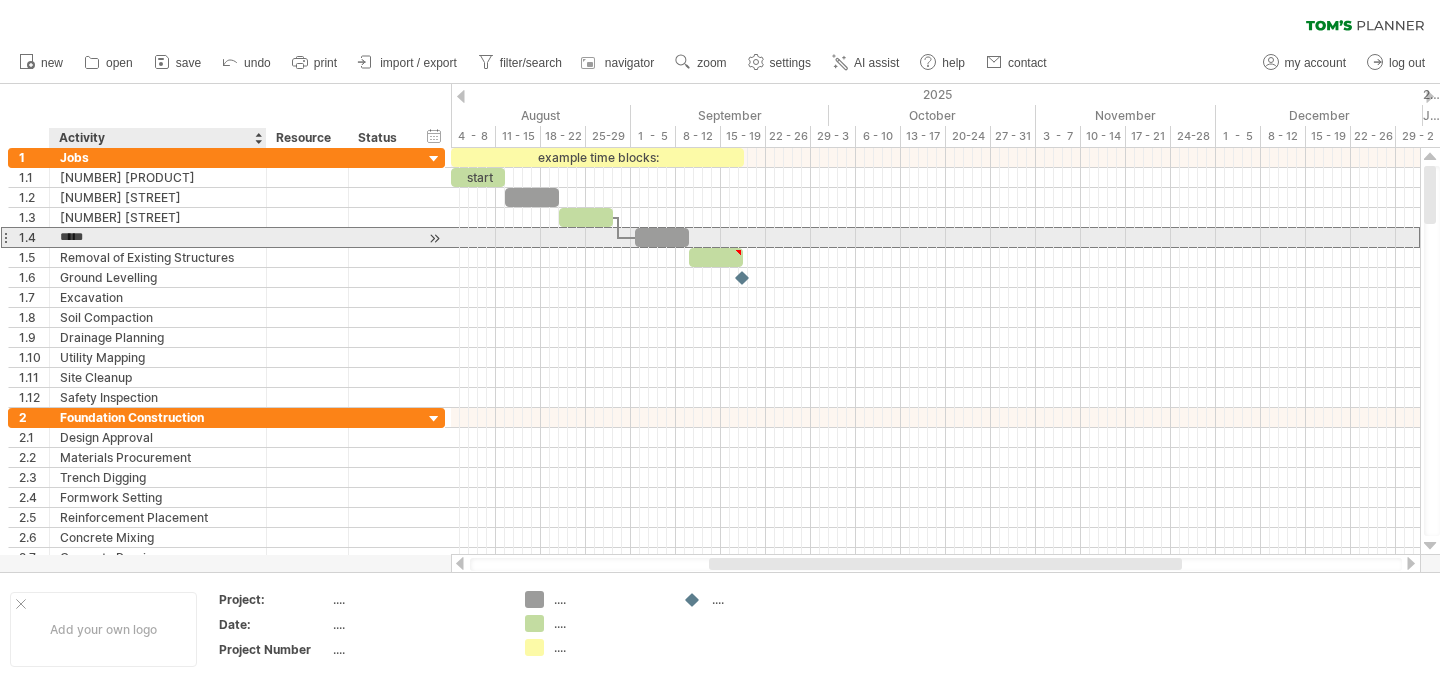 type on "******" 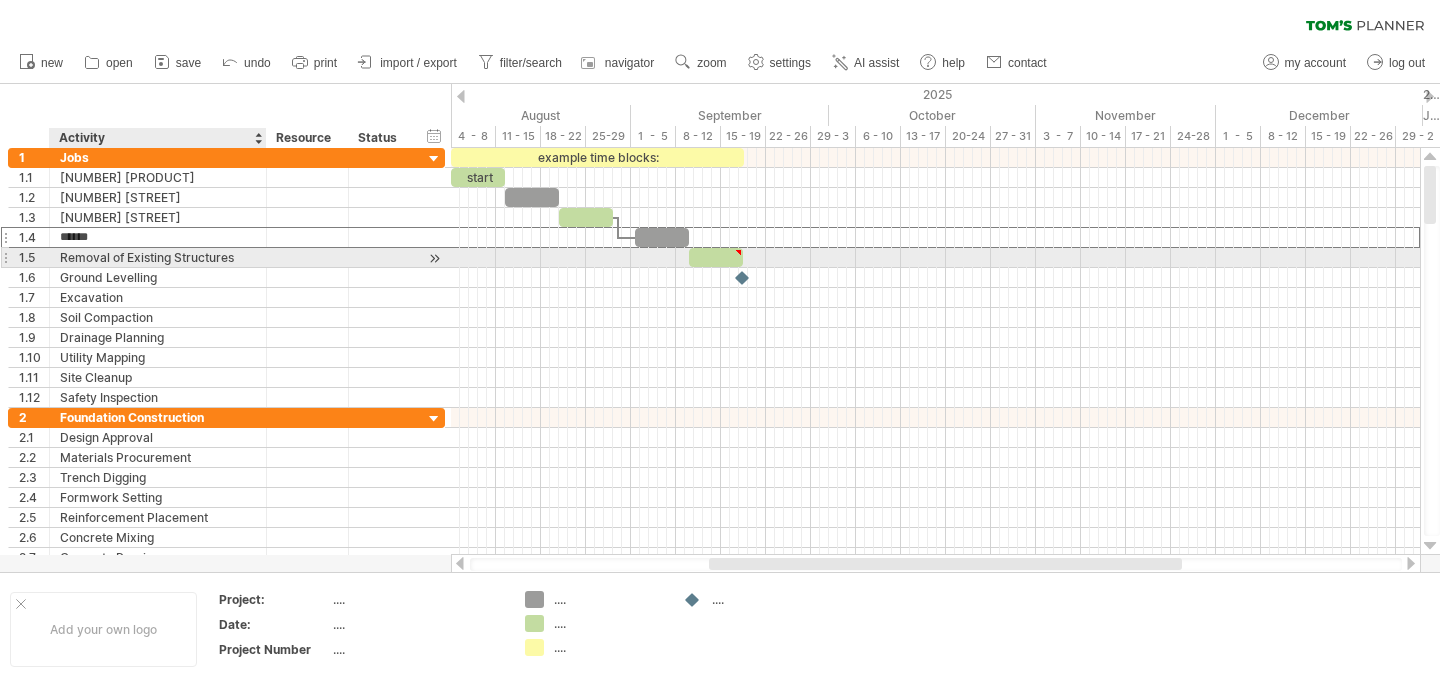 click on "Removal of Existing Structures" at bounding box center [158, 257] 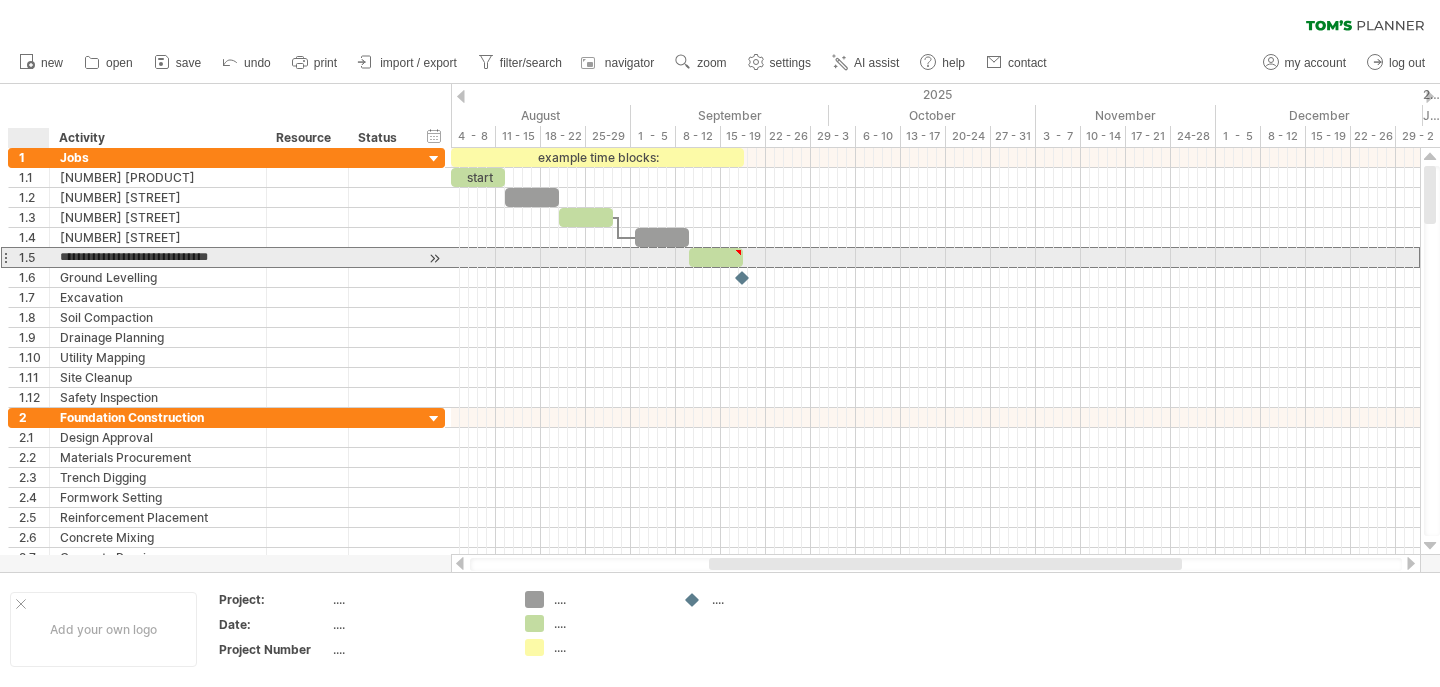 drag, startPoint x: 239, startPoint y: 259, endPoint x: 61, endPoint y: 259, distance: 178 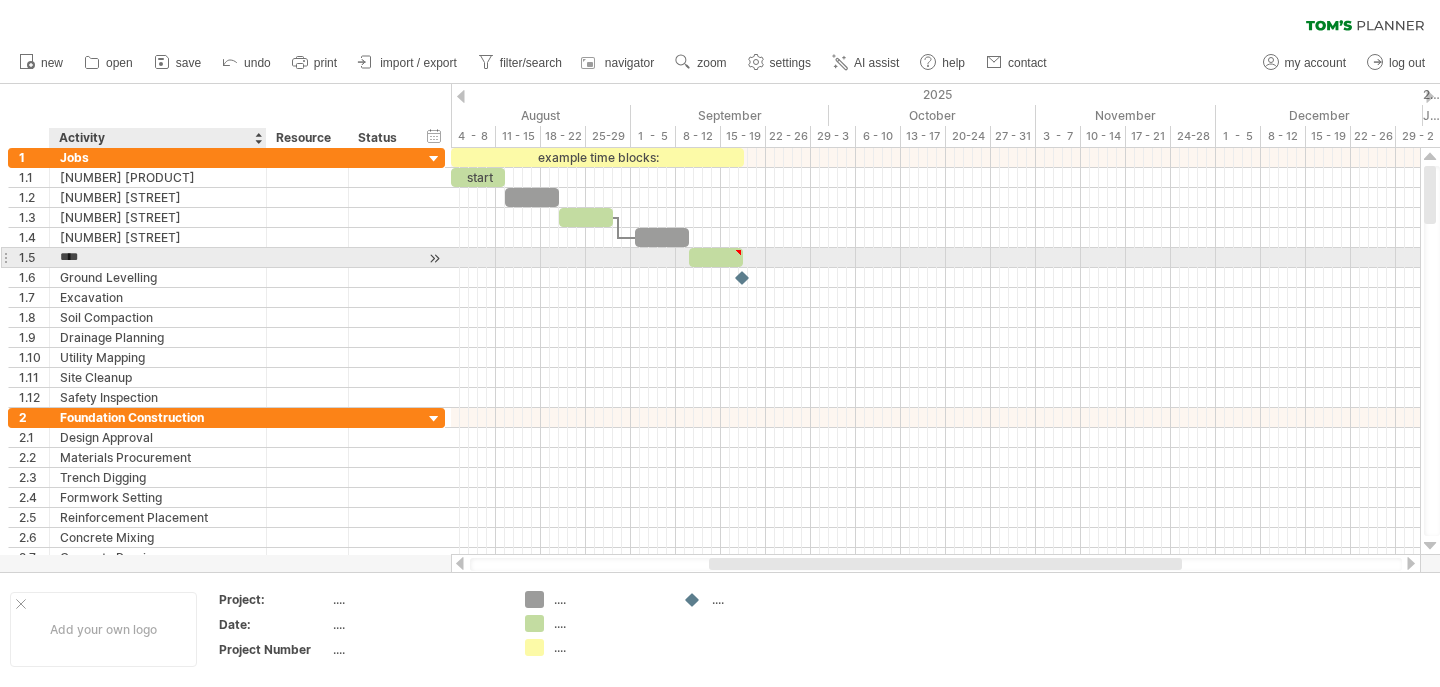 type on "*****" 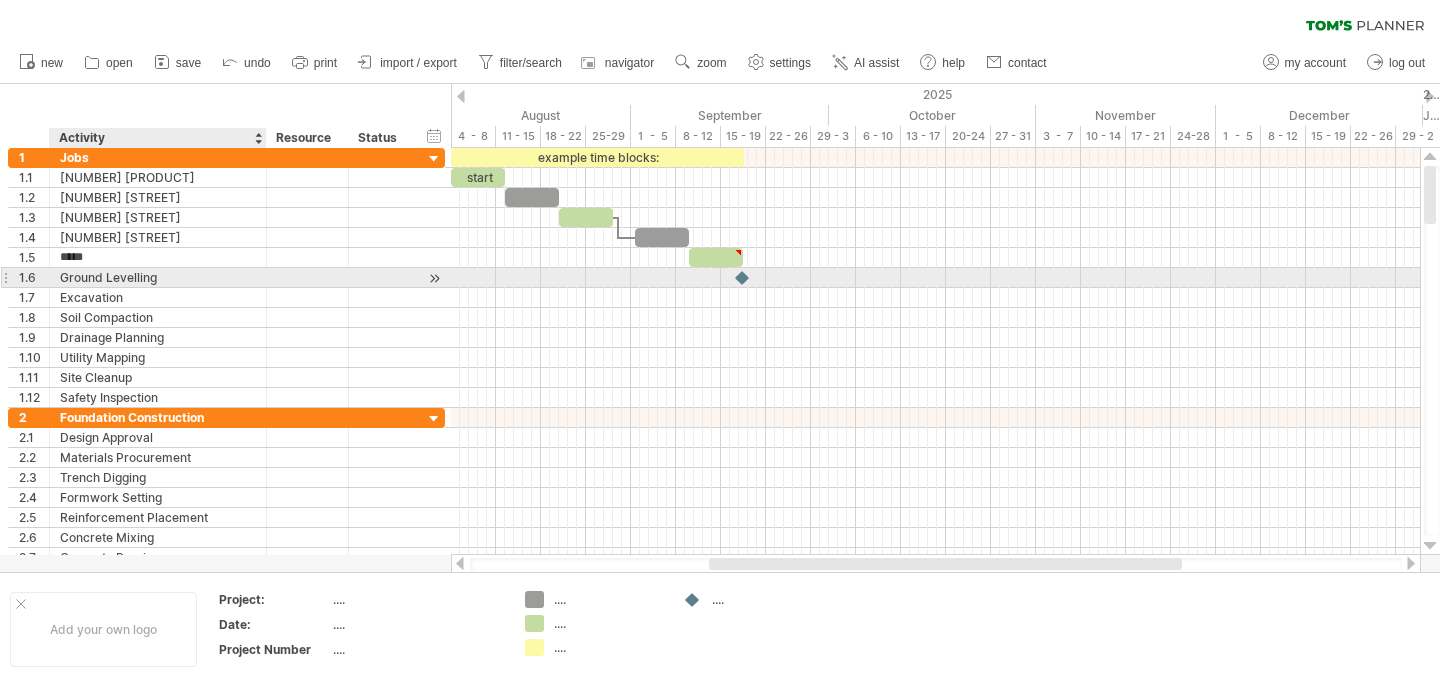 click on "Ground Levelling" at bounding box center (158, 277) 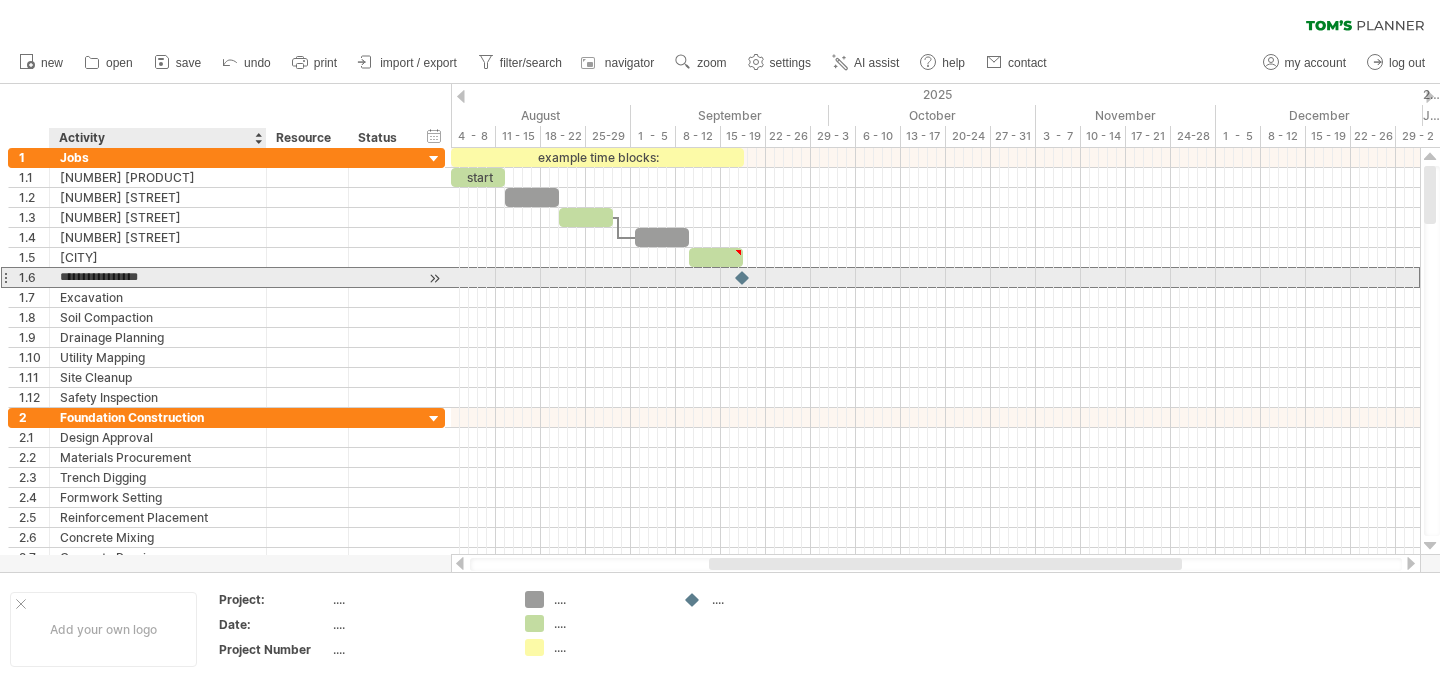 drag, startPoint x: 172, startPoint y: 283, endPoint x: 64, endPoint y: 278, distance: 108.11568 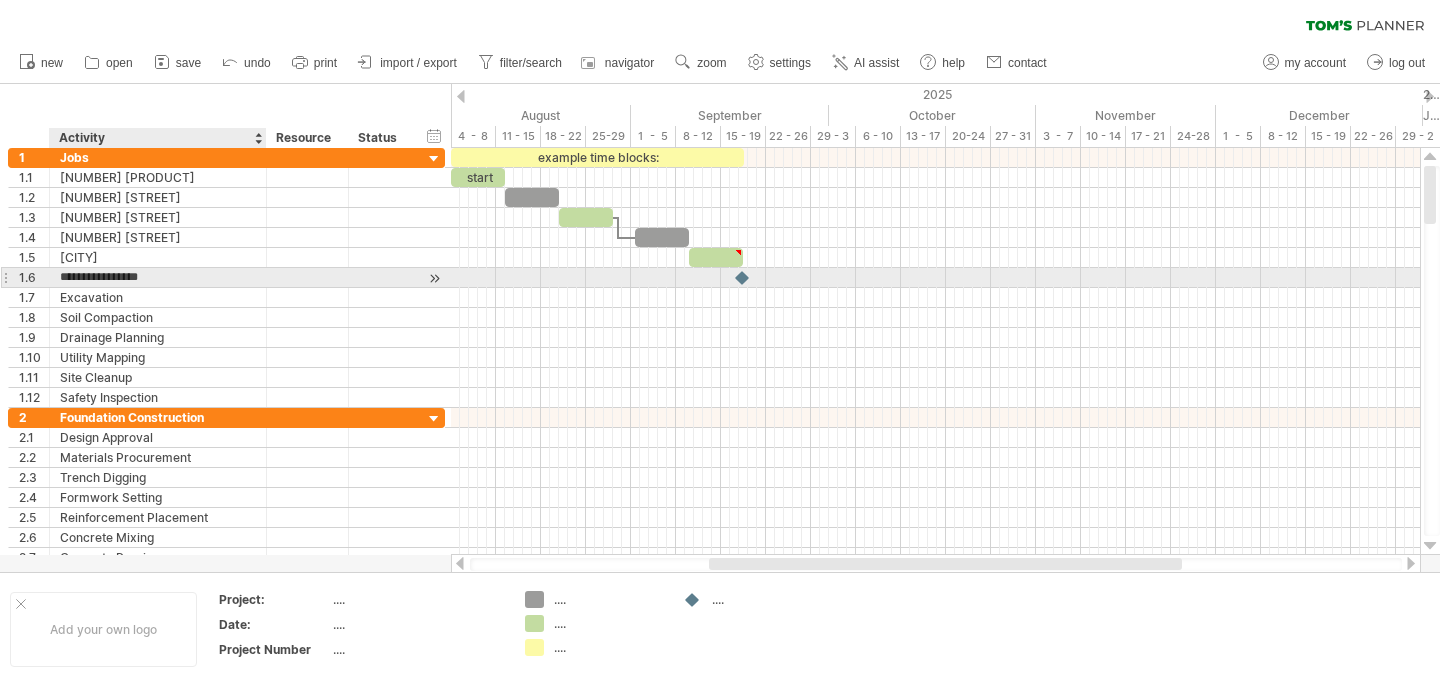 type on "*" 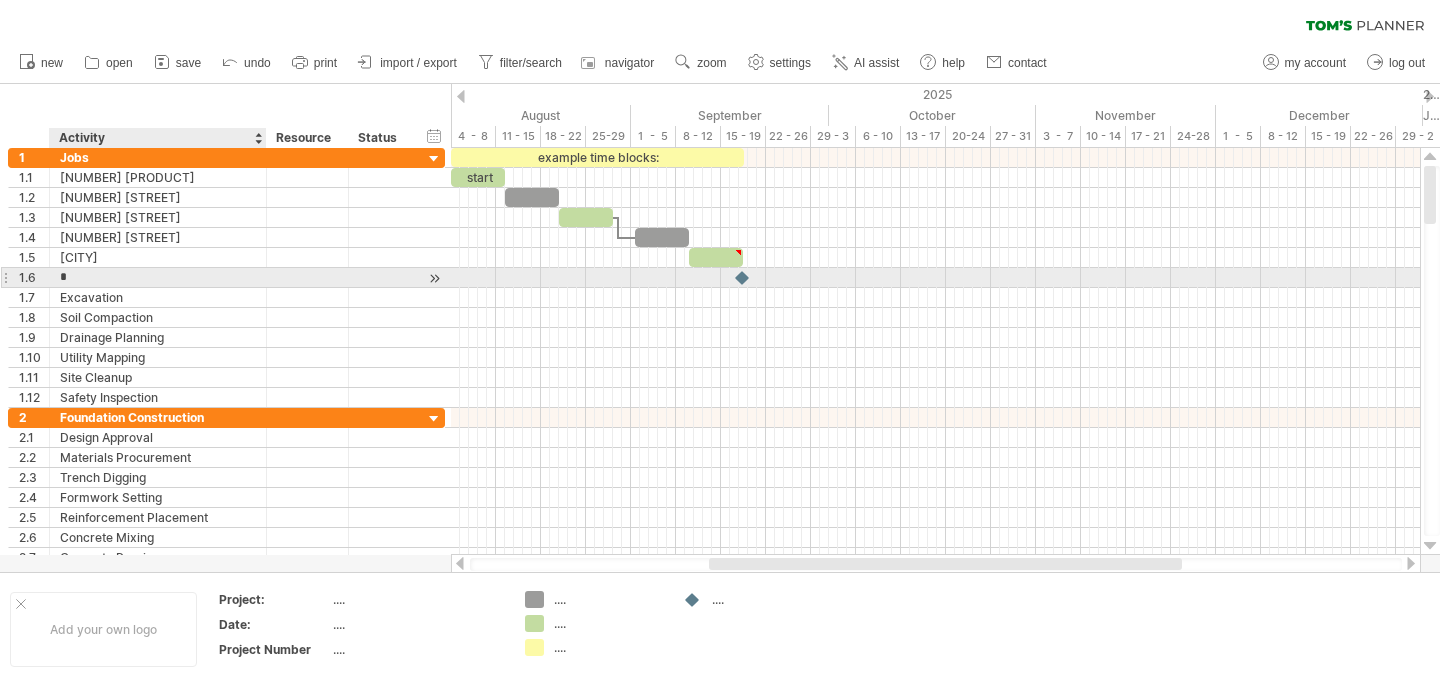 type 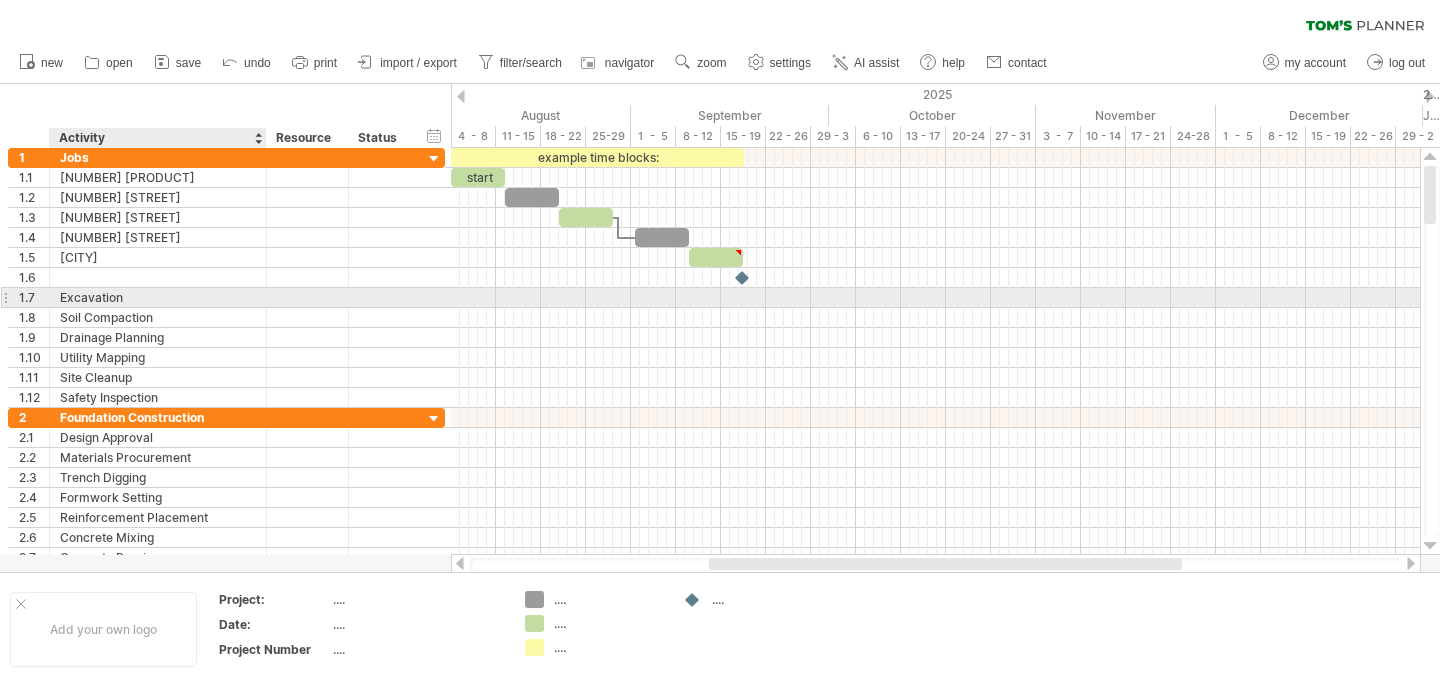 click on "Excavation" at bounding box center [158, 297] 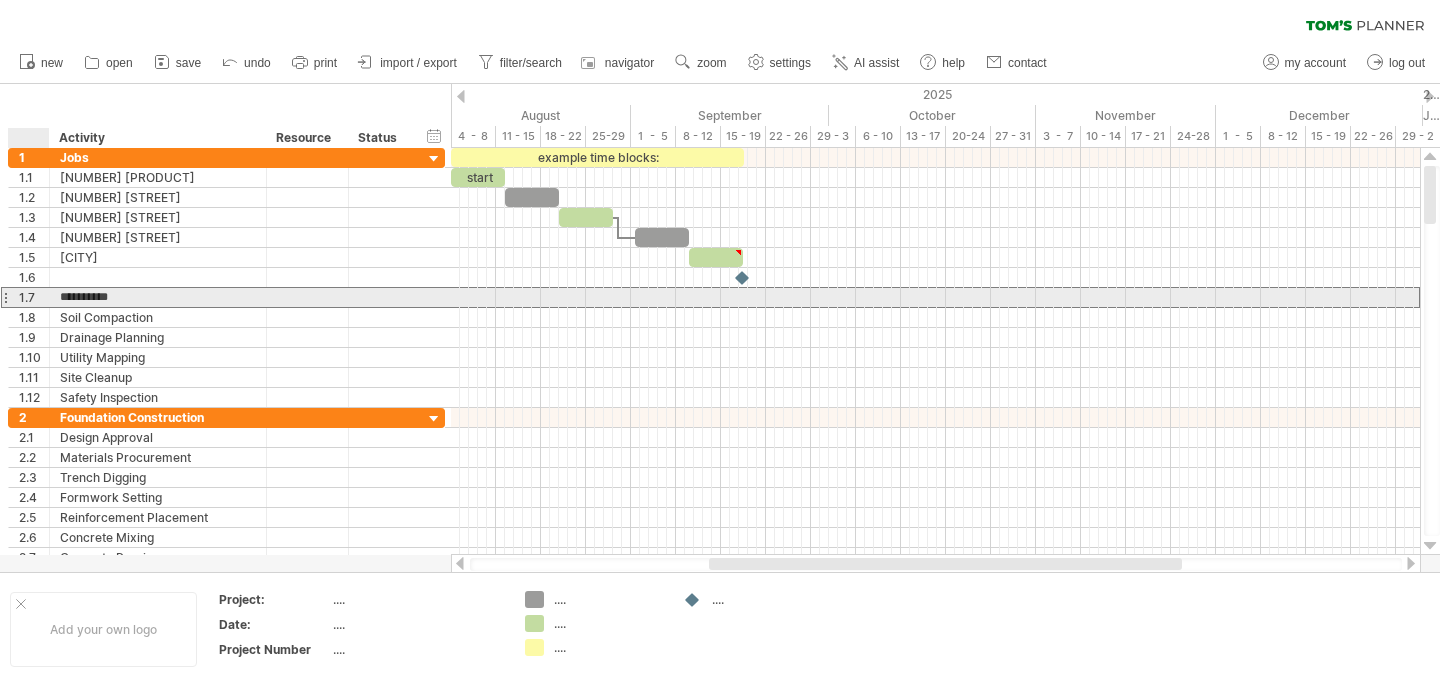 drag, startPoint x: 138, startPoint y: 299, endPoint x: 61, endPoint y: 296, distance: 77.05842 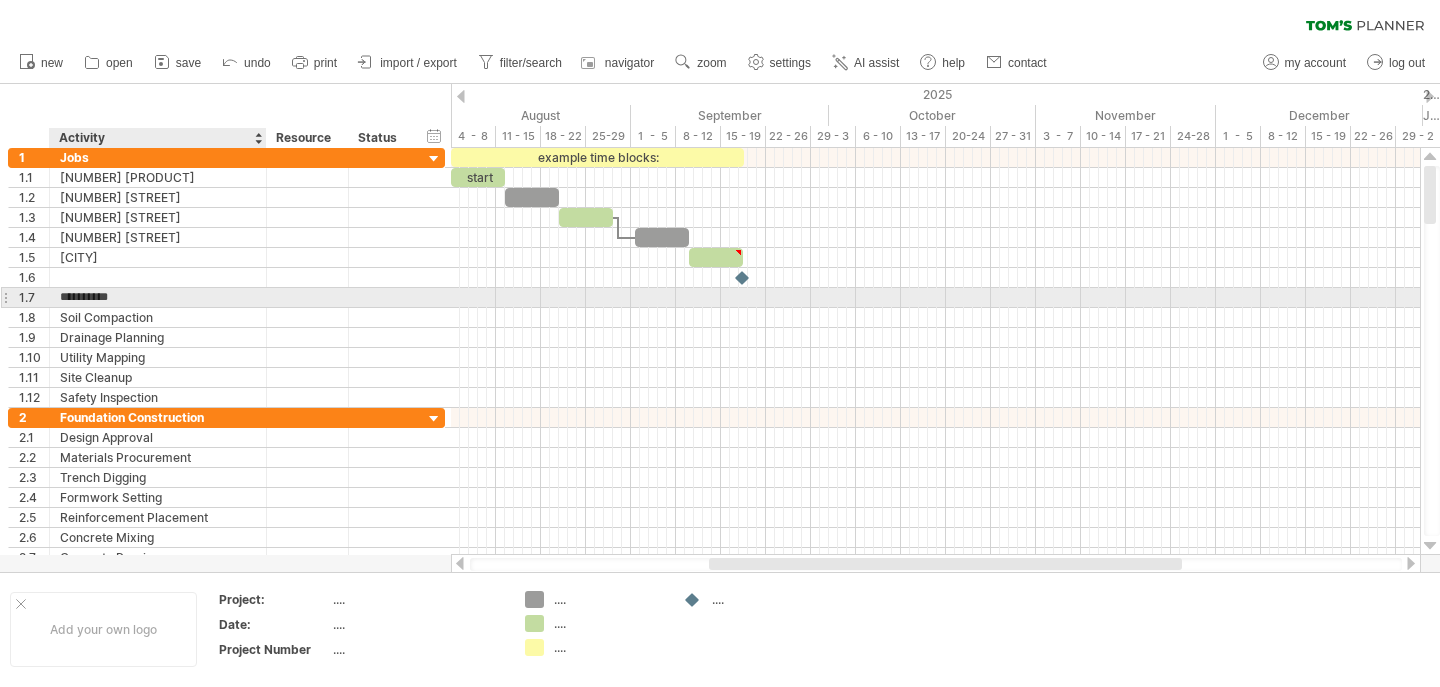 type 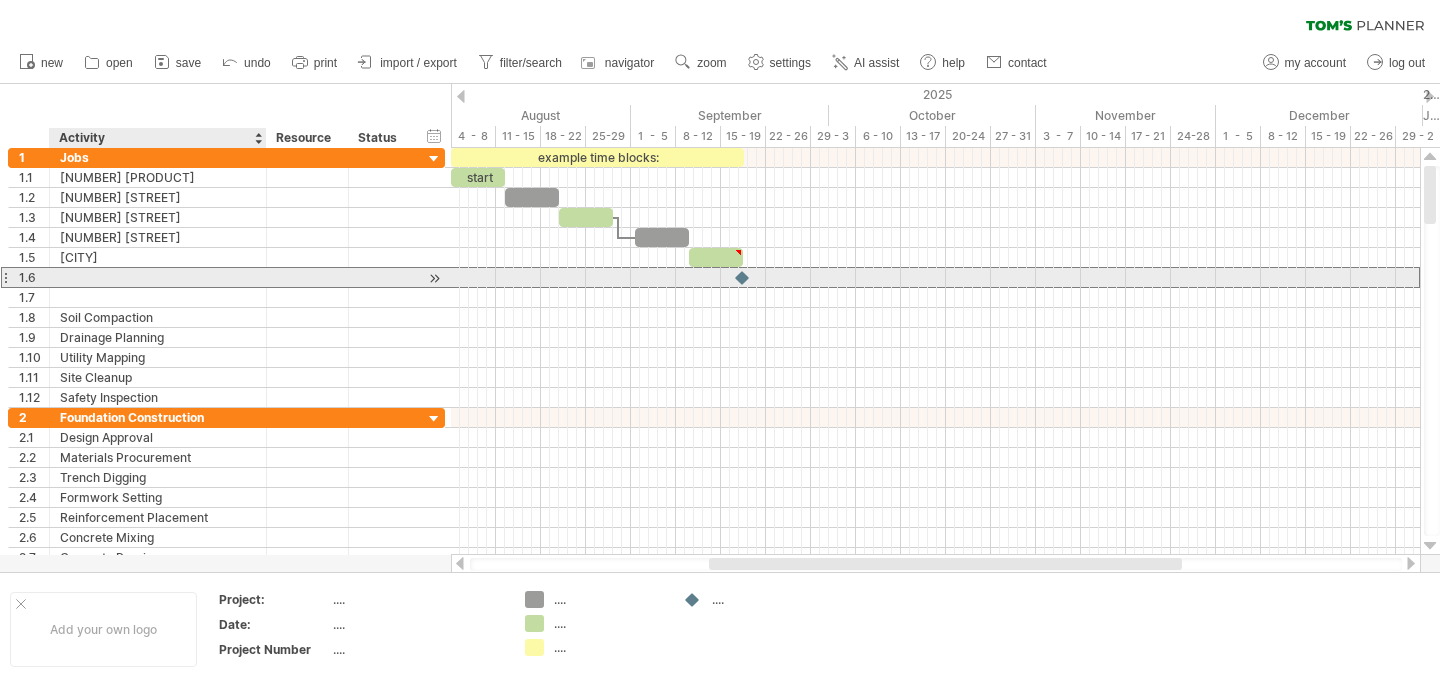 click at bounding box center [158, 277] 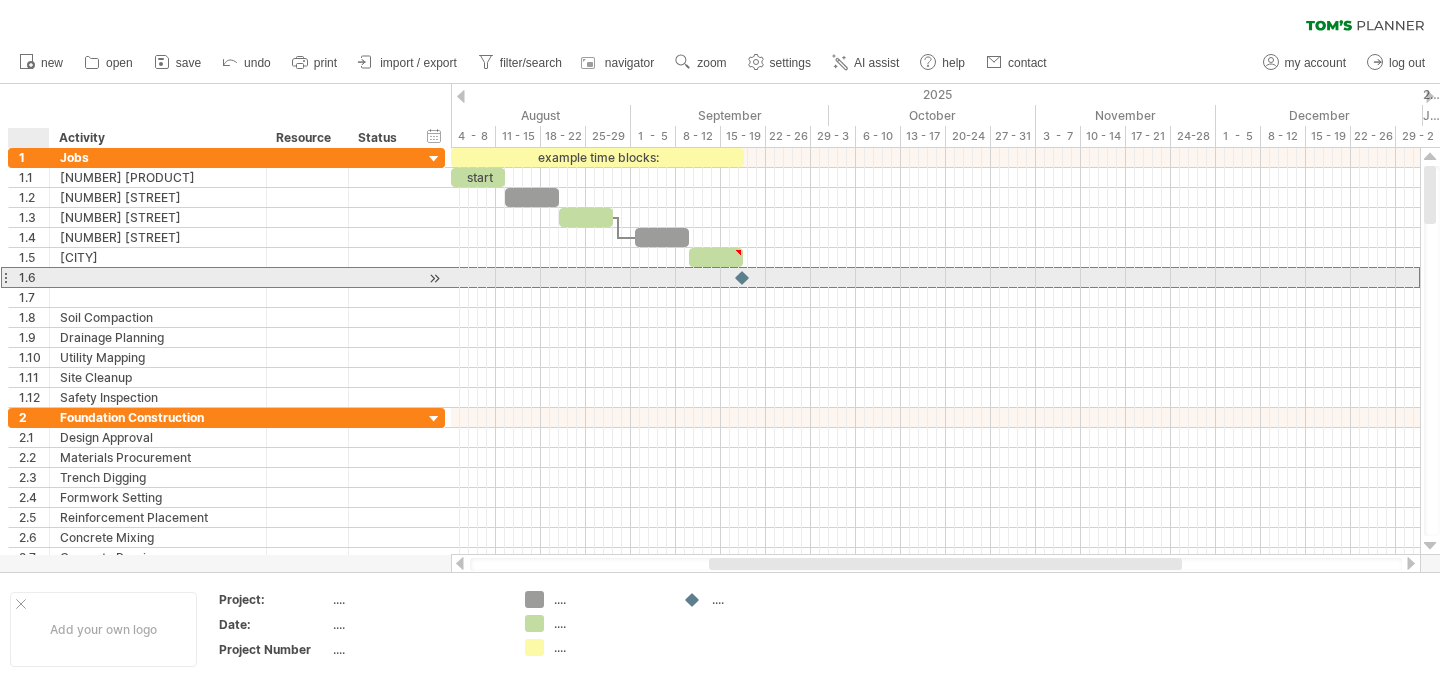 click on "1.6" at bounding box center (34, 277) 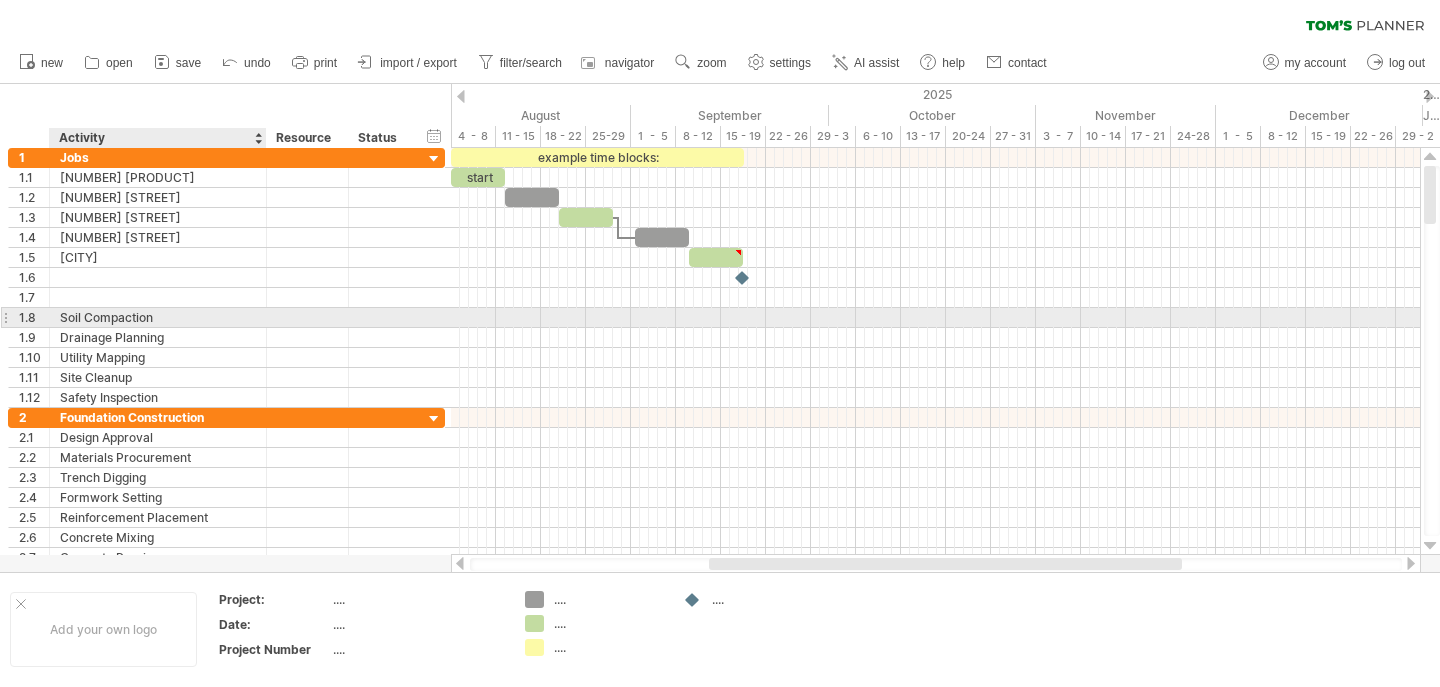 click on "Soil Compaction" at bounding box center (158, 317) 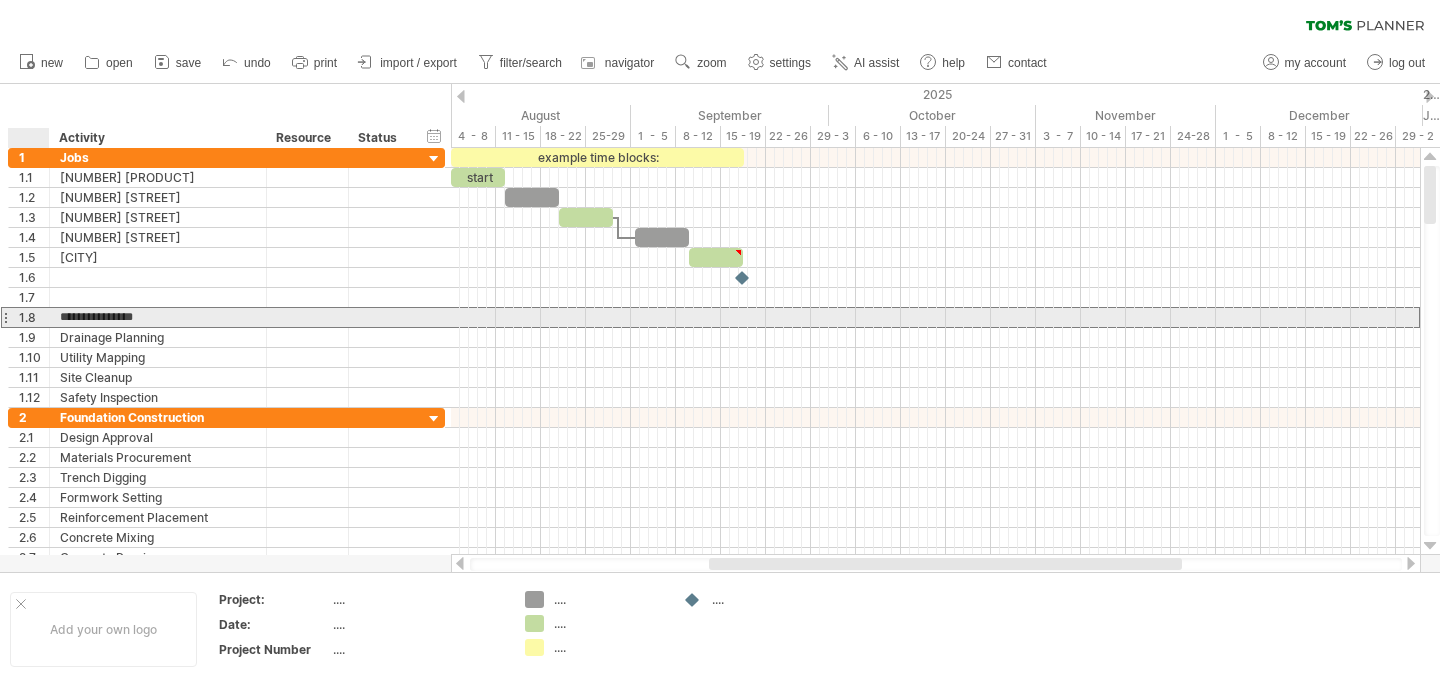 drag, startPoint x: 158, startPoint y: 317, endPoint x: 56, endPoint y: 313, distance: 102.0784 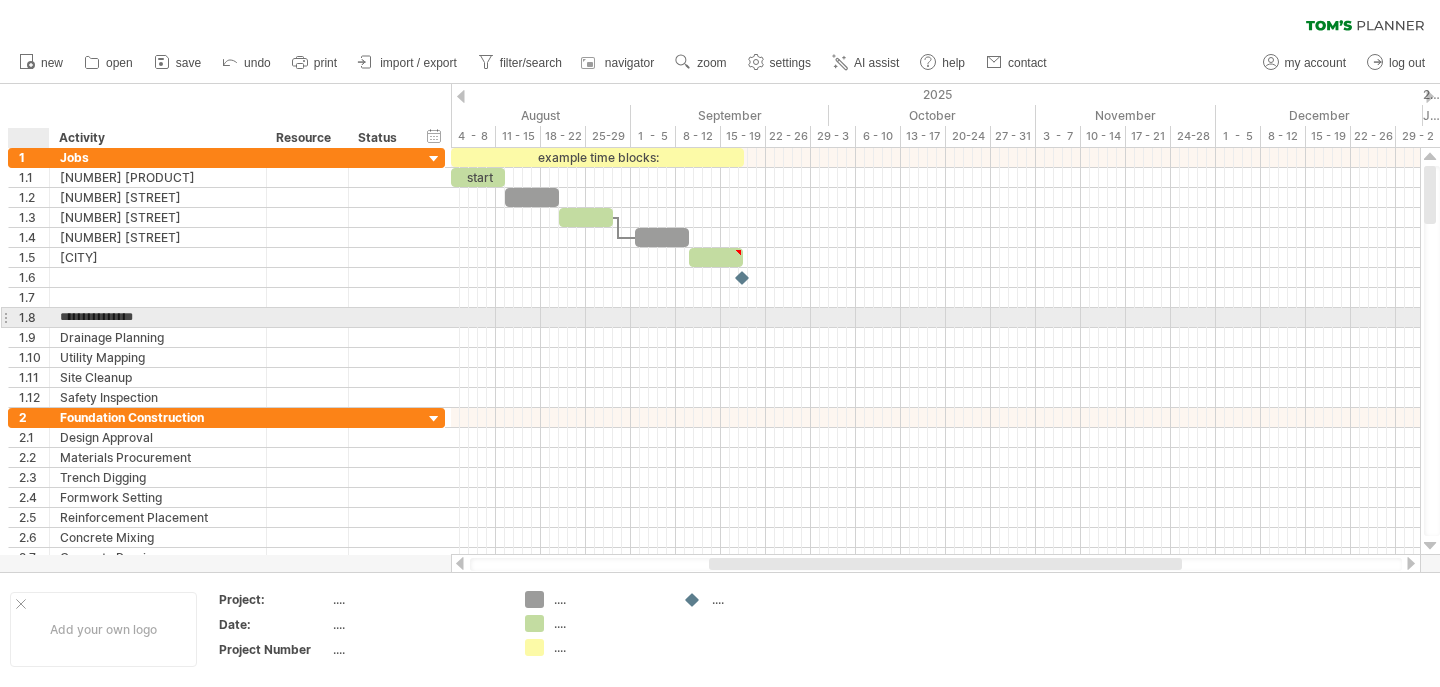 type 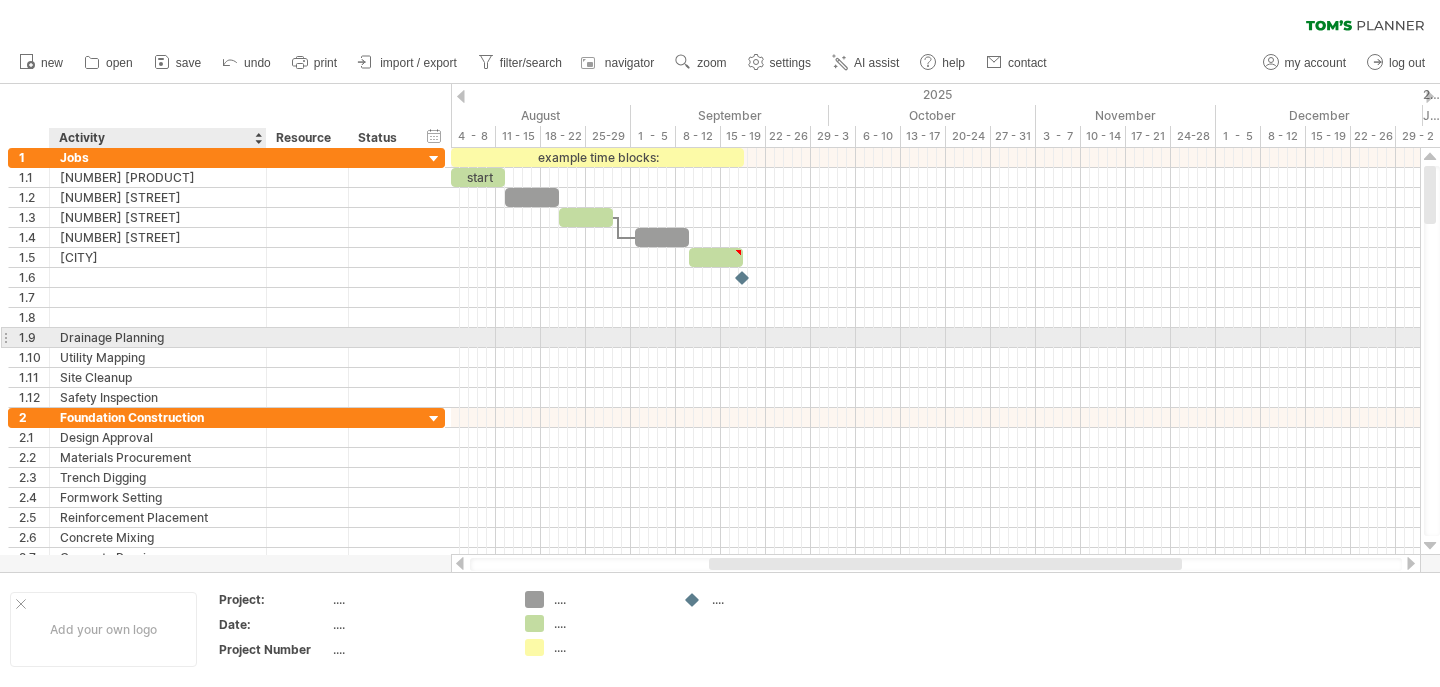 click on "Drainage Planning" at bounding box center (158, 337) 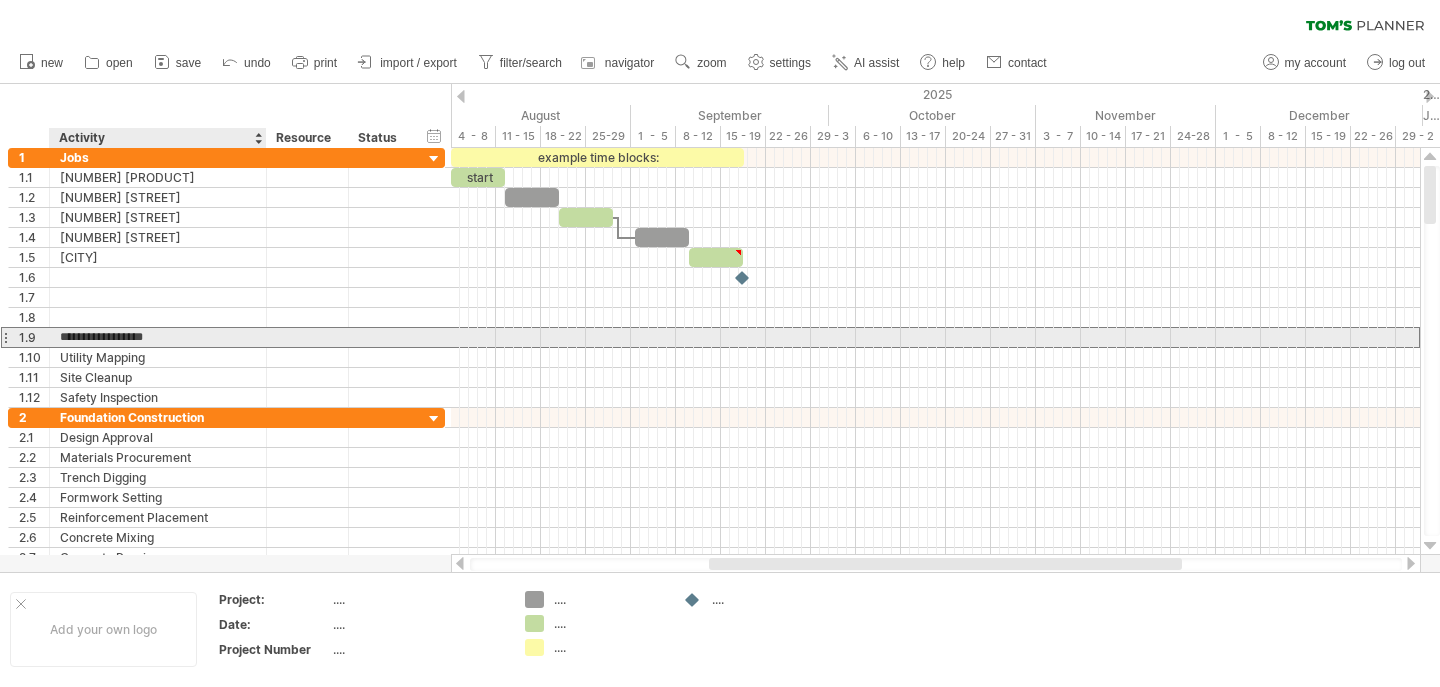 drag, startPoint x: 173, startPoint y: 338, endPoint x: 67, endPoint y: 338, distance: 106 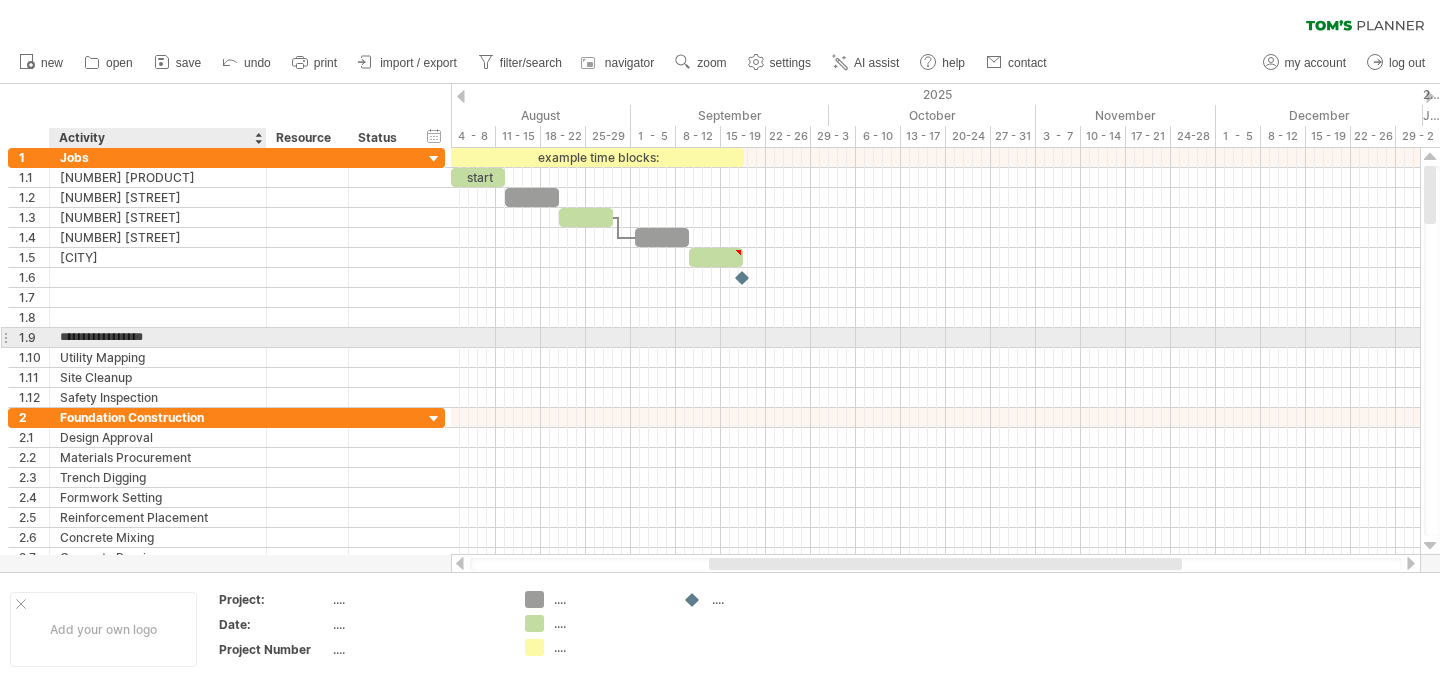type 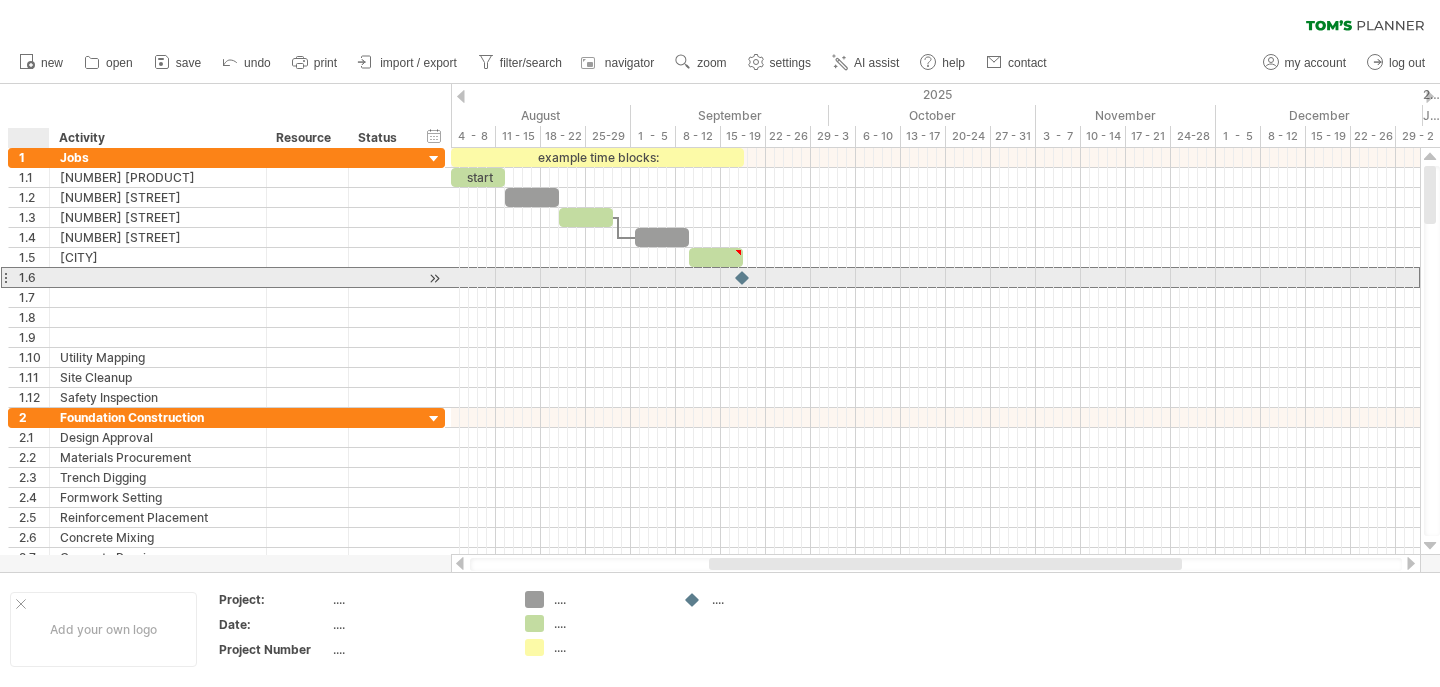 click on "1.6" at bounding box center [34, 277] 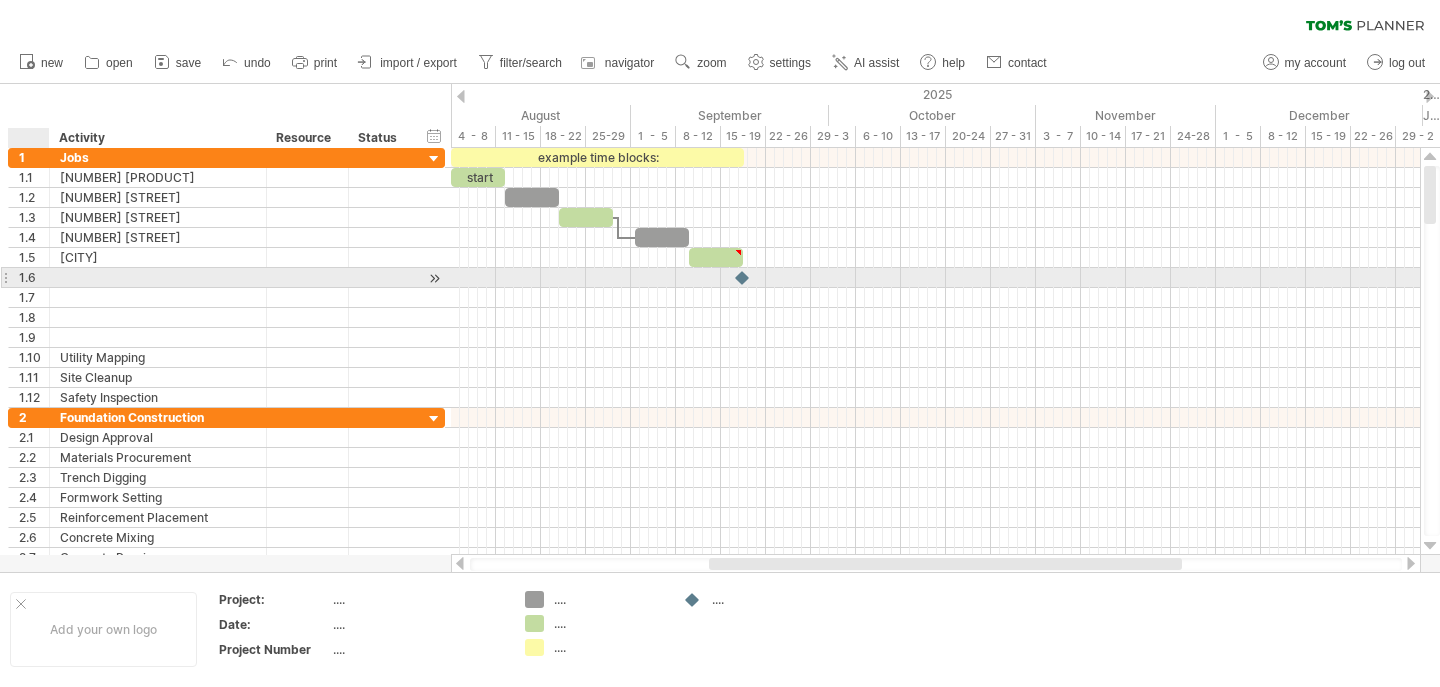 click on "1.6" at bounding box center [34, 277] 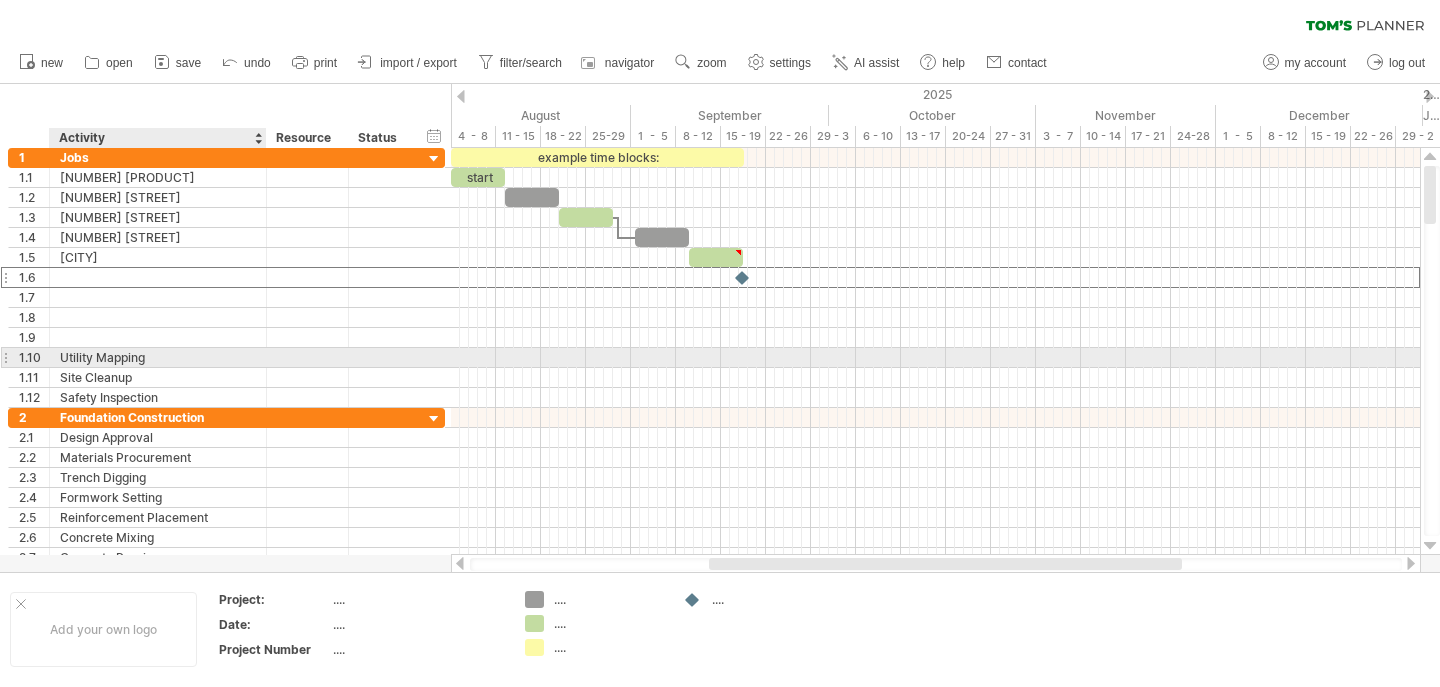 click on "Utility Mapping" at bounding box center [158, 357] 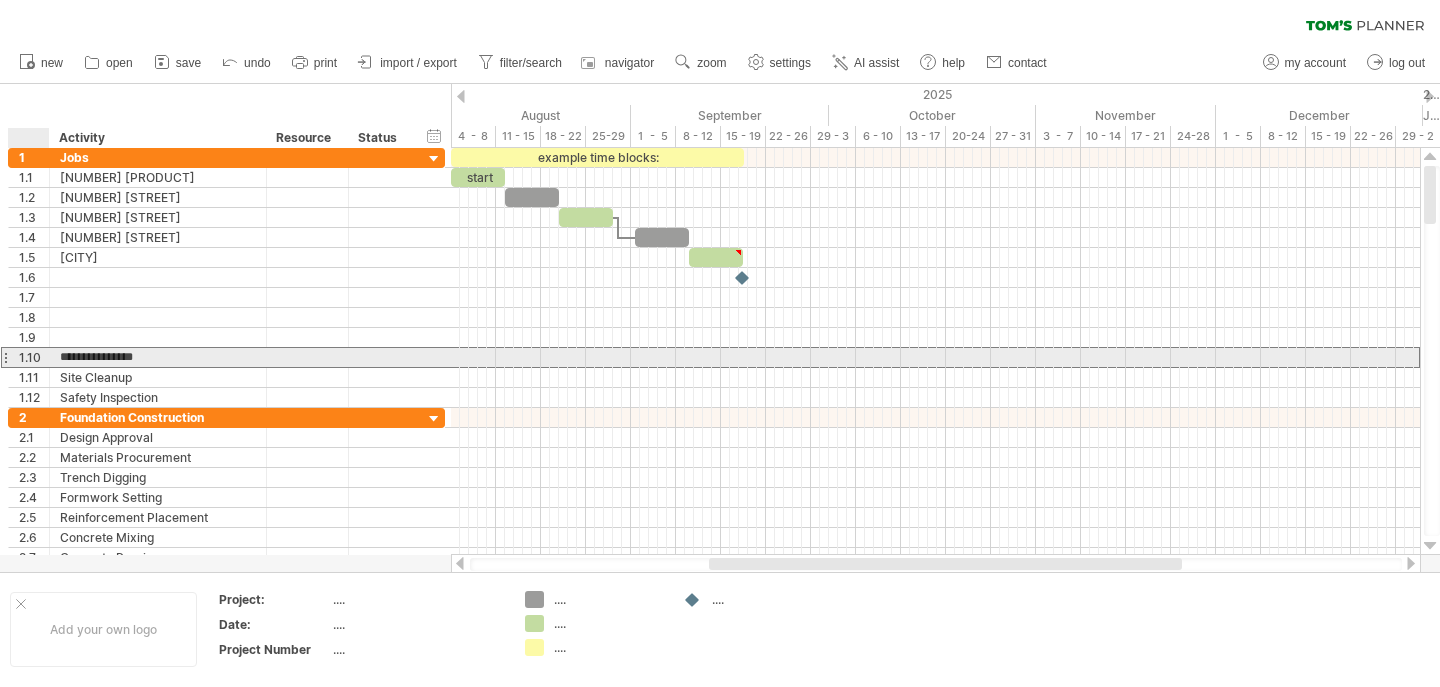 drag, startPoint x: 157, startPoint y: 359, endPoint x: 49, endPoint y: 359, distance: 108 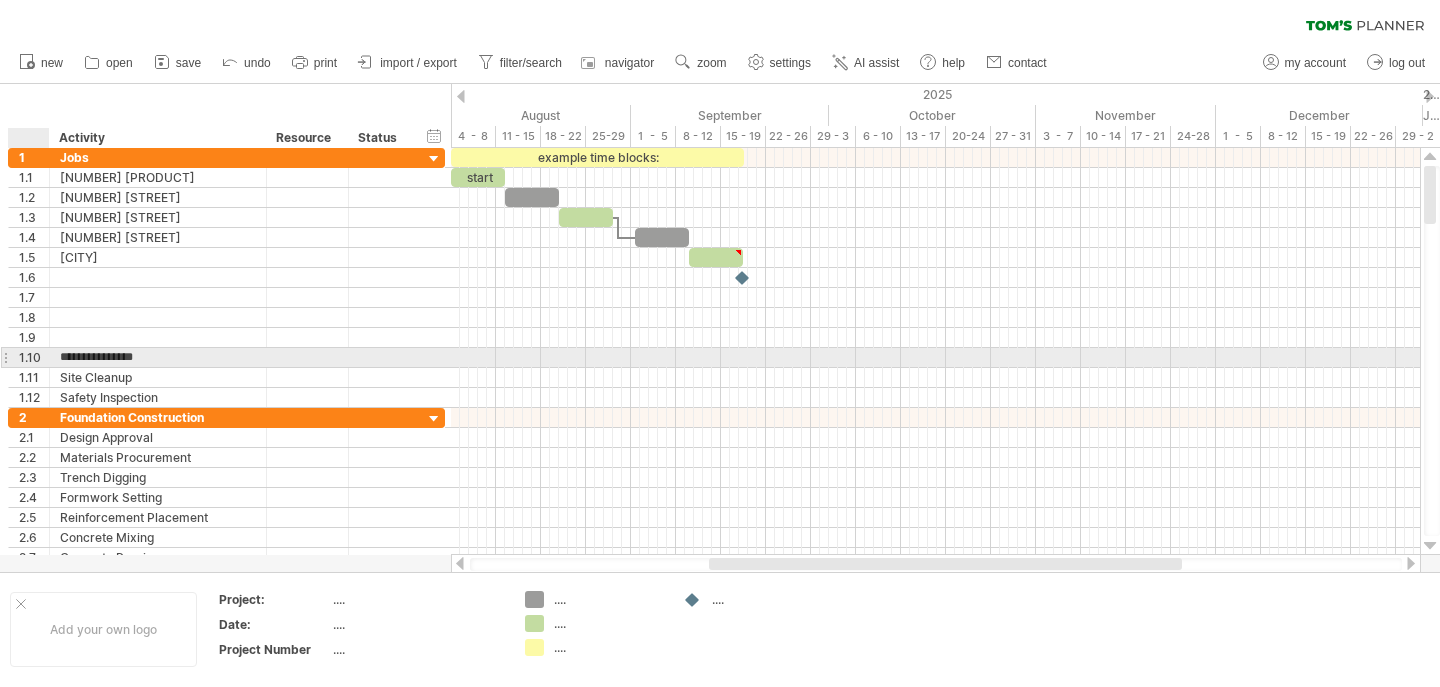 type 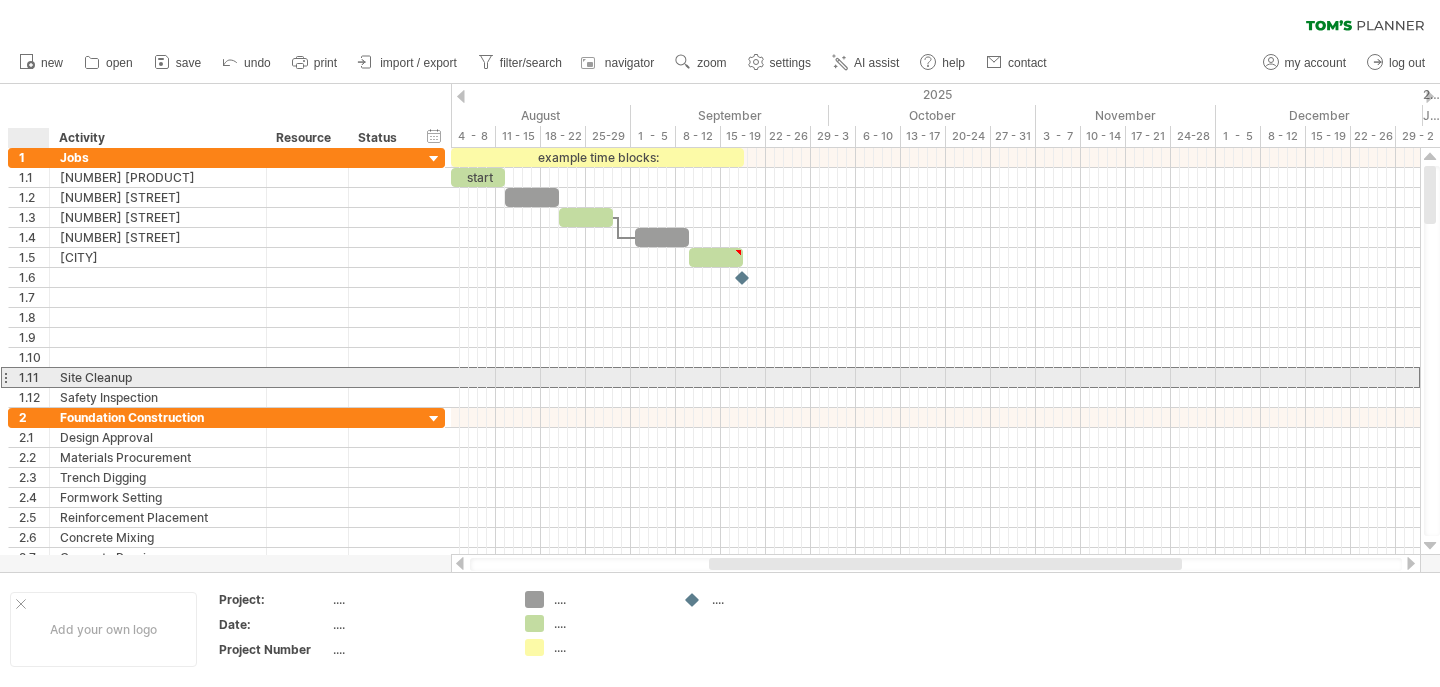 drag, startPoint x: 137, startPoint y: 374, endPoint x: 59, endPoint y: 374, distance: 78 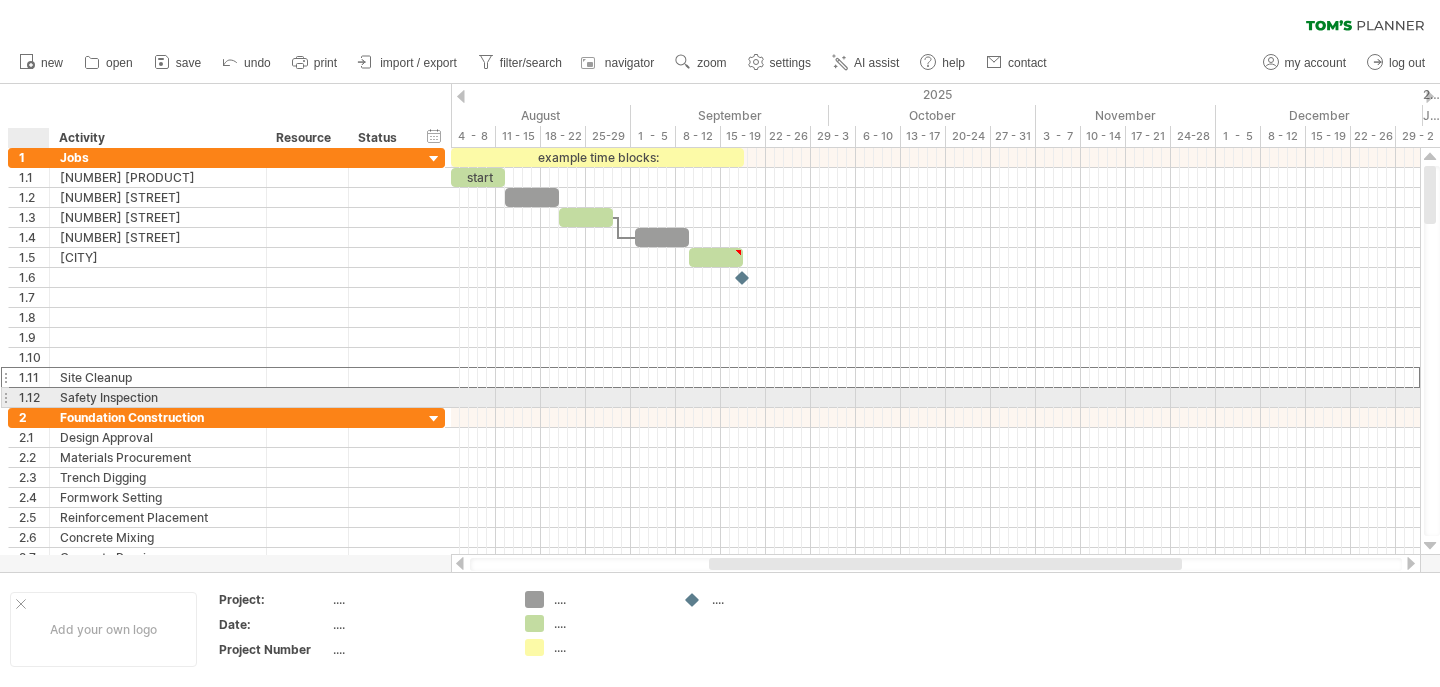 click at bounding box center (47, 378) 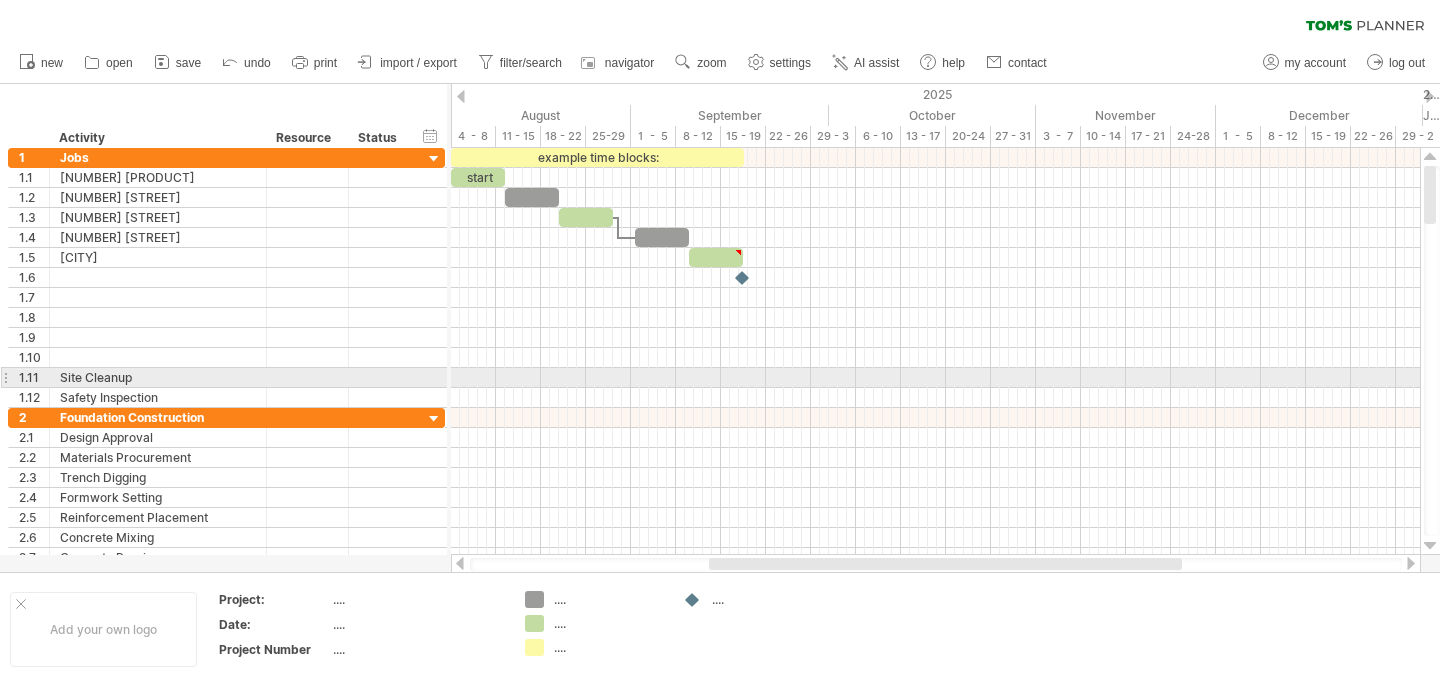 click at bounding box center [5, 377] 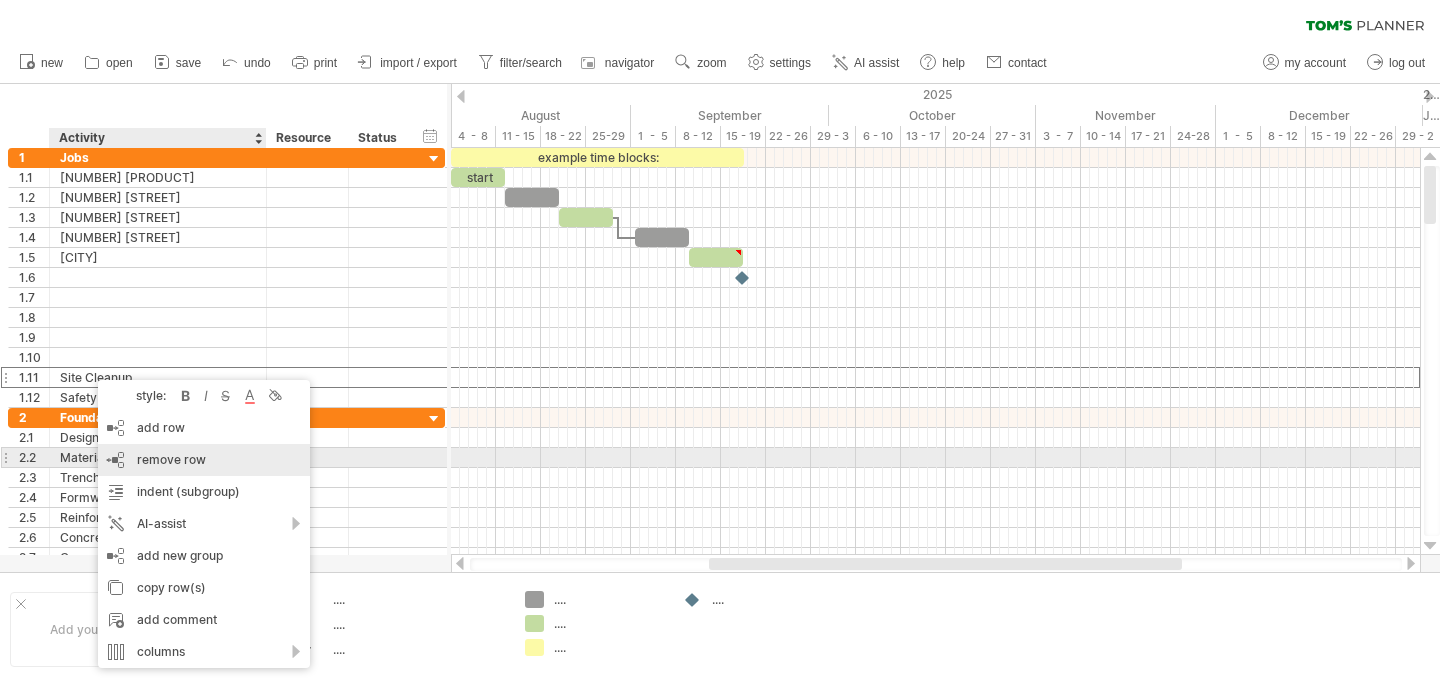 click on "remove row" at bounding box center (171, 459) 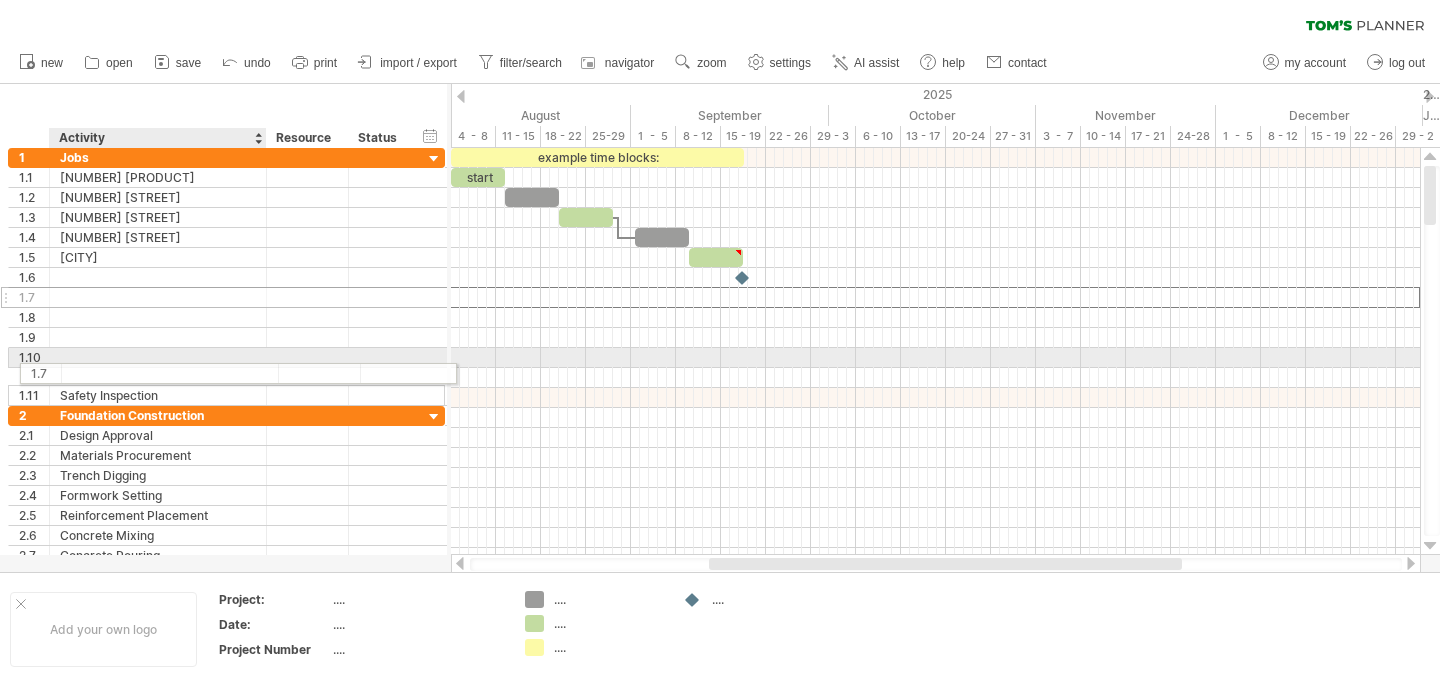 drag, startPoint x: 87, startPoint y: 304, endPoint x: 93, endPoint y: 370, distance: 66.27216 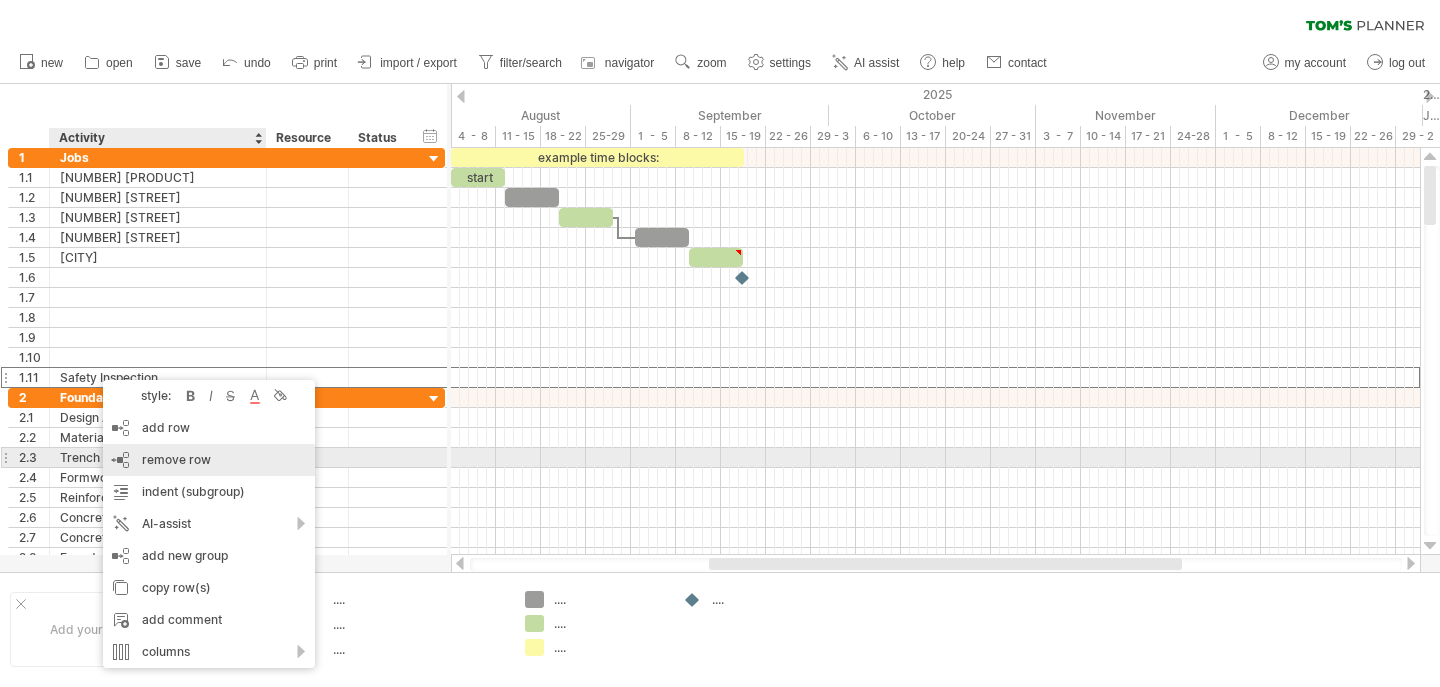 click on "remove row" at bounding box center (176, 459) 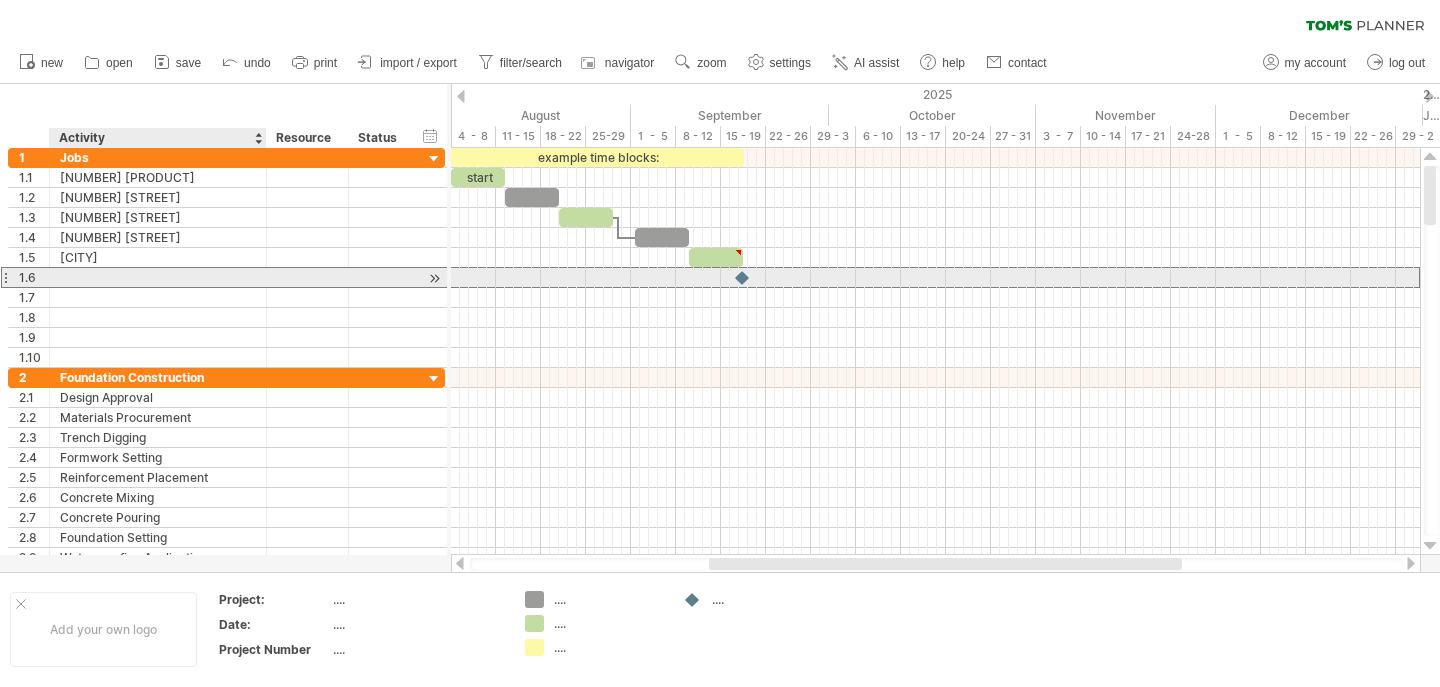 click on "1.6" at bounding box center [226, 277] 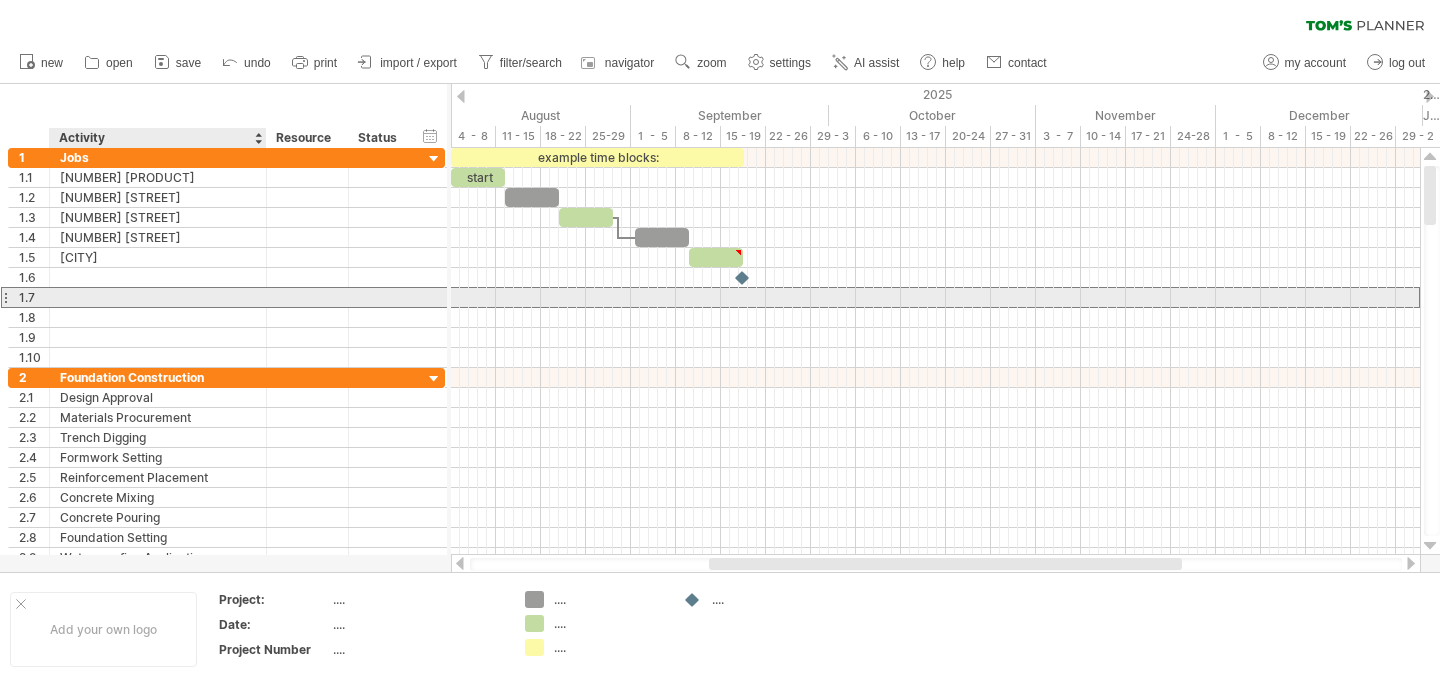 click at bounding box center [158, 297] 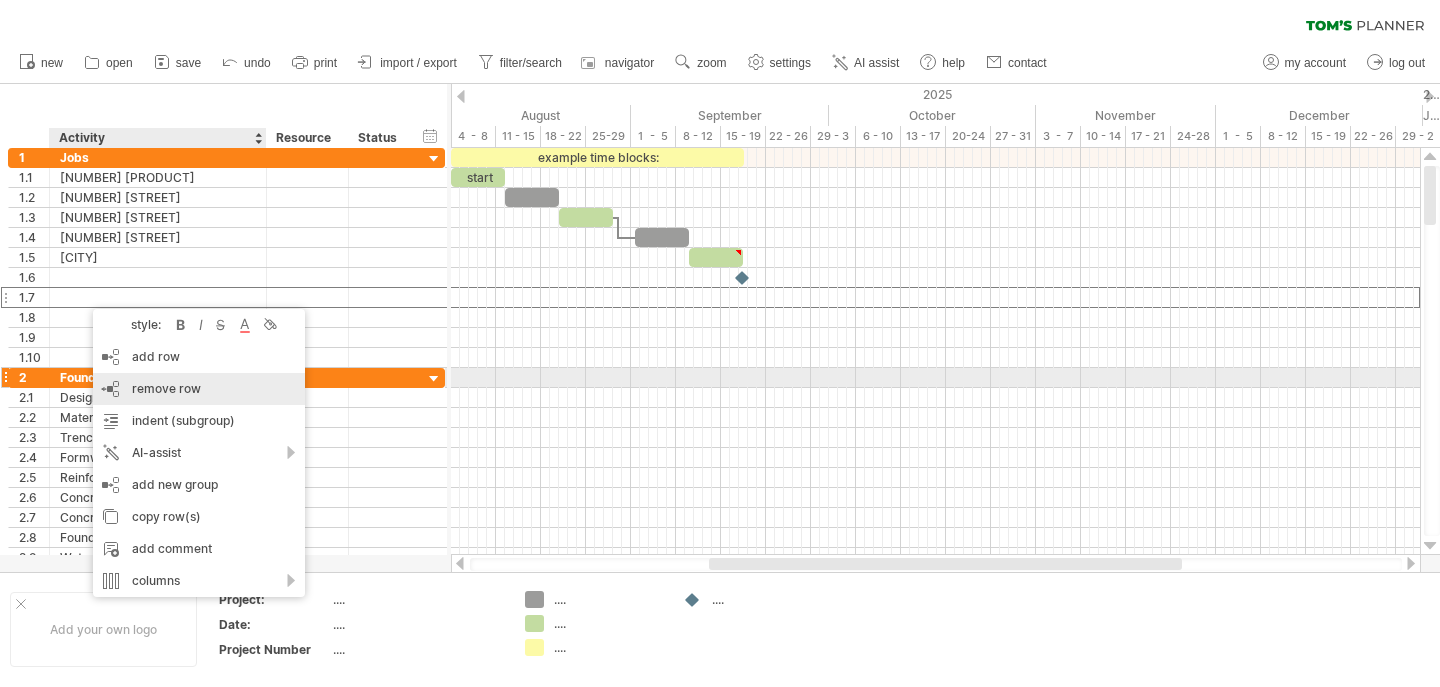 click on "remove row remove selected rows" at bounding box center [199, 389] 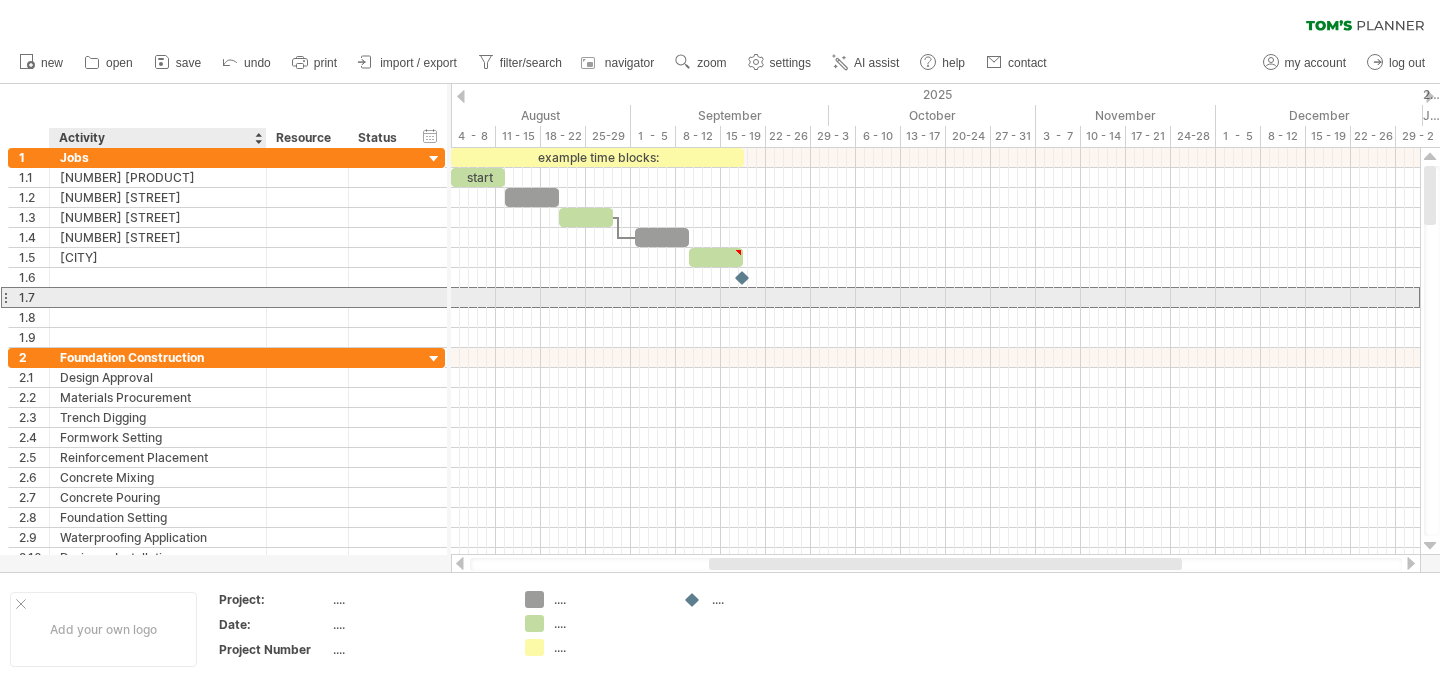 click at bounding box center [158, 297] 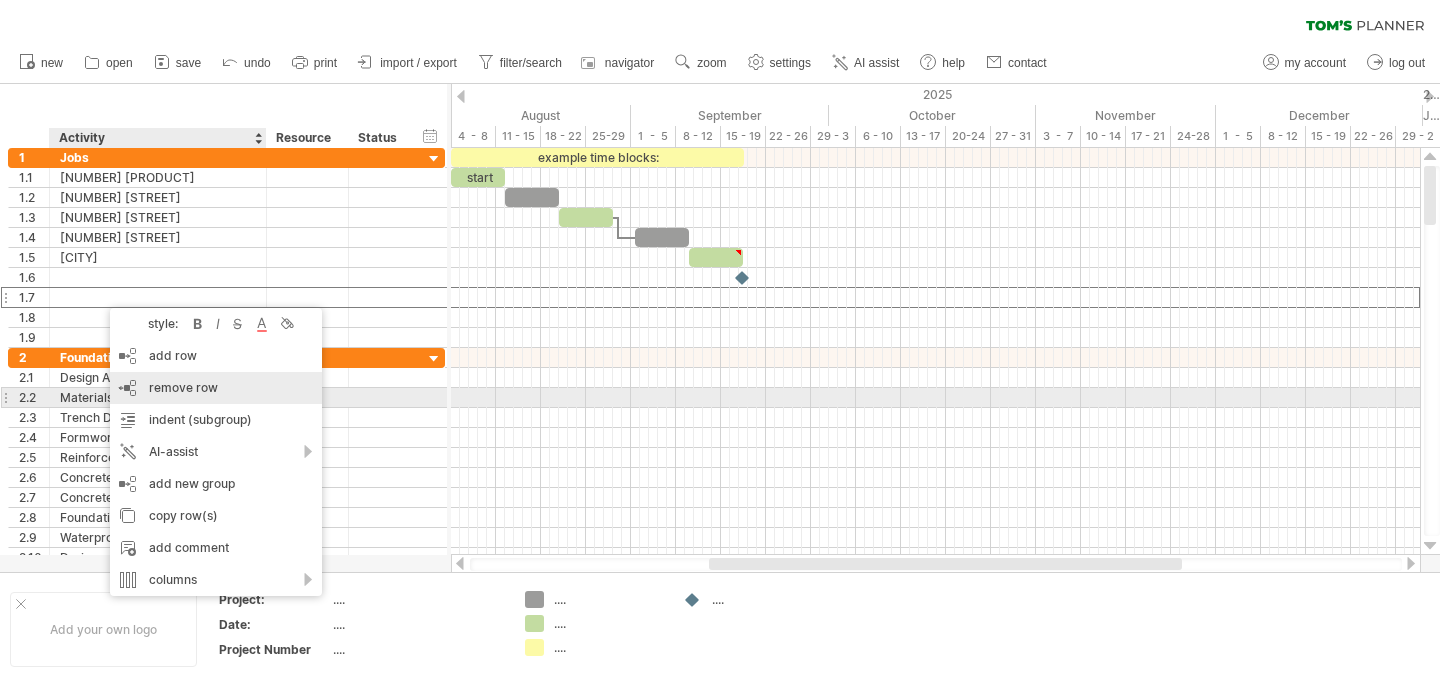 click on "remove row" at bounding box center (183, 387) 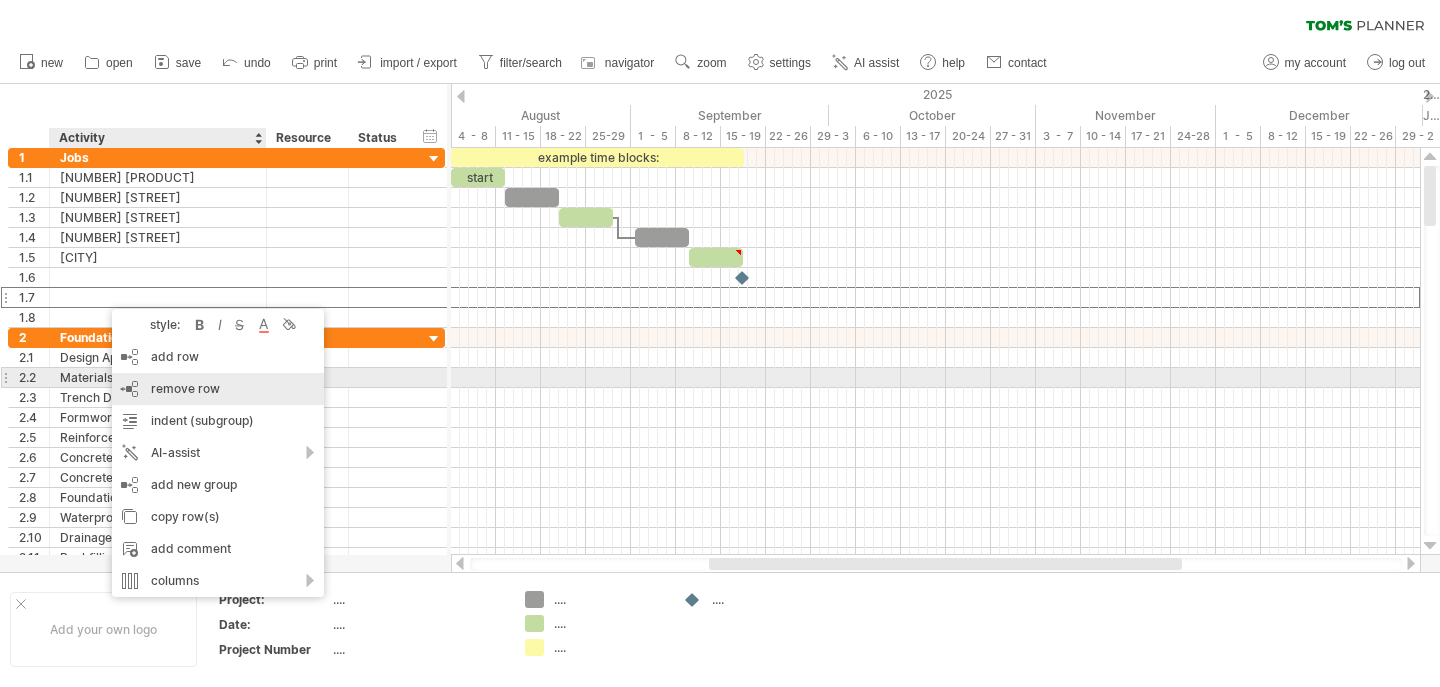 click on "remove row" at bounding box center [185, 388] 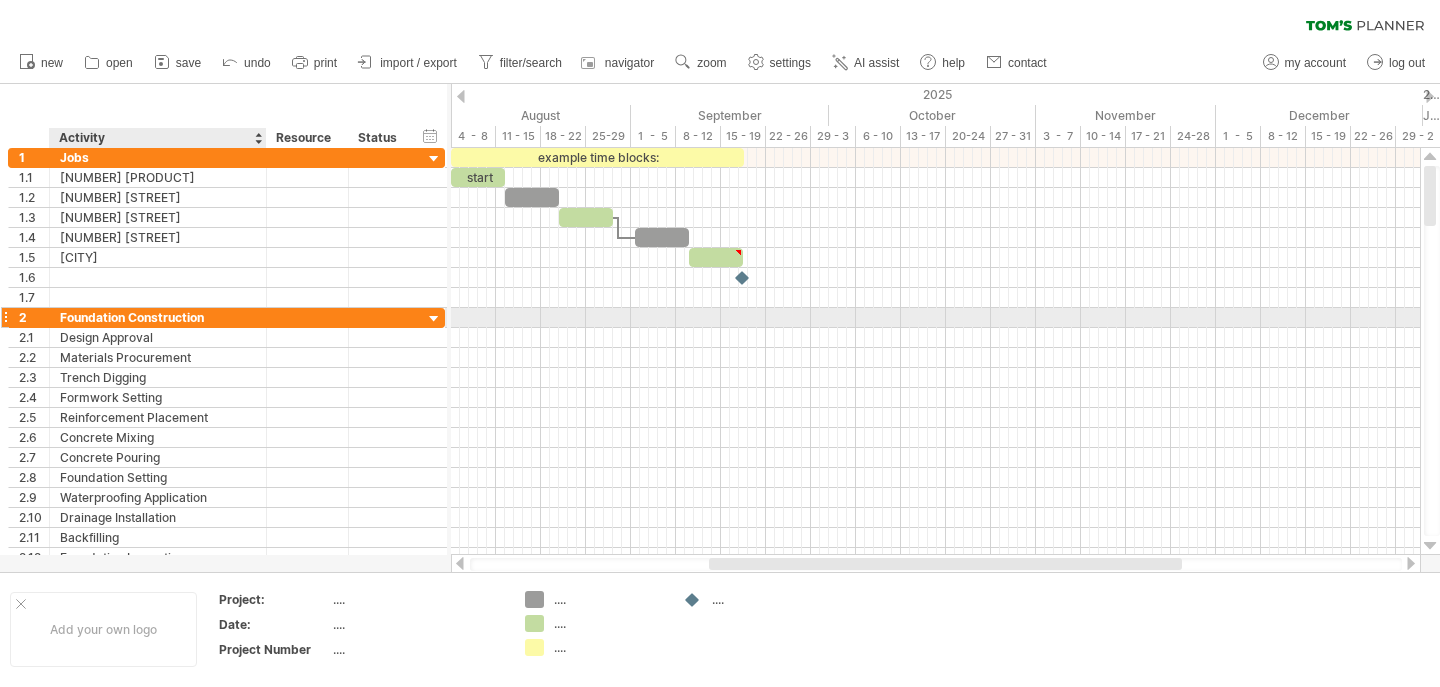 click on "Foundation Construction" at bounding box center [158, 317] 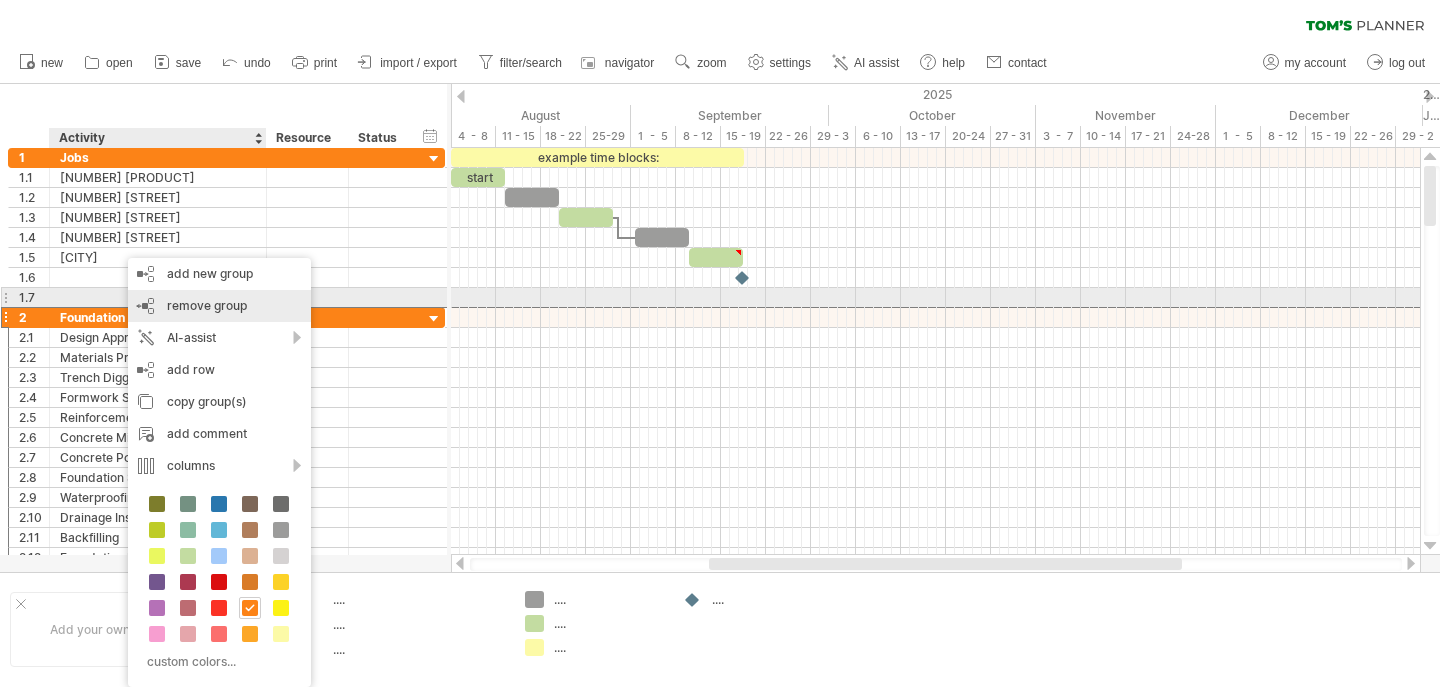 click on "remove group" at bounding box center (207, 305) 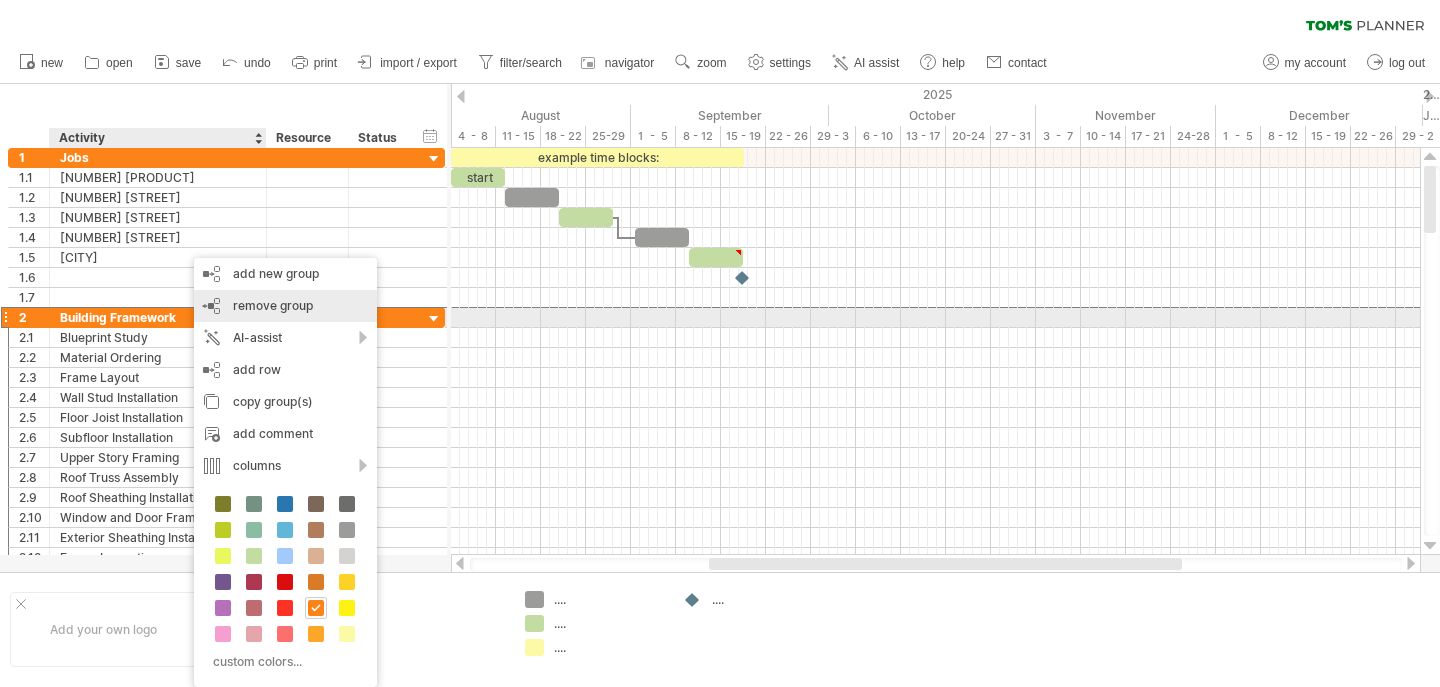 click on "remove group" at bounding box center (273, 305) 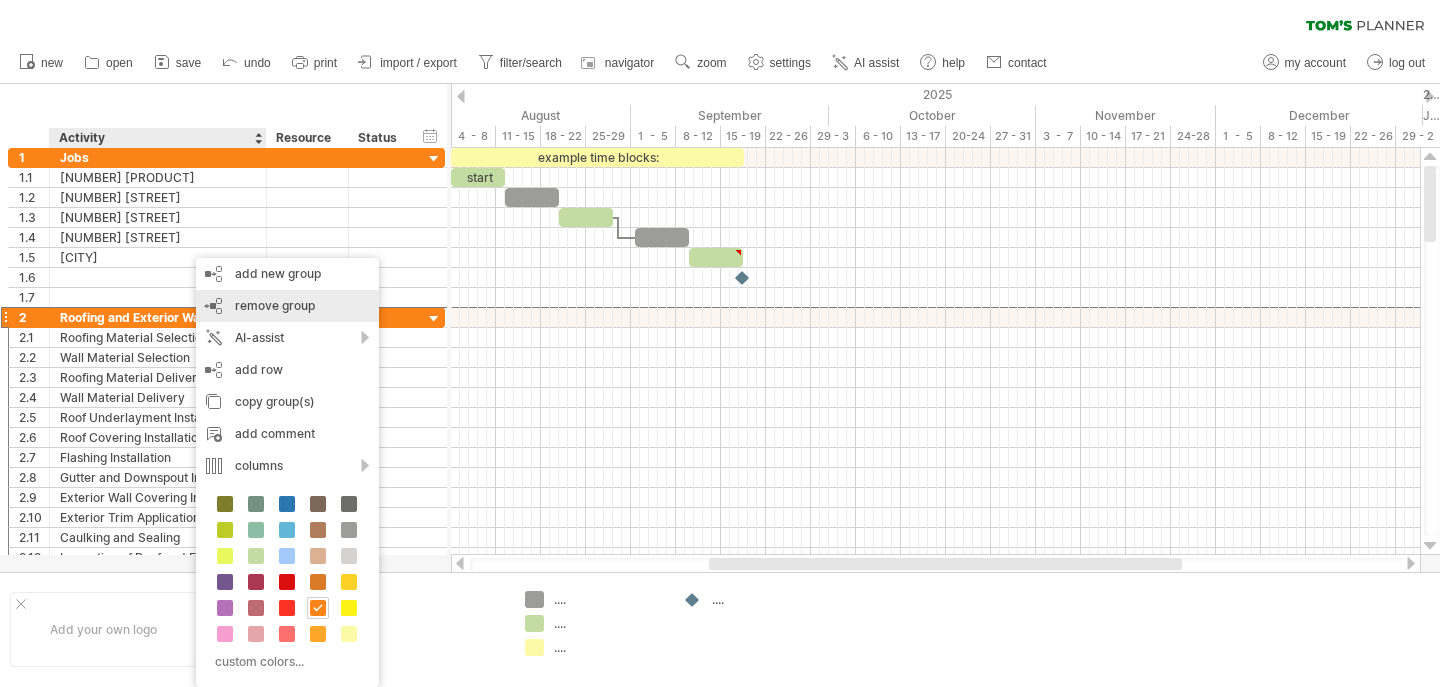 click on "remove group" at bounding box center [275, 305] 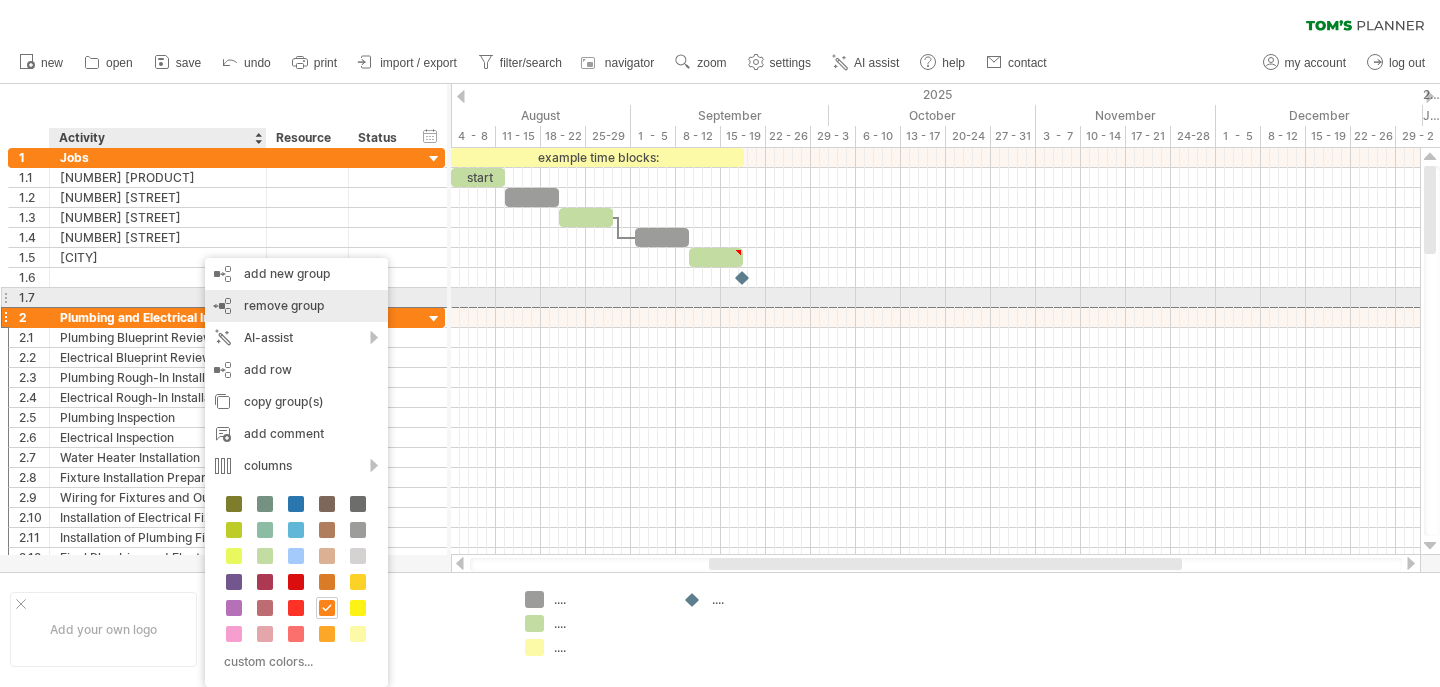 click on "remove group" at bounding box center (284, 305) 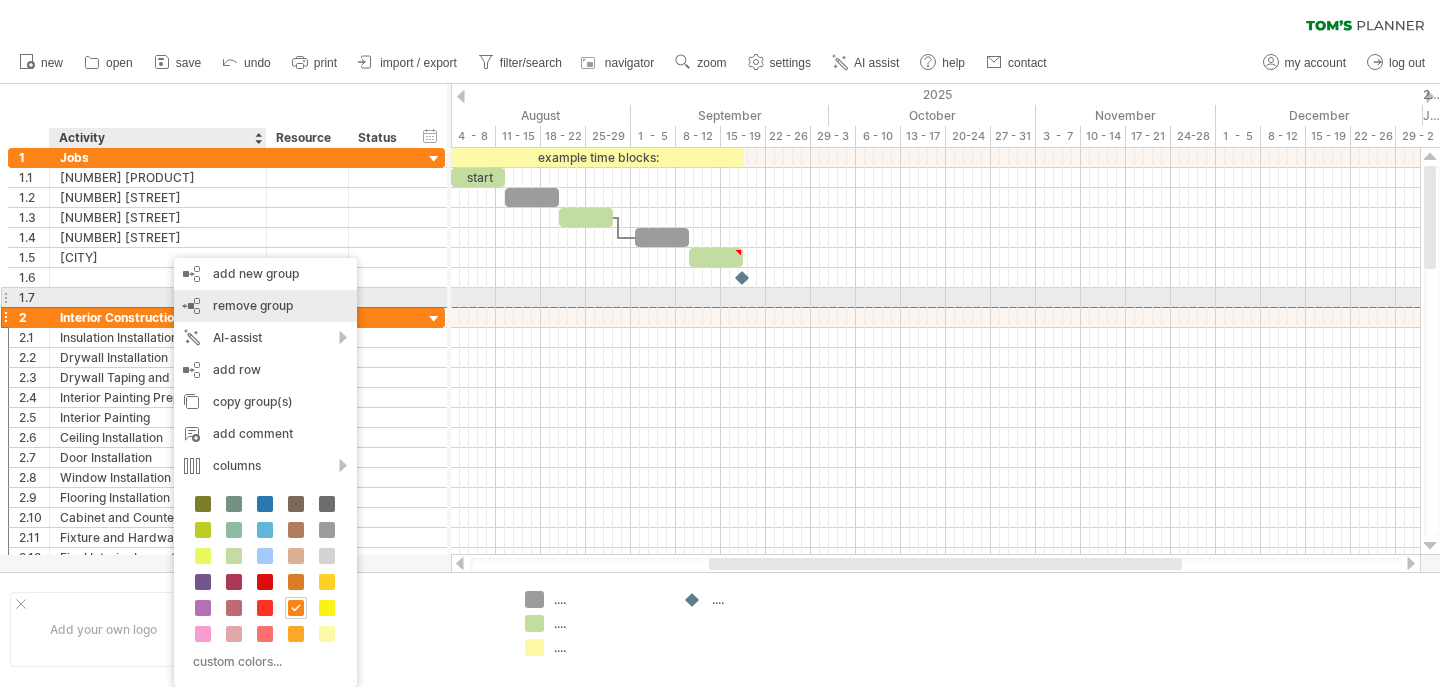 click on "remove group" at bounding box center (253, 305) 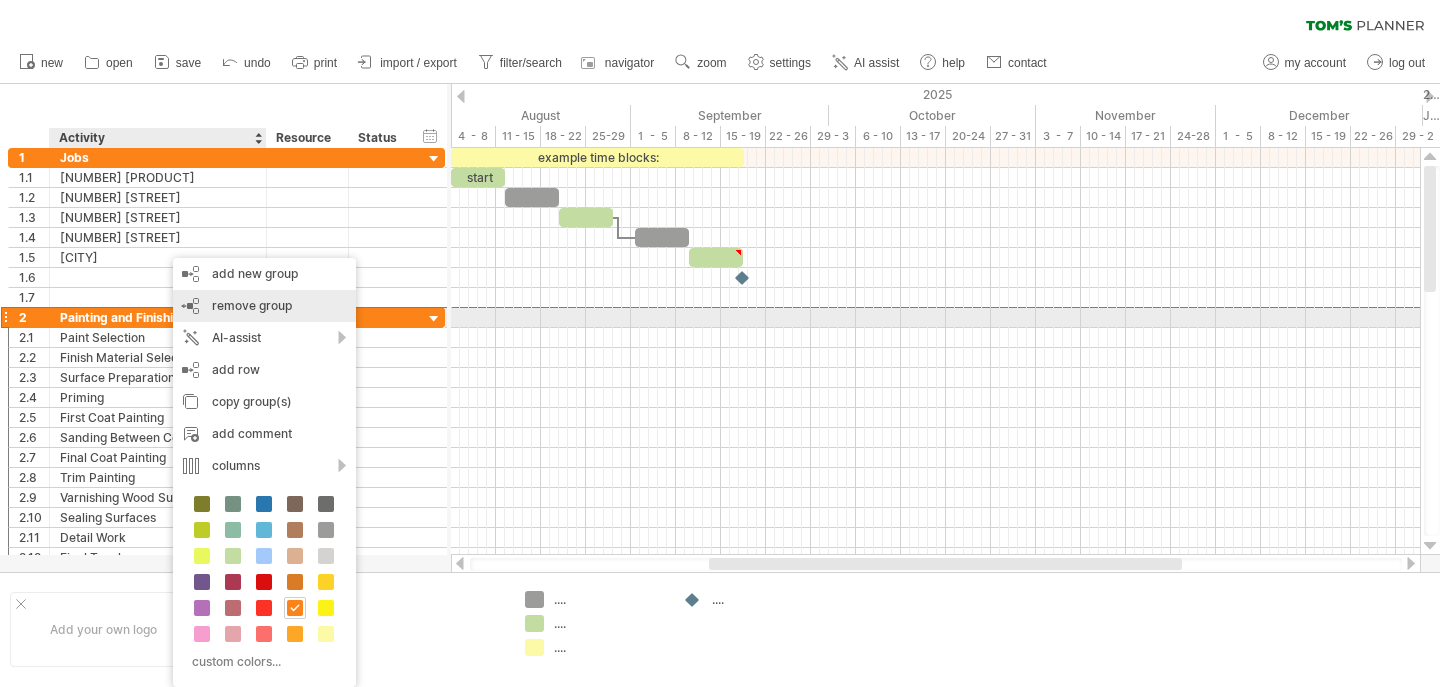 click on "remove group" at bounding box center [252, 305] 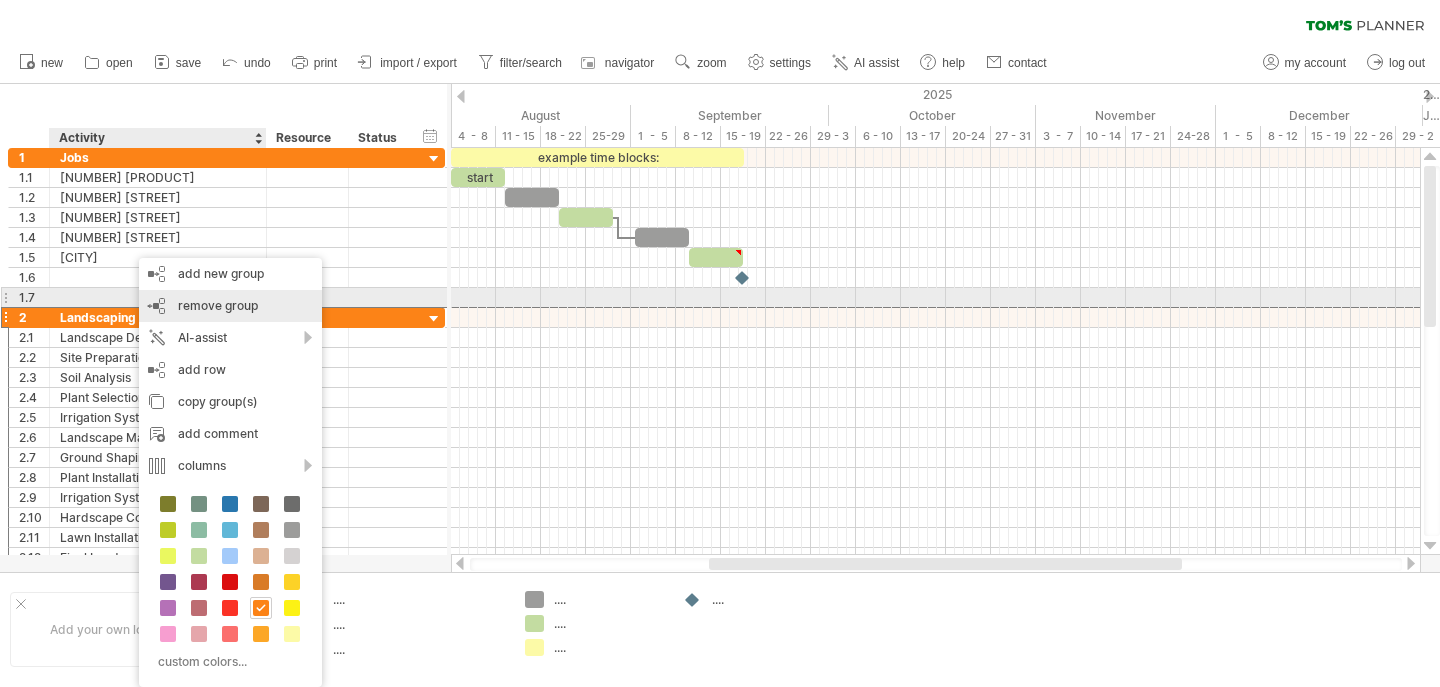 click on "remove group" at bounding box center (218, 305) 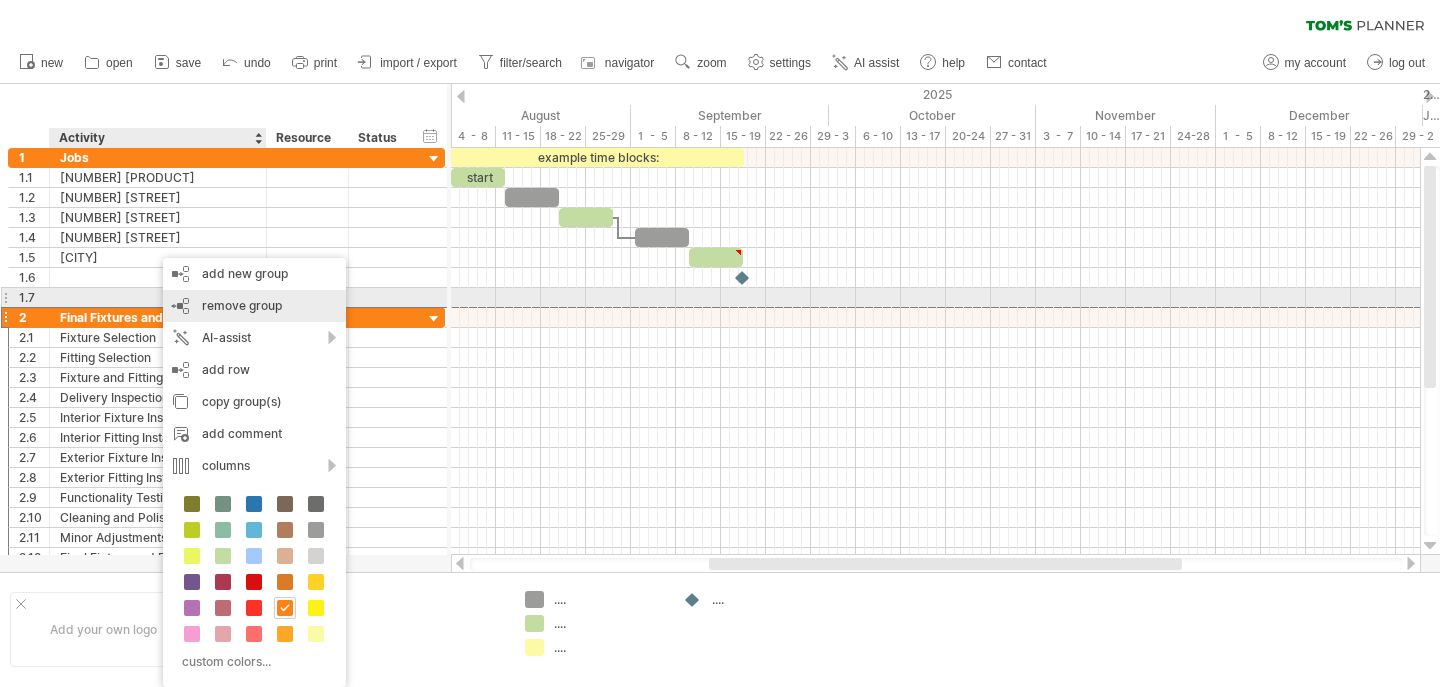 click on "remove group" at bounding box center [242, 305] 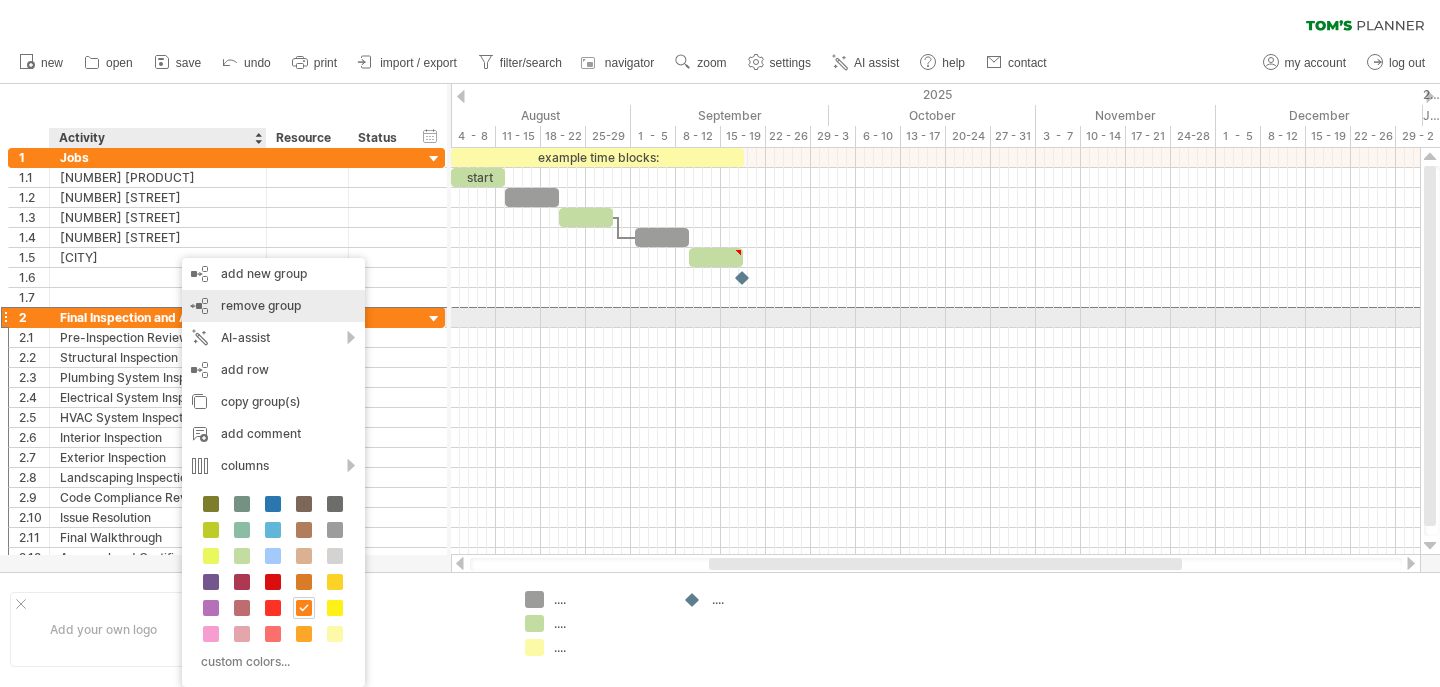 click on "remove group" at bounding box center [261, 305] 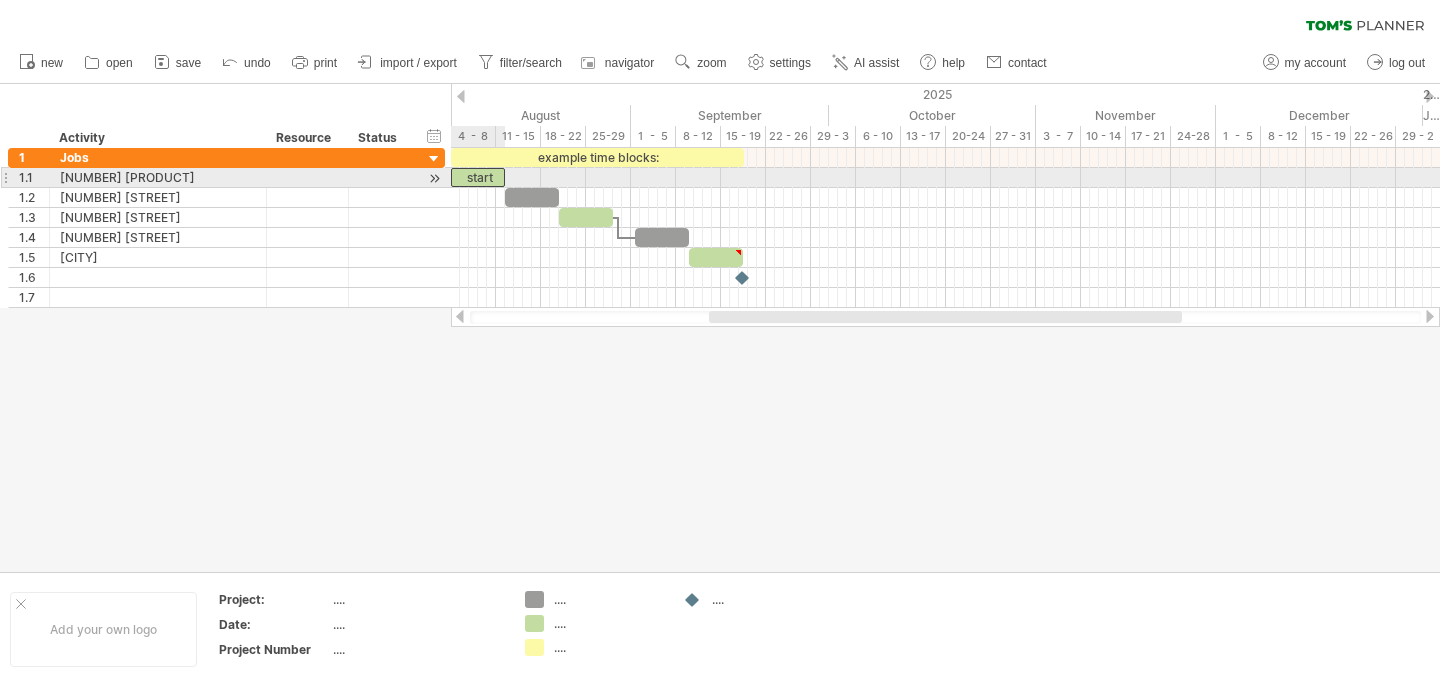 click on "start" at bounding box center [478, 177] 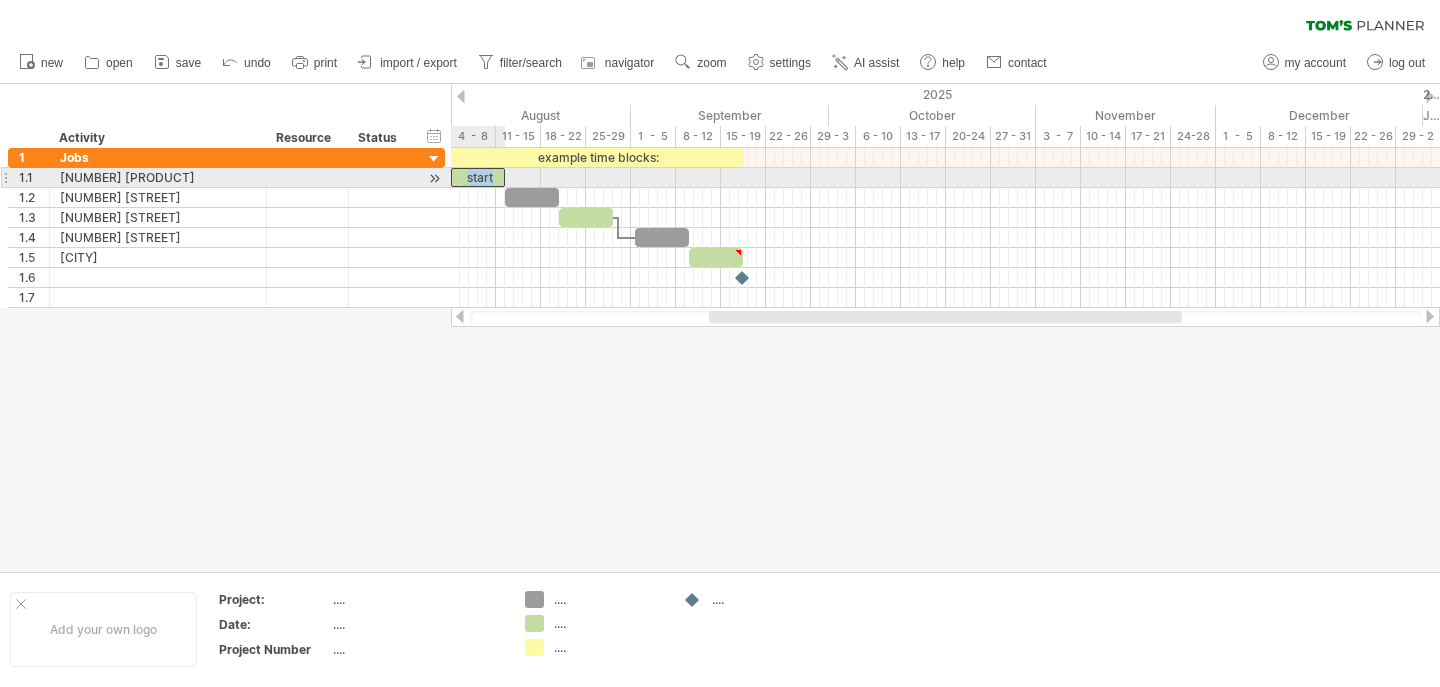 click on "start" at bounding box center (478, 177) 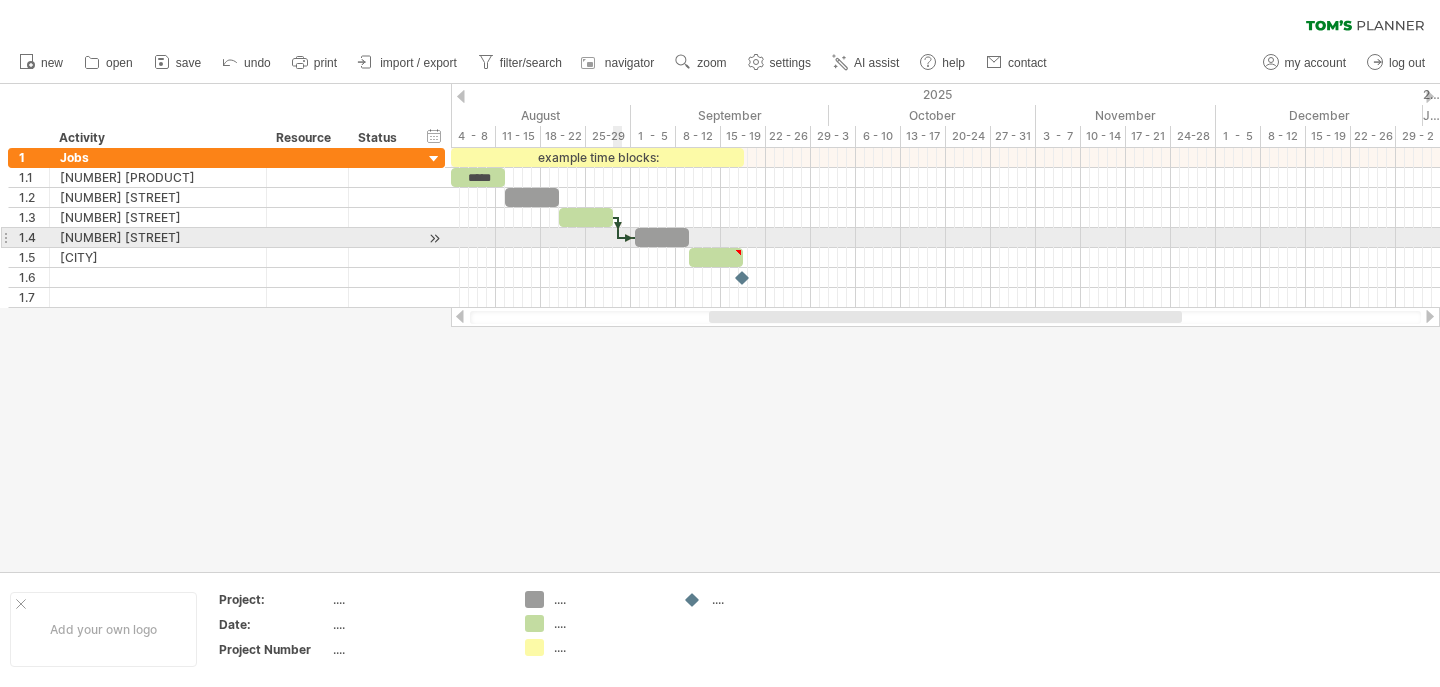 click at bounding box center (618, 228) 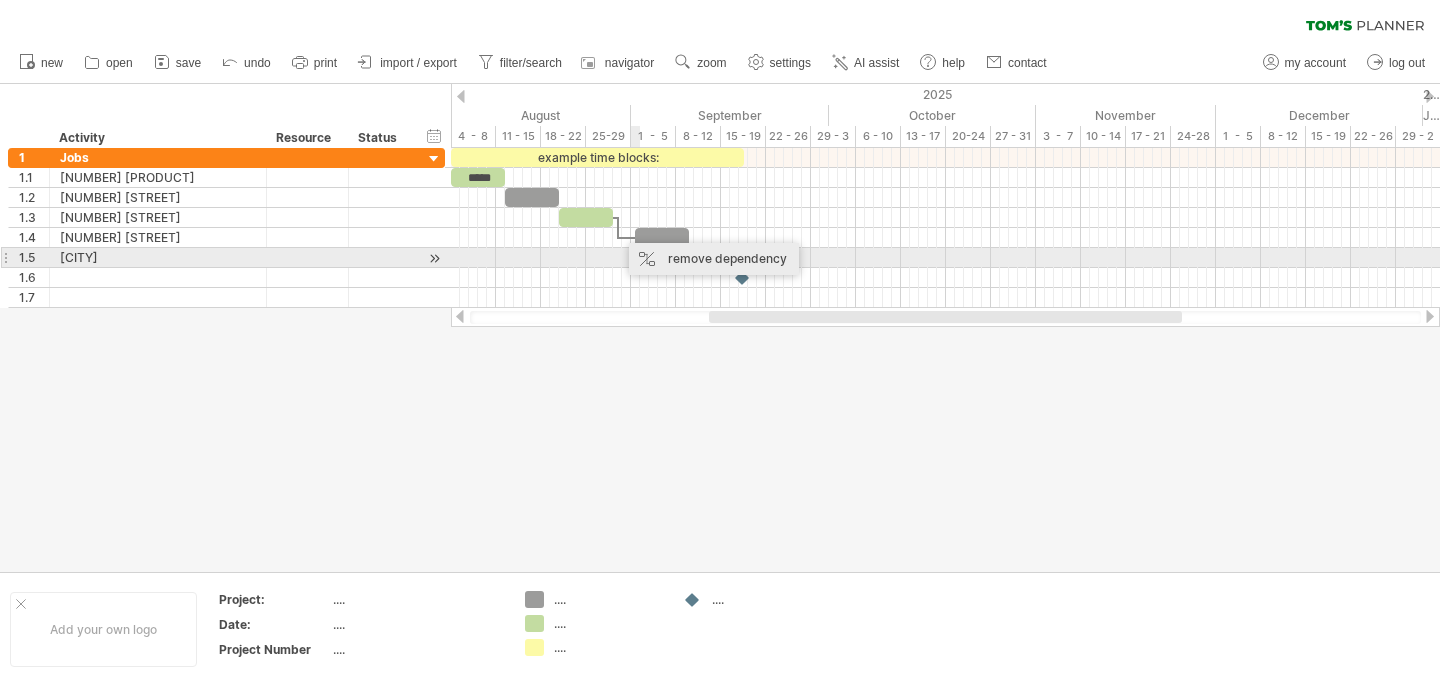 click on "remove dependency" at bounding box center (714, 259) 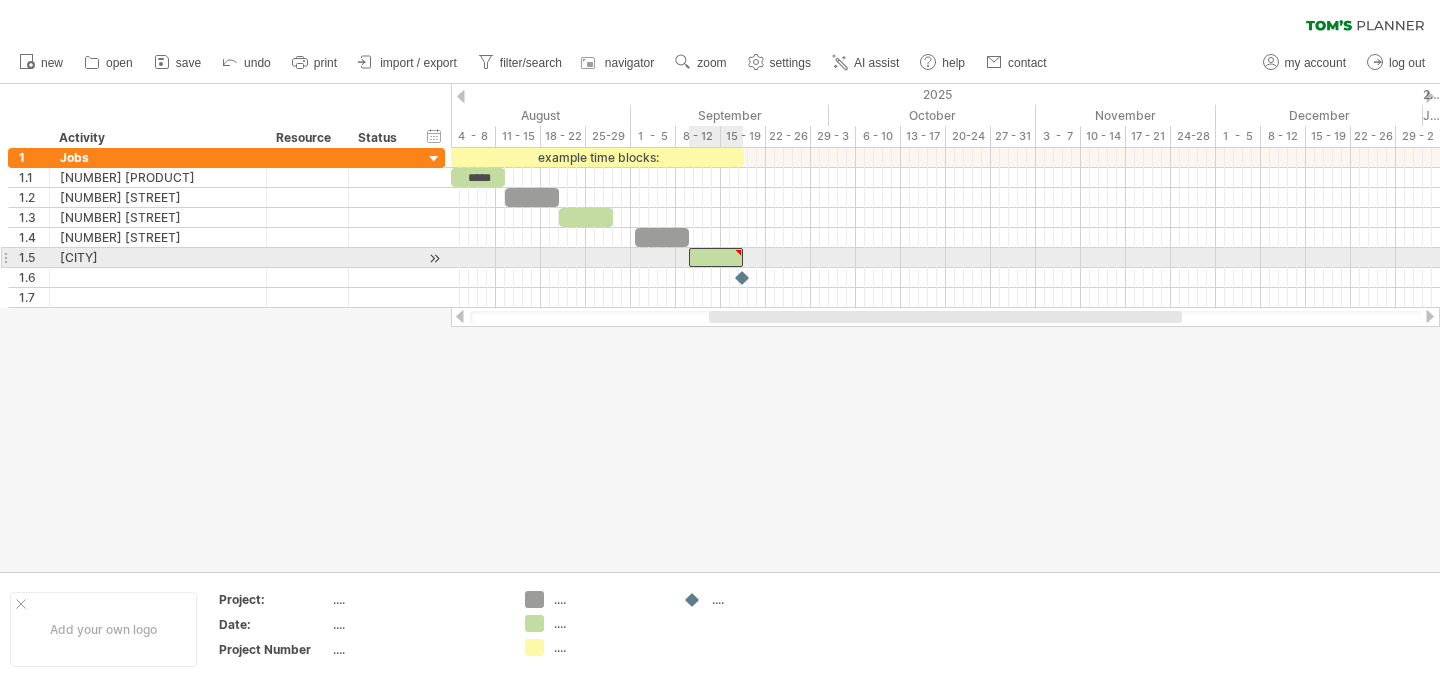 click at bounding box center (738, 252) 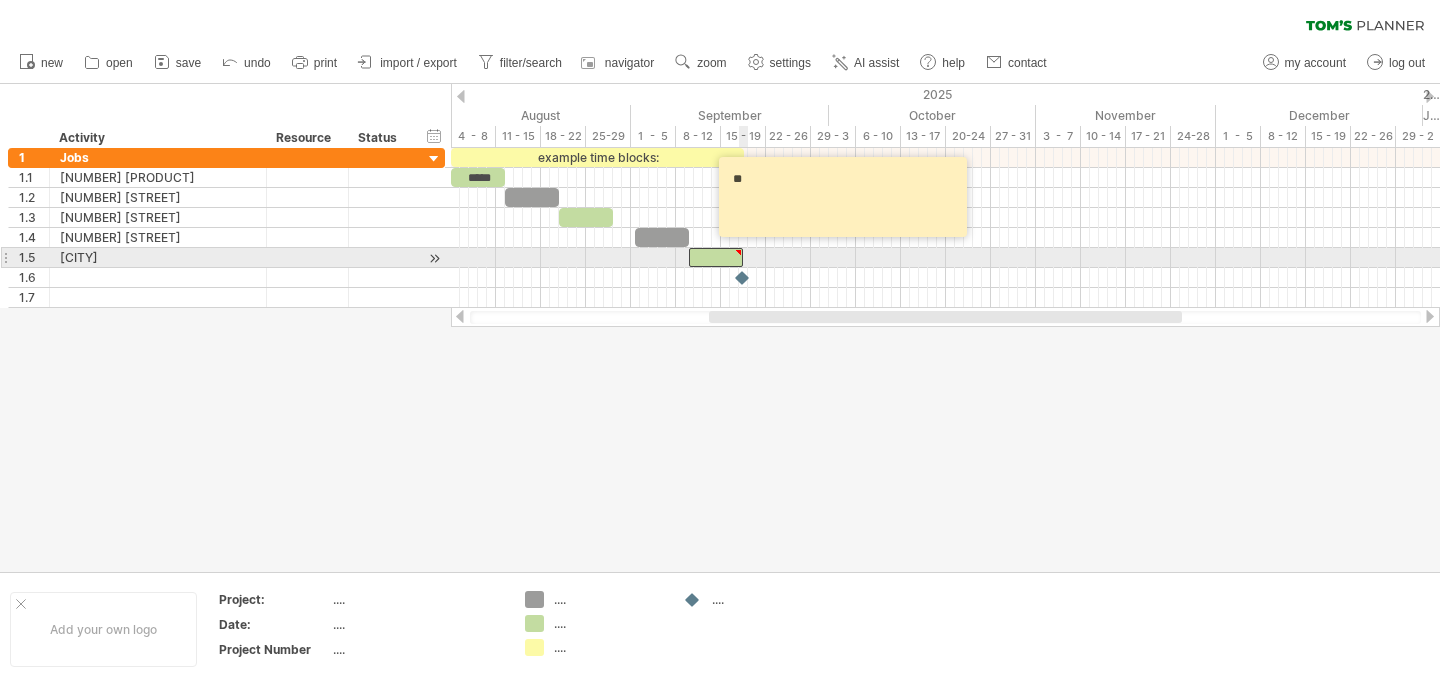 type on "*" 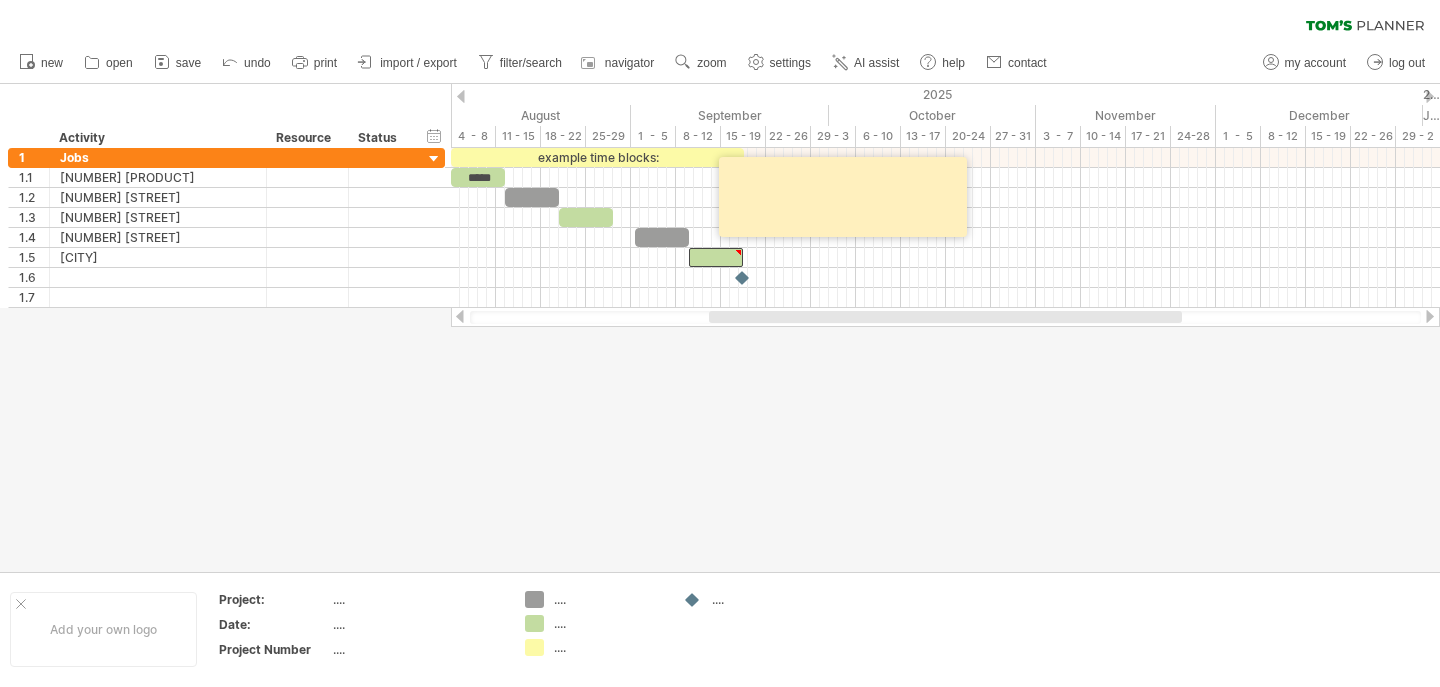type 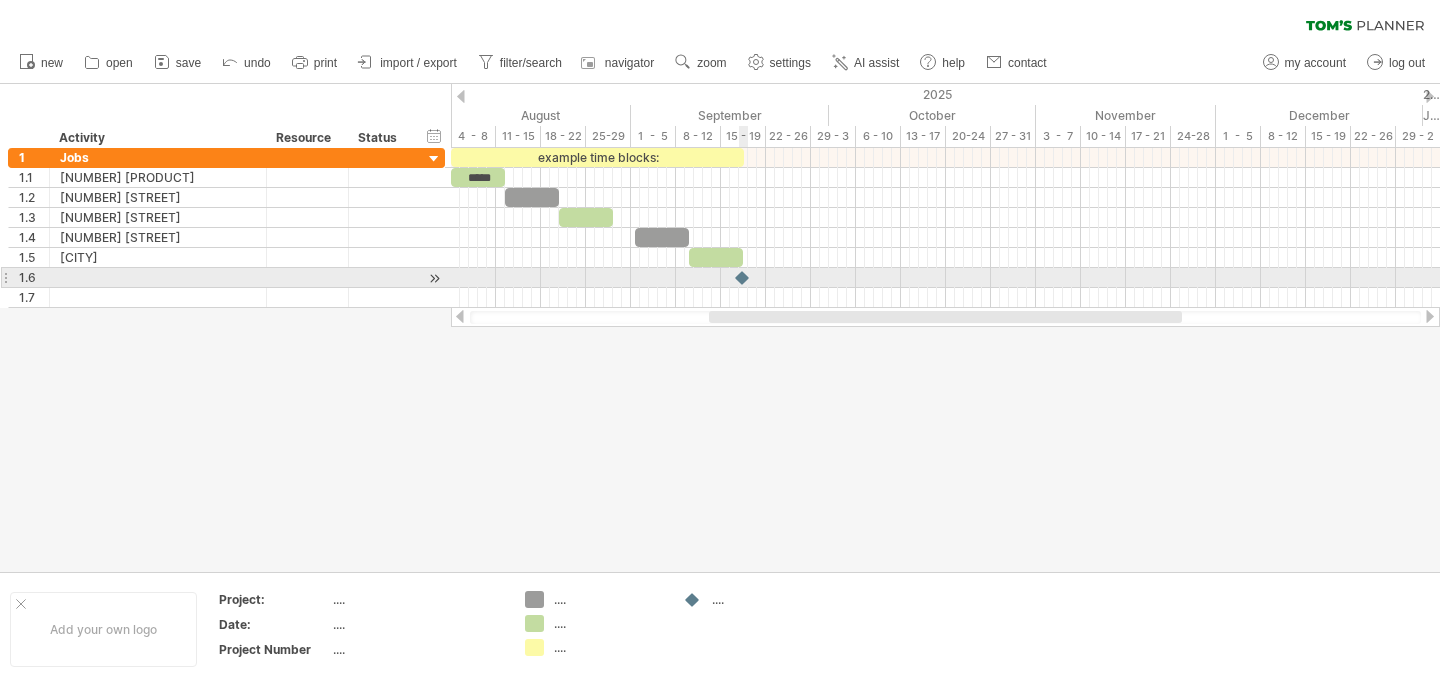 click at bounding box center (743, 277) 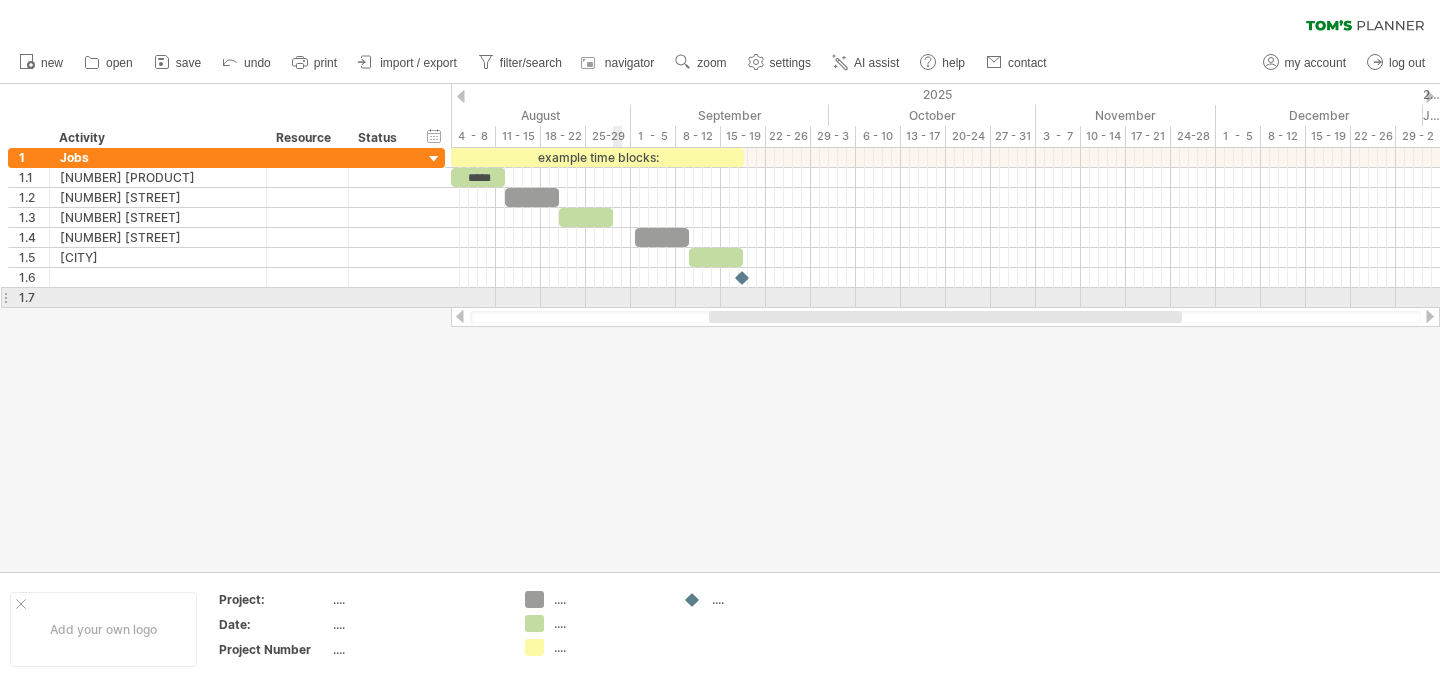 click at bounding box center [945, 298] 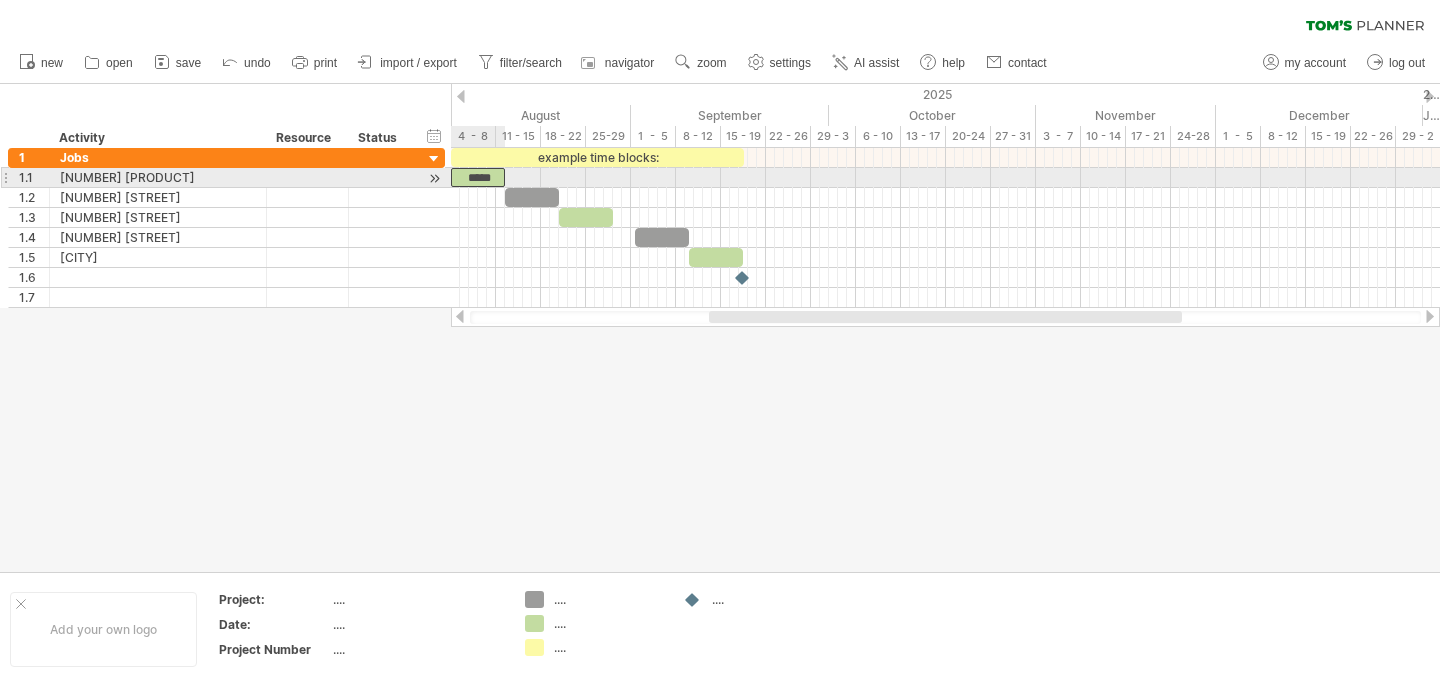 click on "*****" at bounding box center (478, 177) 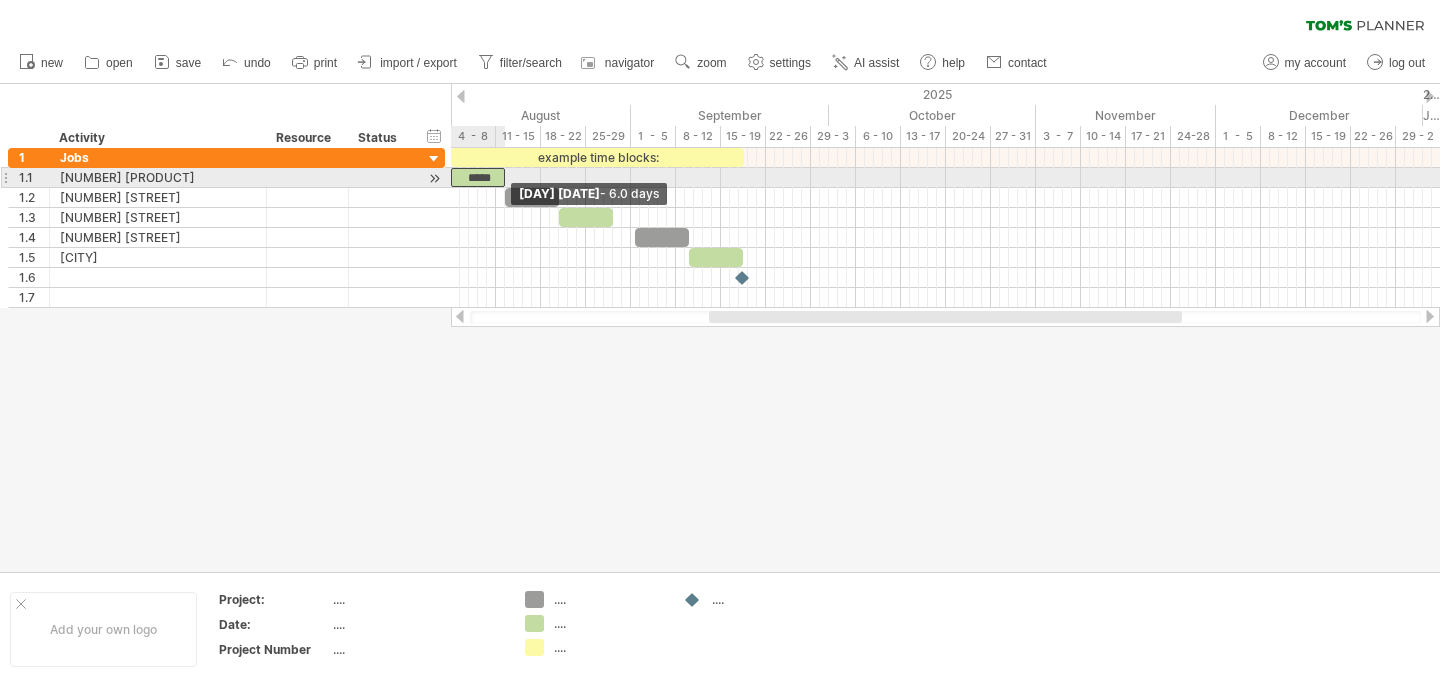 click at bounding box center [505, 177] 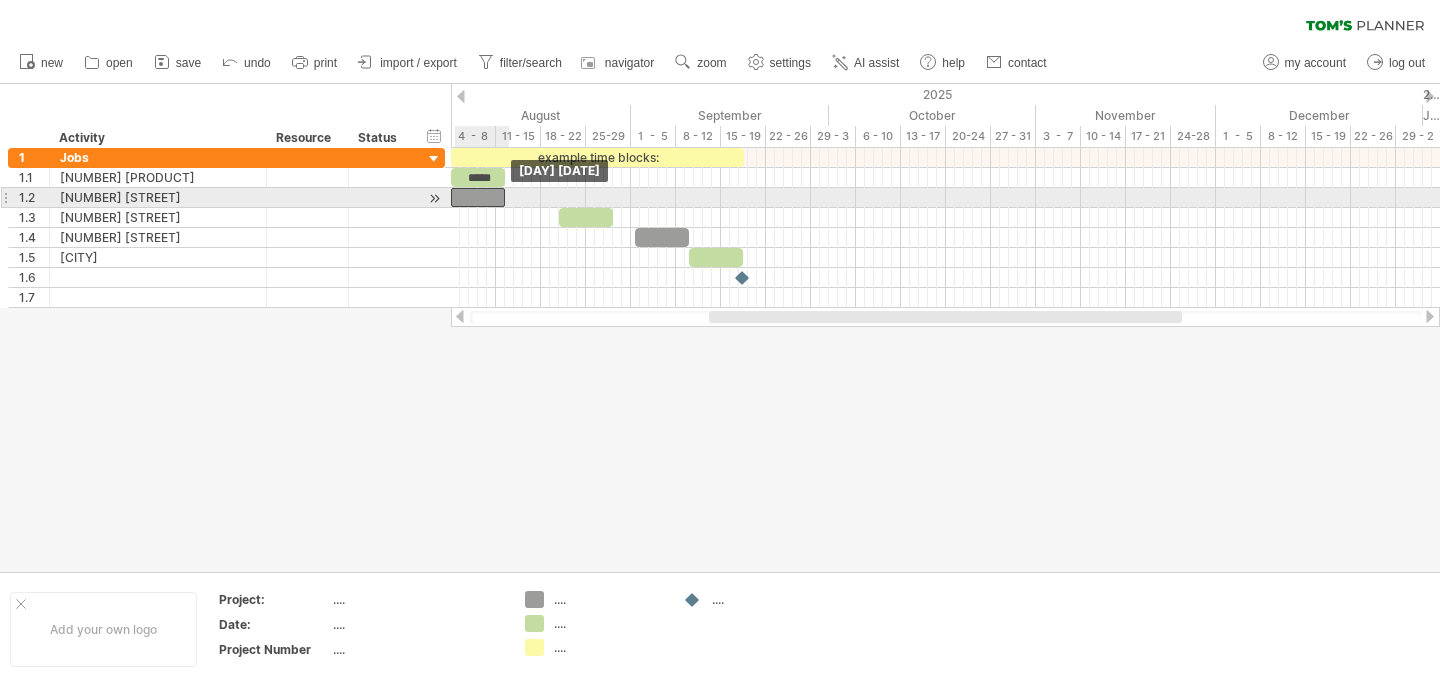 drag, startPoint x: 543, startPoint y: 196, endPoint x: 492, endPoint y: 194, distance: 51.0392 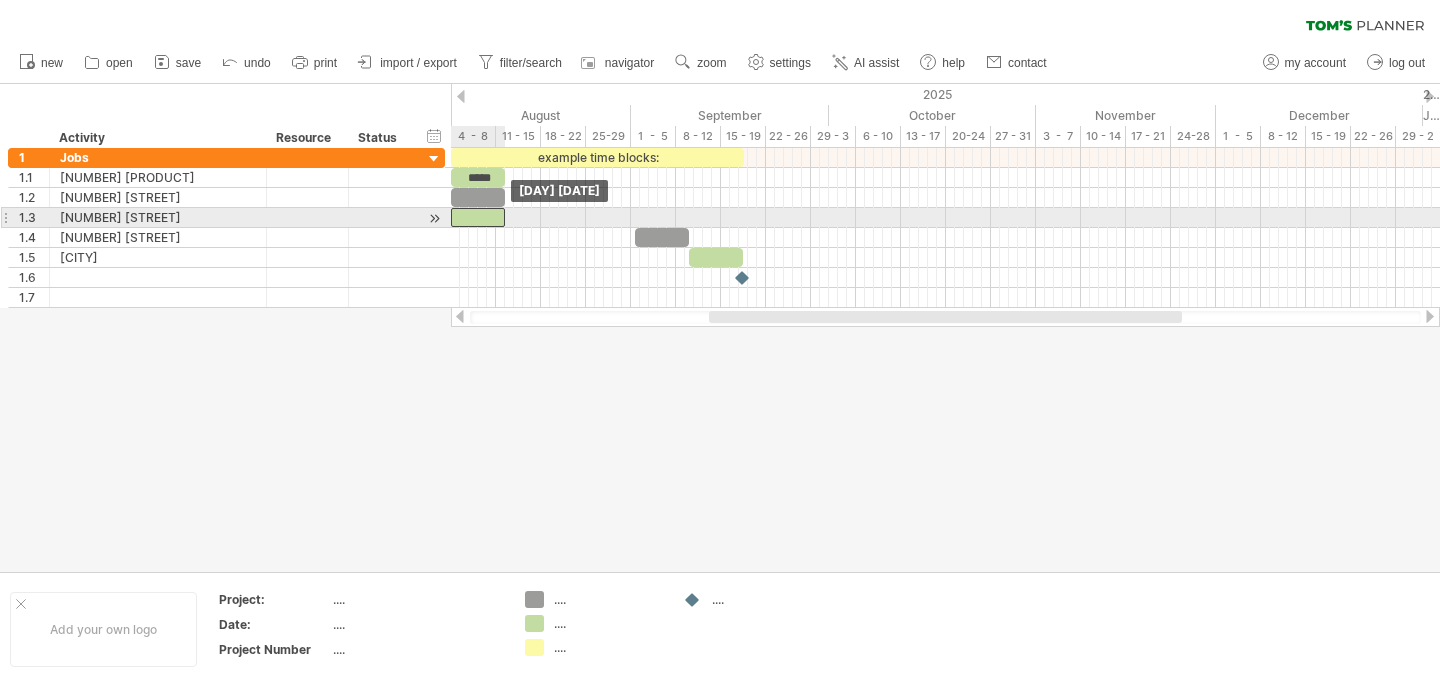 drag, startPoint x: 591, startPoint y: 225, endPoint x: 484, endPoint y: 218, distance: 107.22873 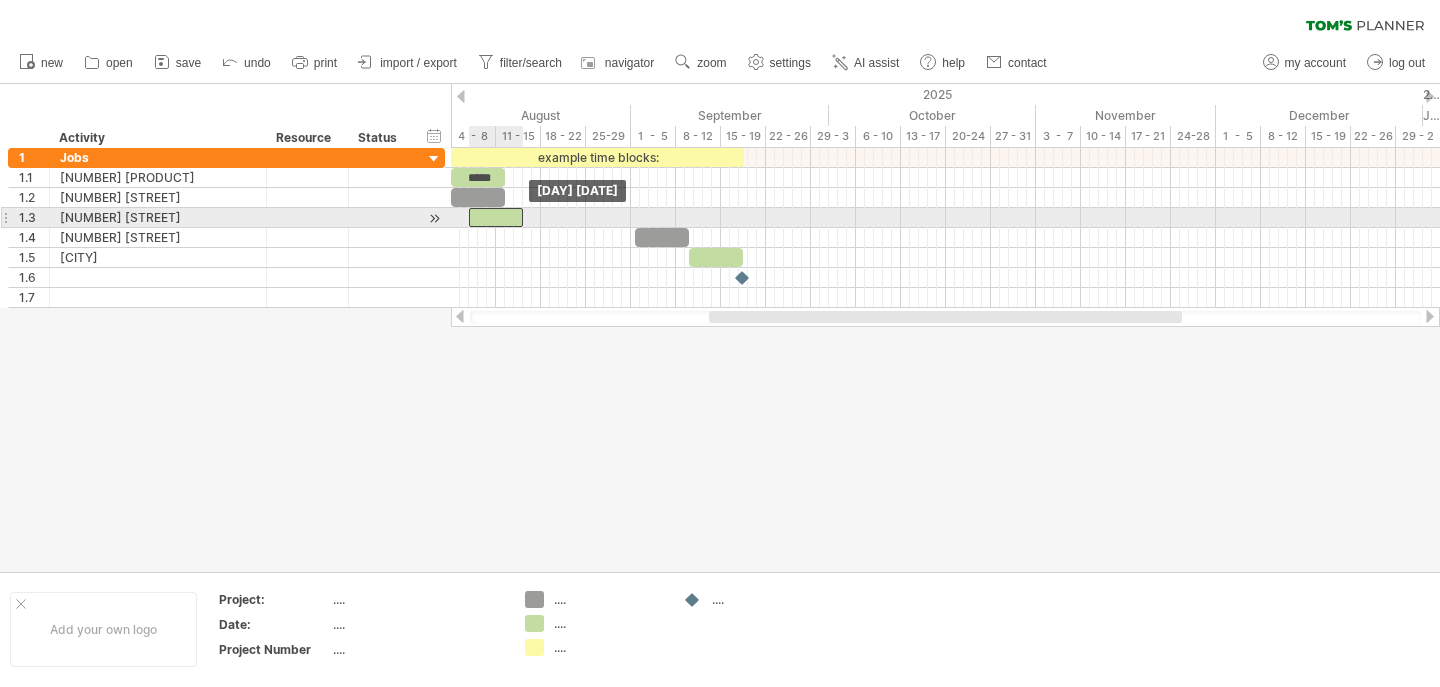 drag, startPoint x: 483, startPoint y: 216, endPoint x: 502, endPoint y: 215, distance: 19.026299 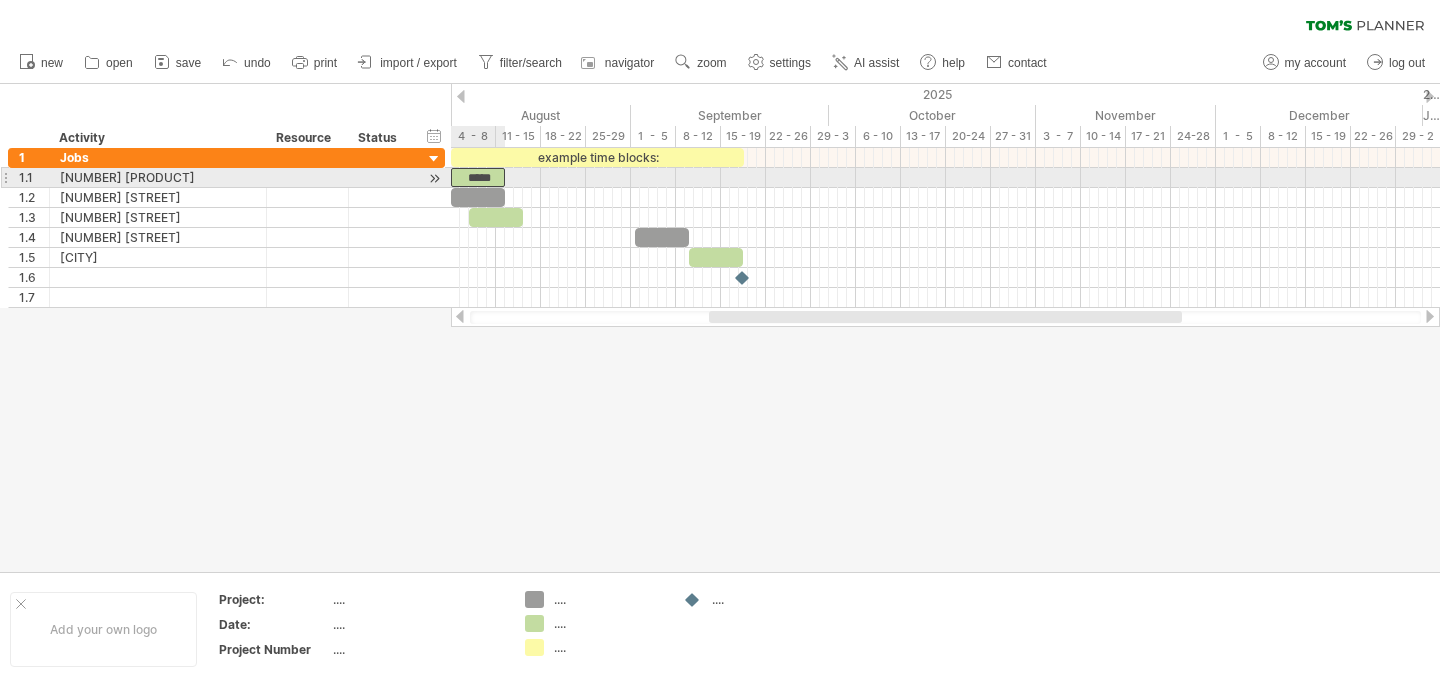 click on "*****" at bounding box center [478, 177] 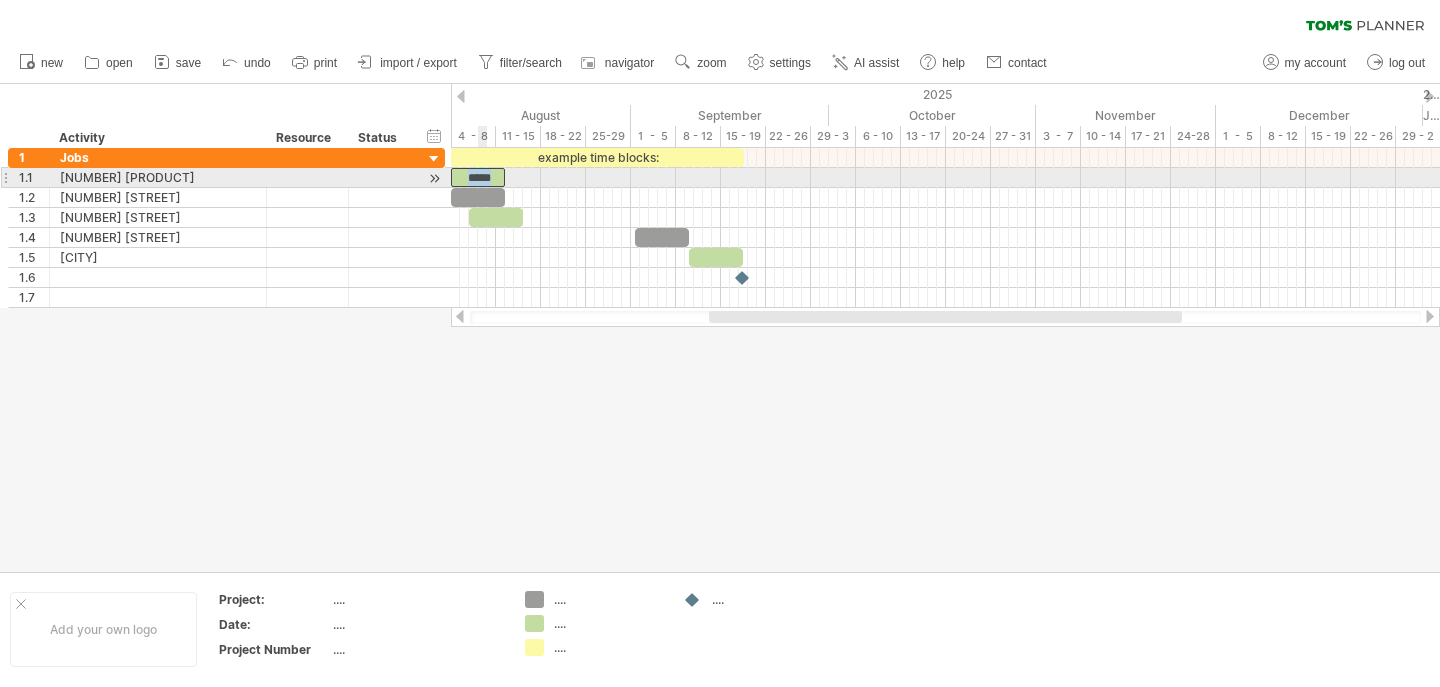 click on "*****" at bounding box center [478, 177] 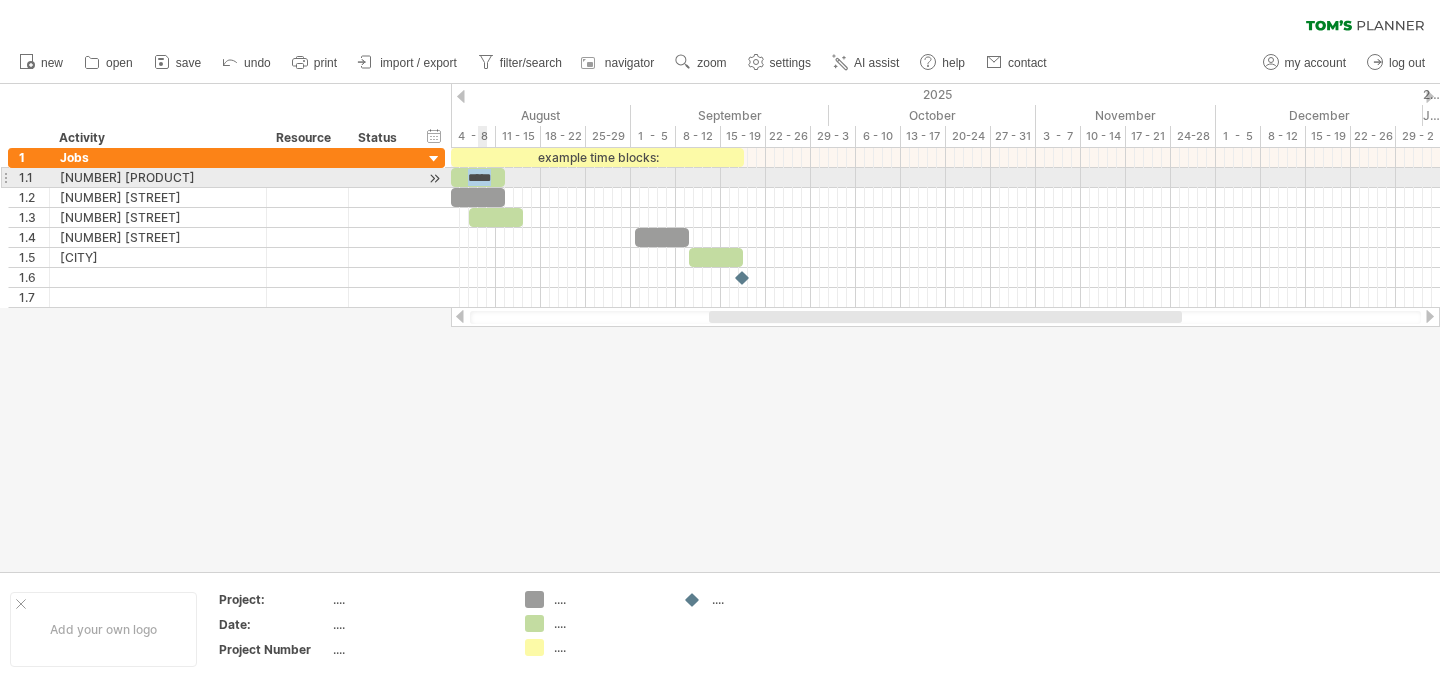 type 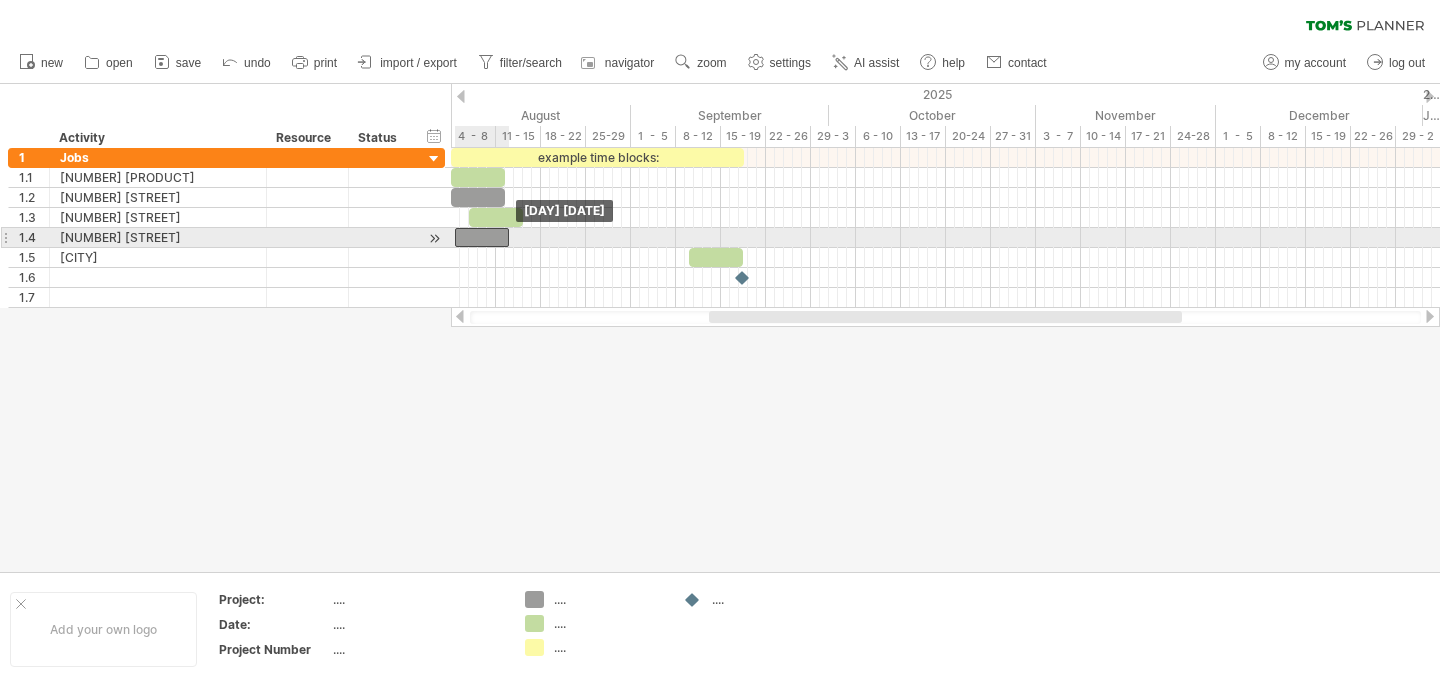 drag, startPoint x: 672, startPoint y: 241, endPoint x: 491, endPoint y: 237, distance: 181.04419 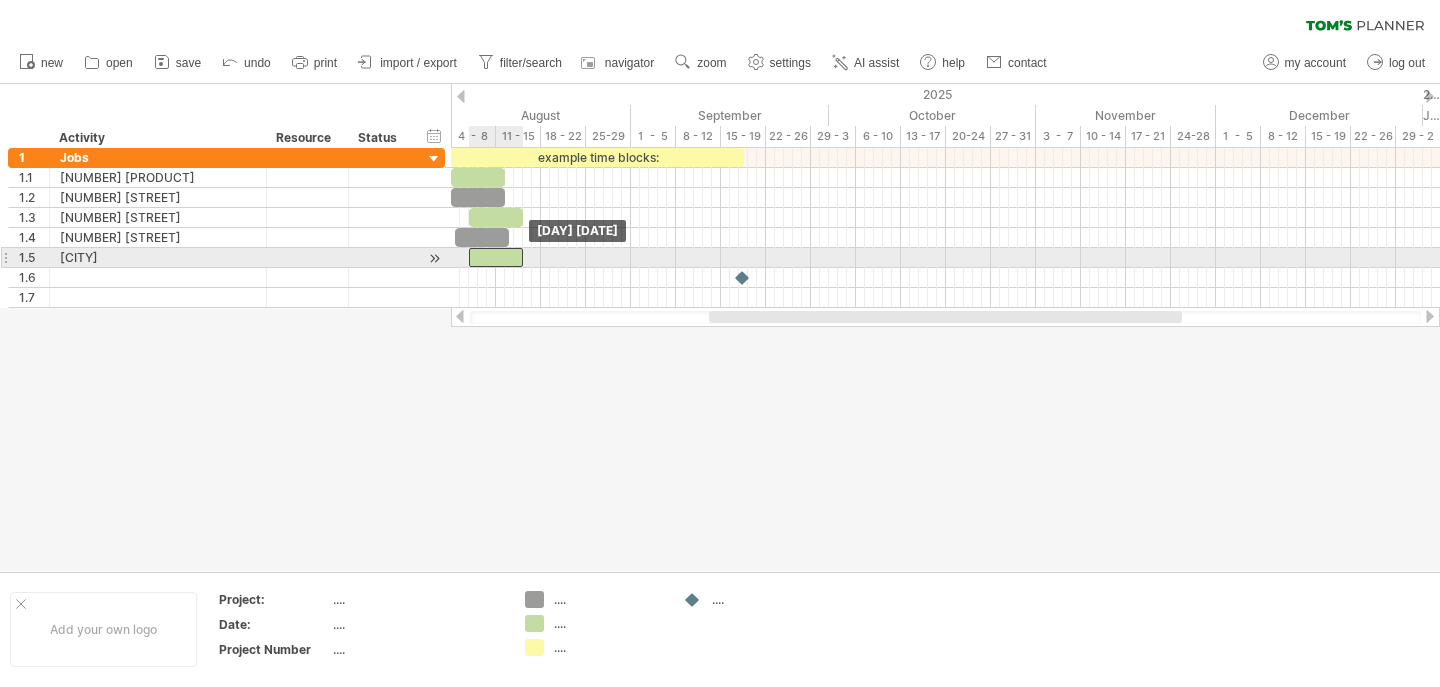 drag, startPoint x: 721, startPoint y: 258, endPoint x: 502, endPoint y: 262, distance: 219.03653 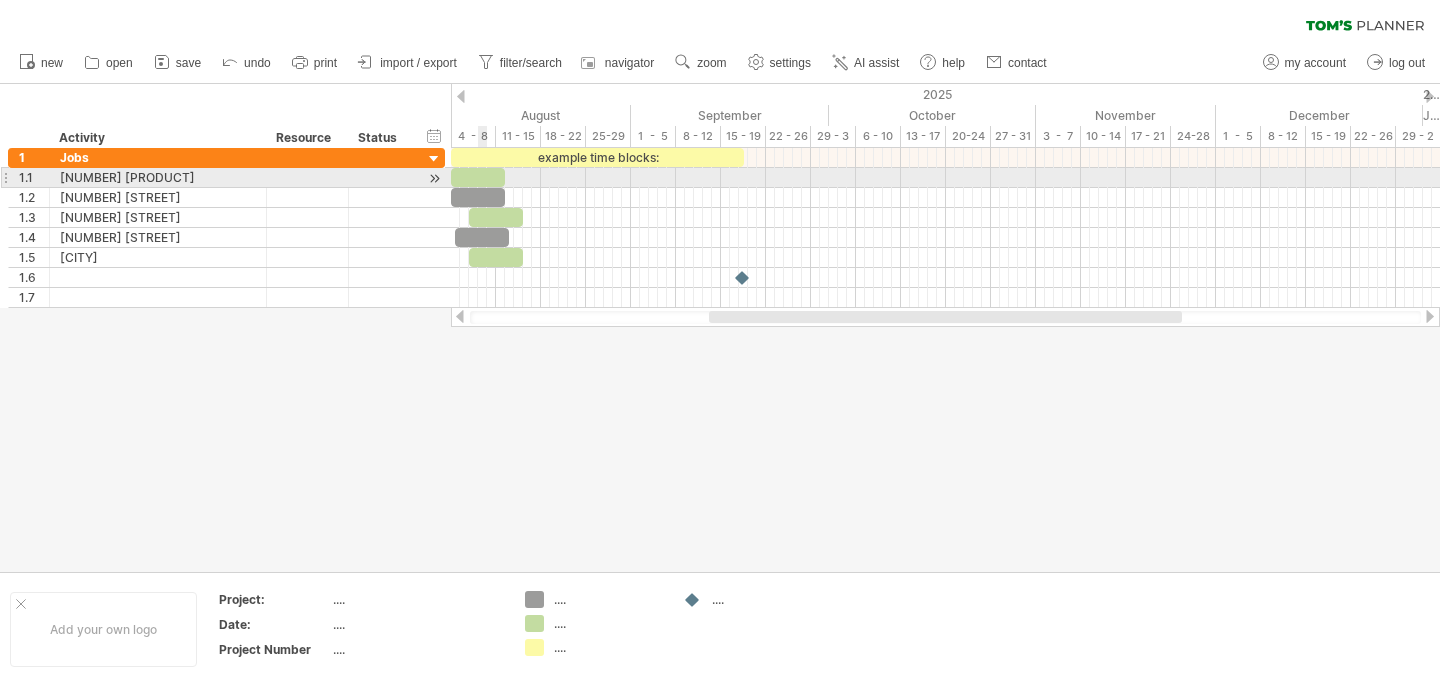 click at bounding box center (478, 177) 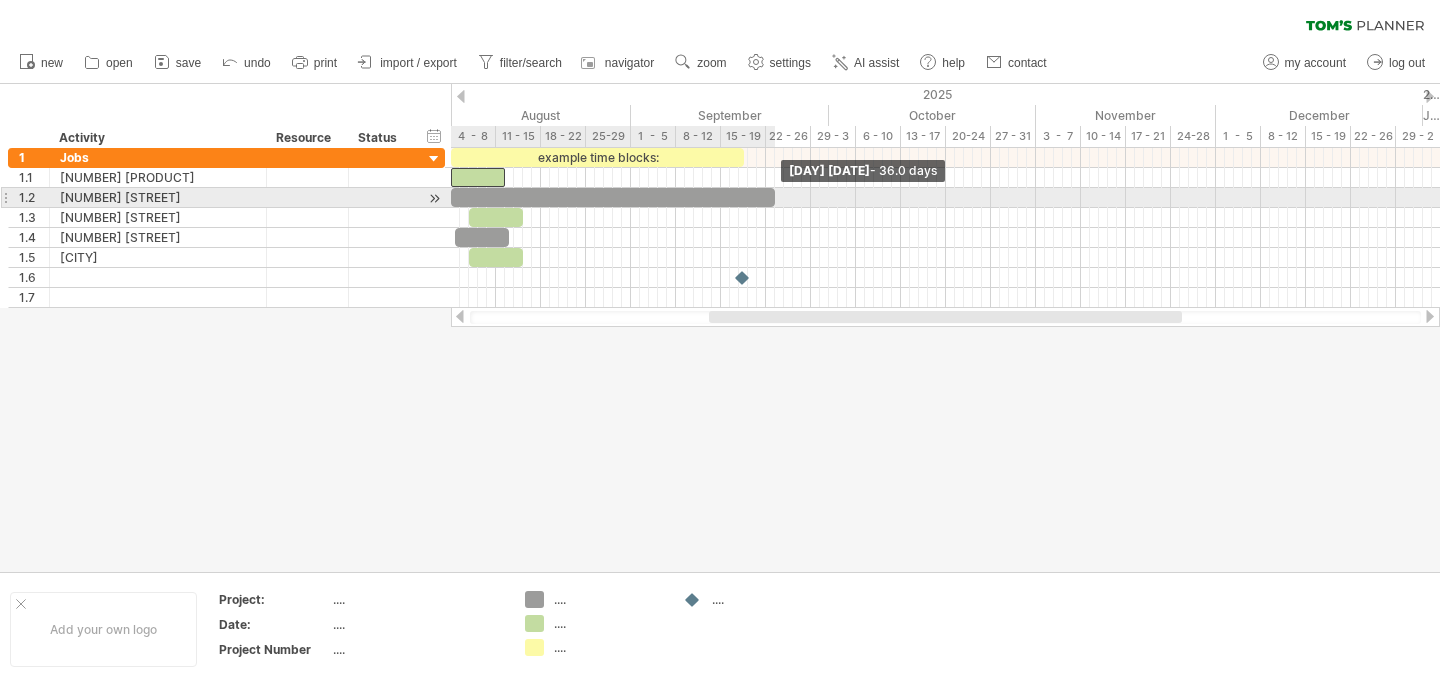 drag, startPoint x: 501, startPoint y: 194, endPoint x: 771, endPoint y: 194, distance: 270 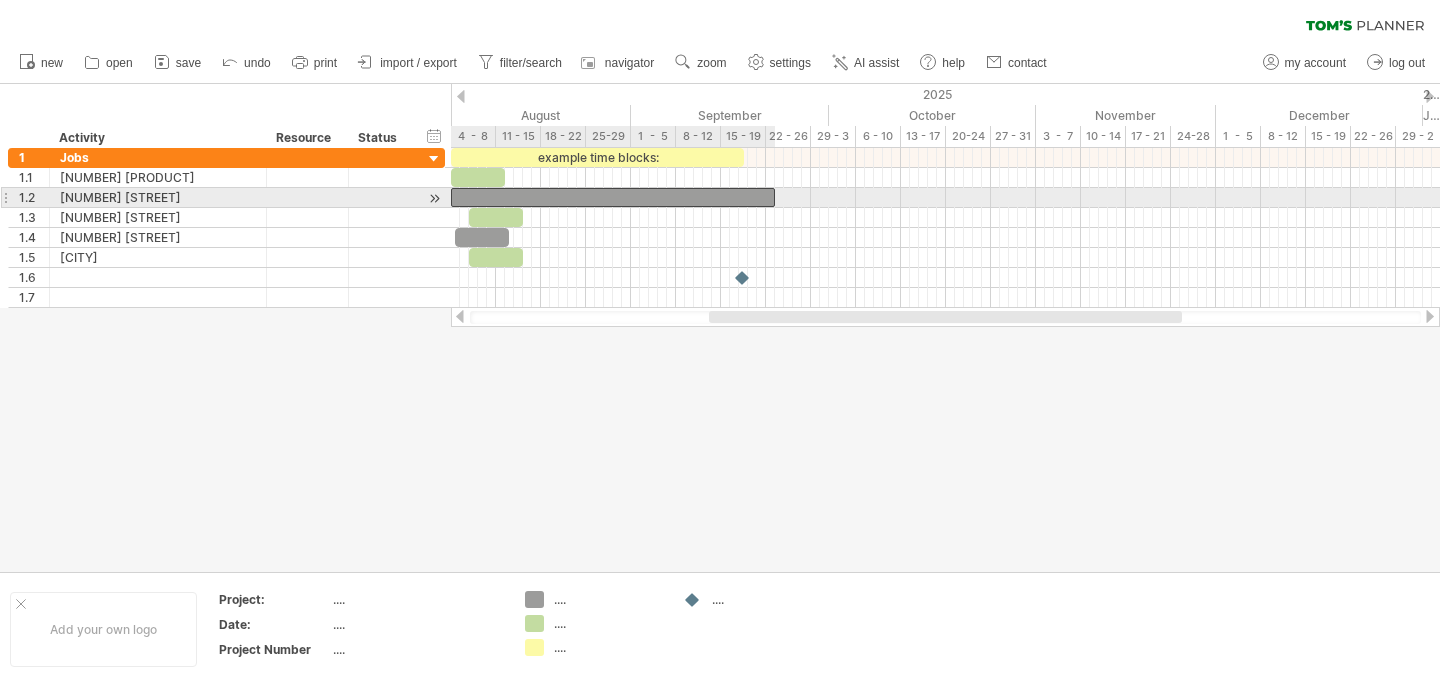 click at bounding box center (613, 197) 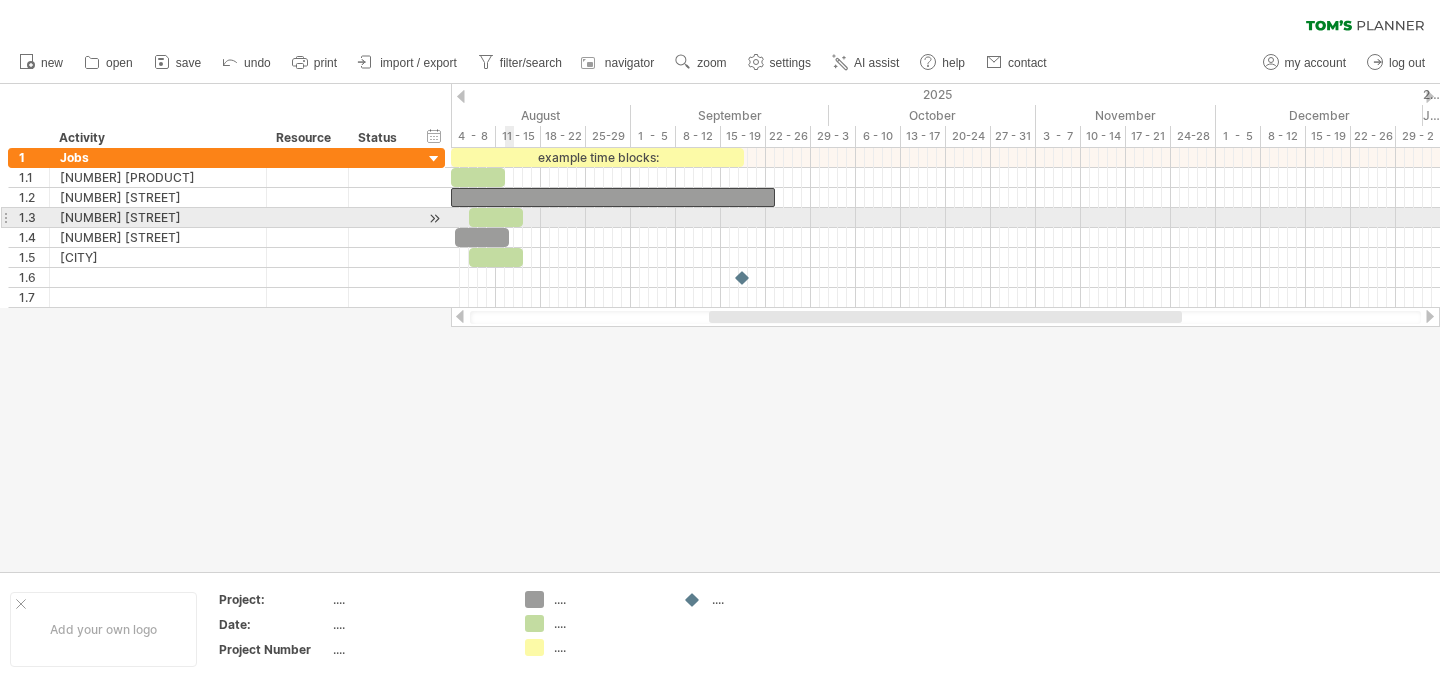 click at bounding box center (496, 217) 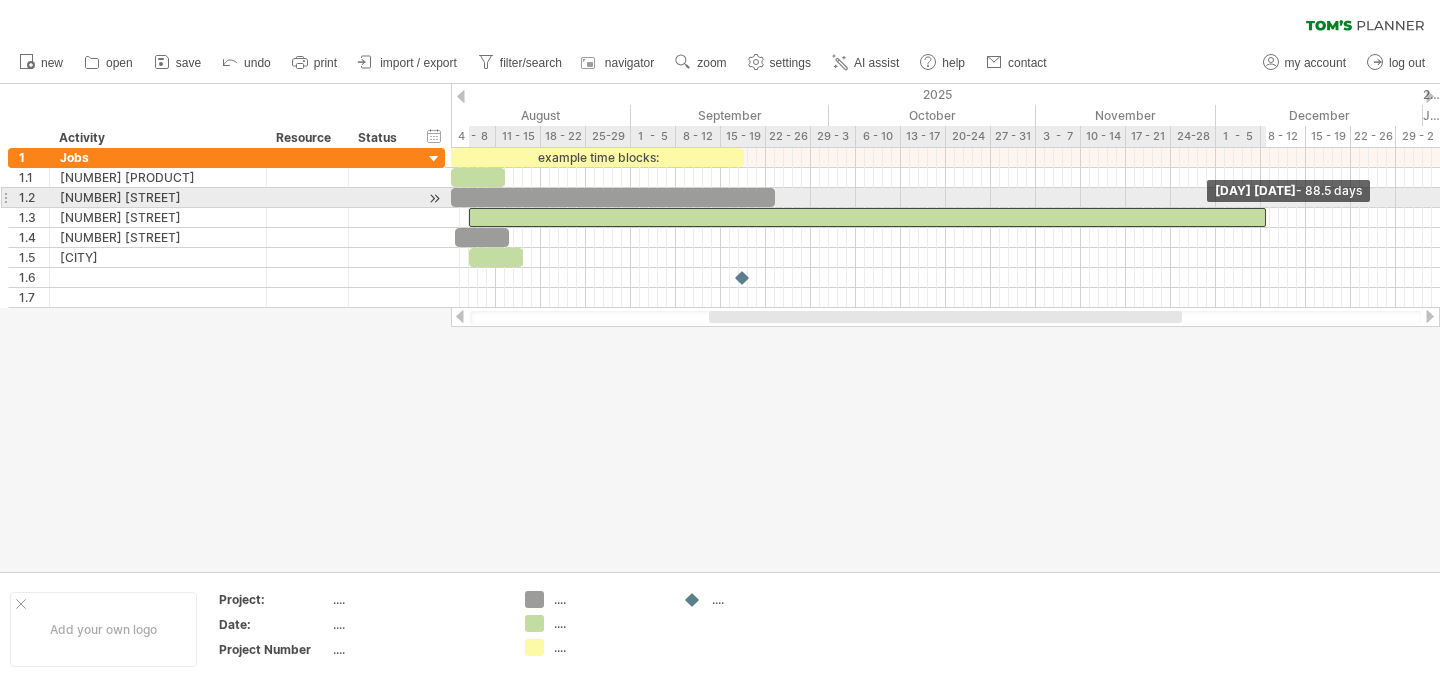 drag, startPoint x: 521, startPoint y: 217, endPoint x: 1265, endPoint y: 197, distance: 744.2688 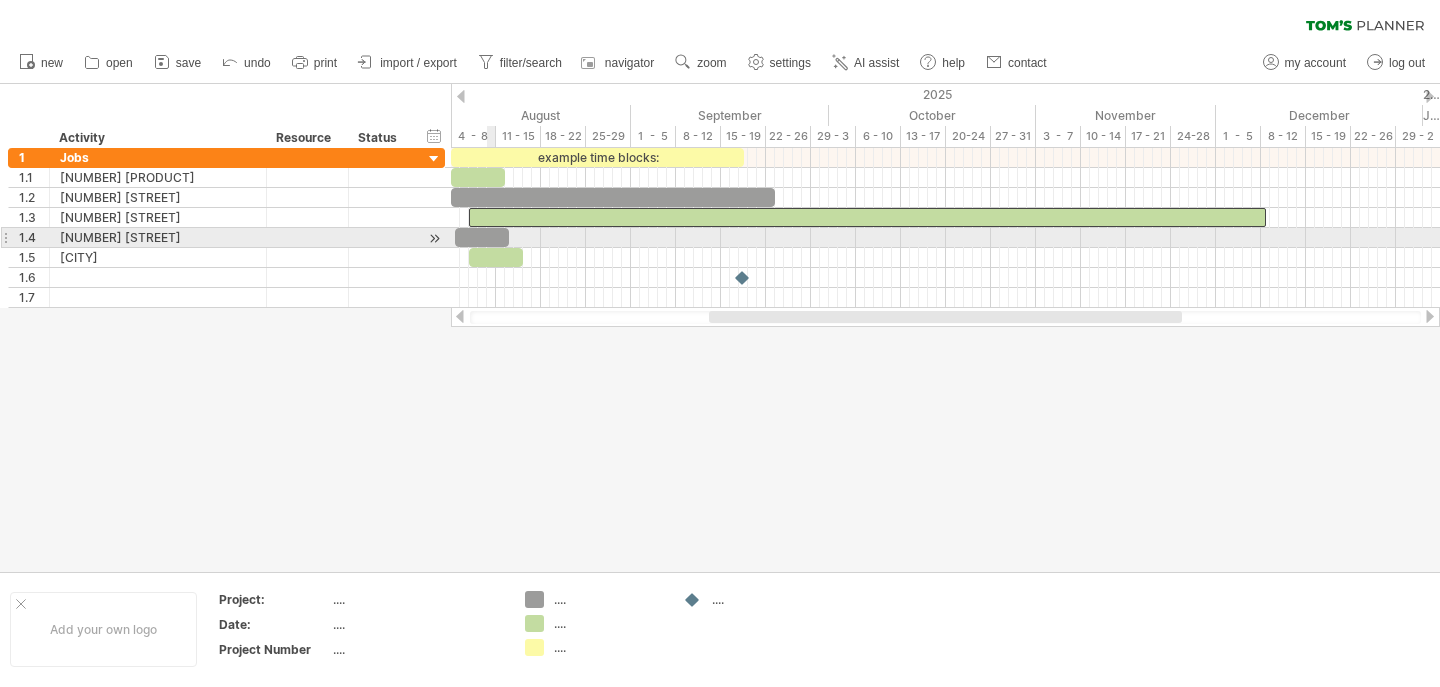 click at bounding box center (482, 237) 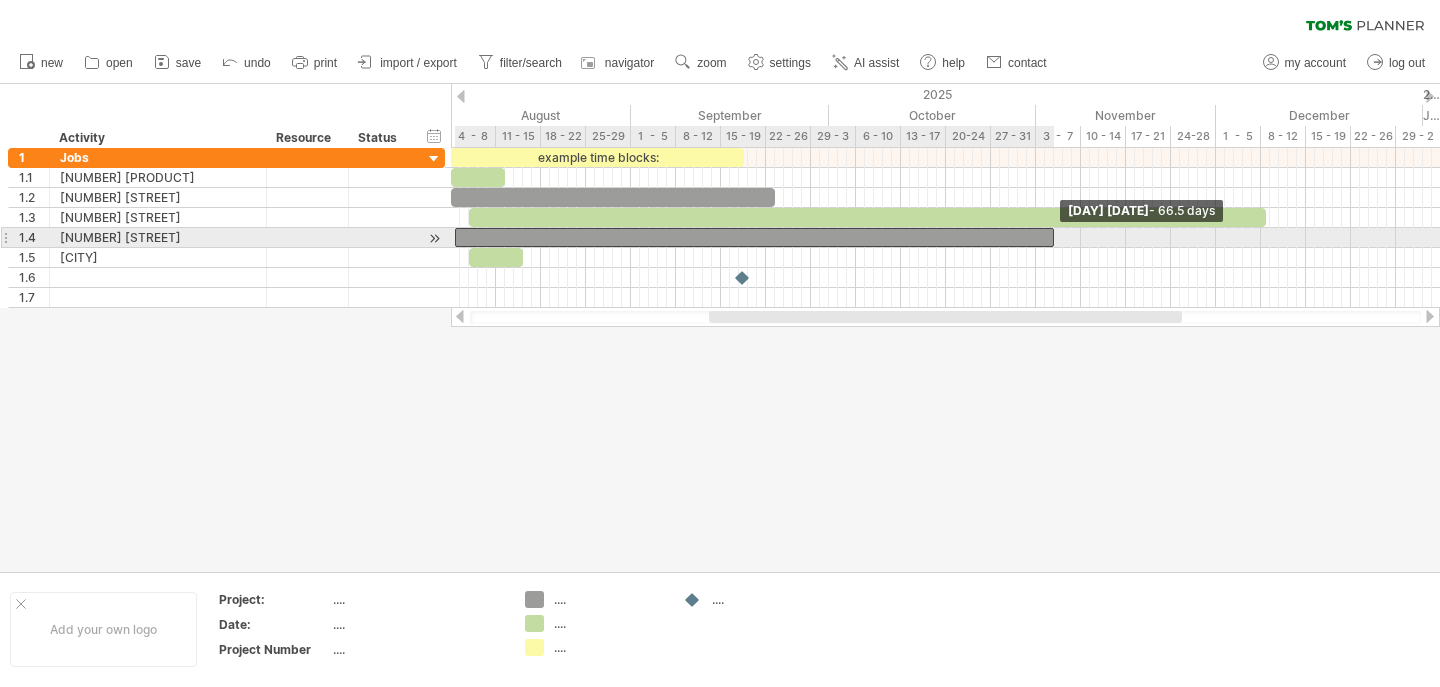 drag, startPoint x: 509, startPoint y: 236, endPoint x: 1055, endPoint y: 245, distance: 546.07416 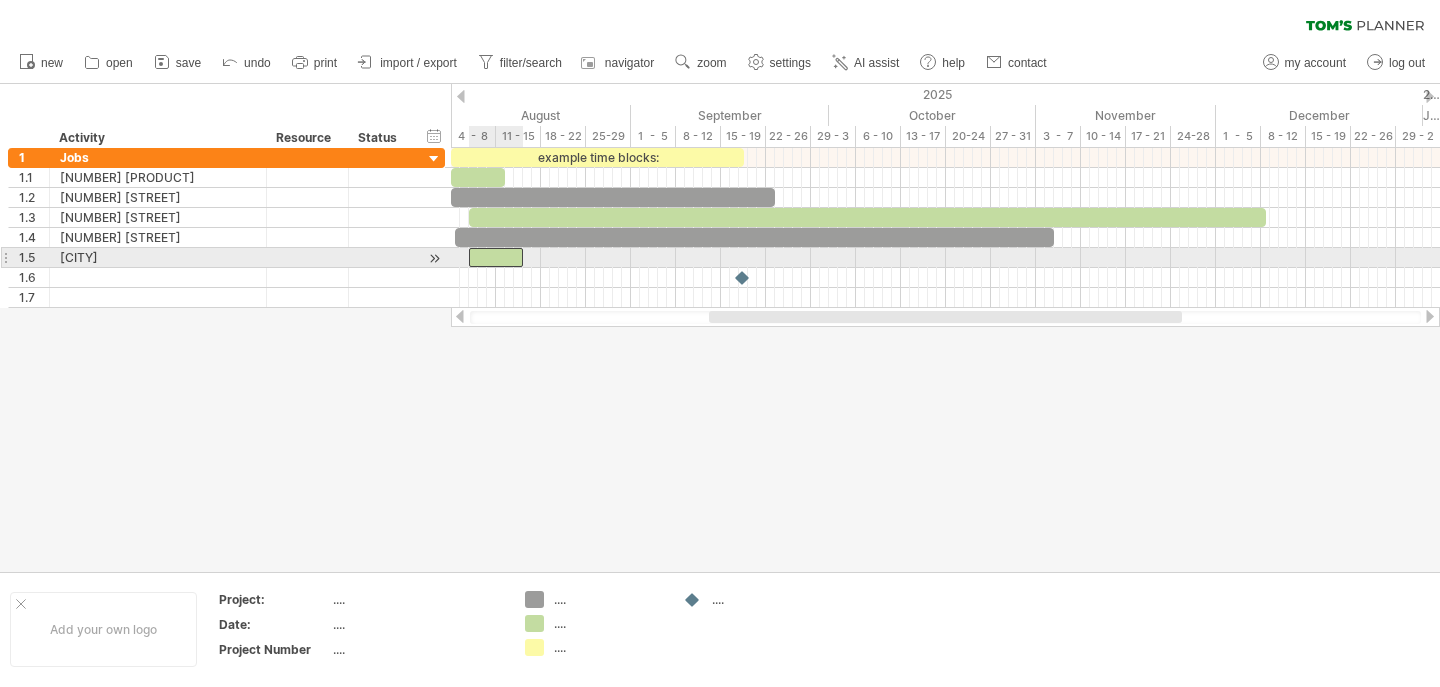 click at bounding box center [496, 257] 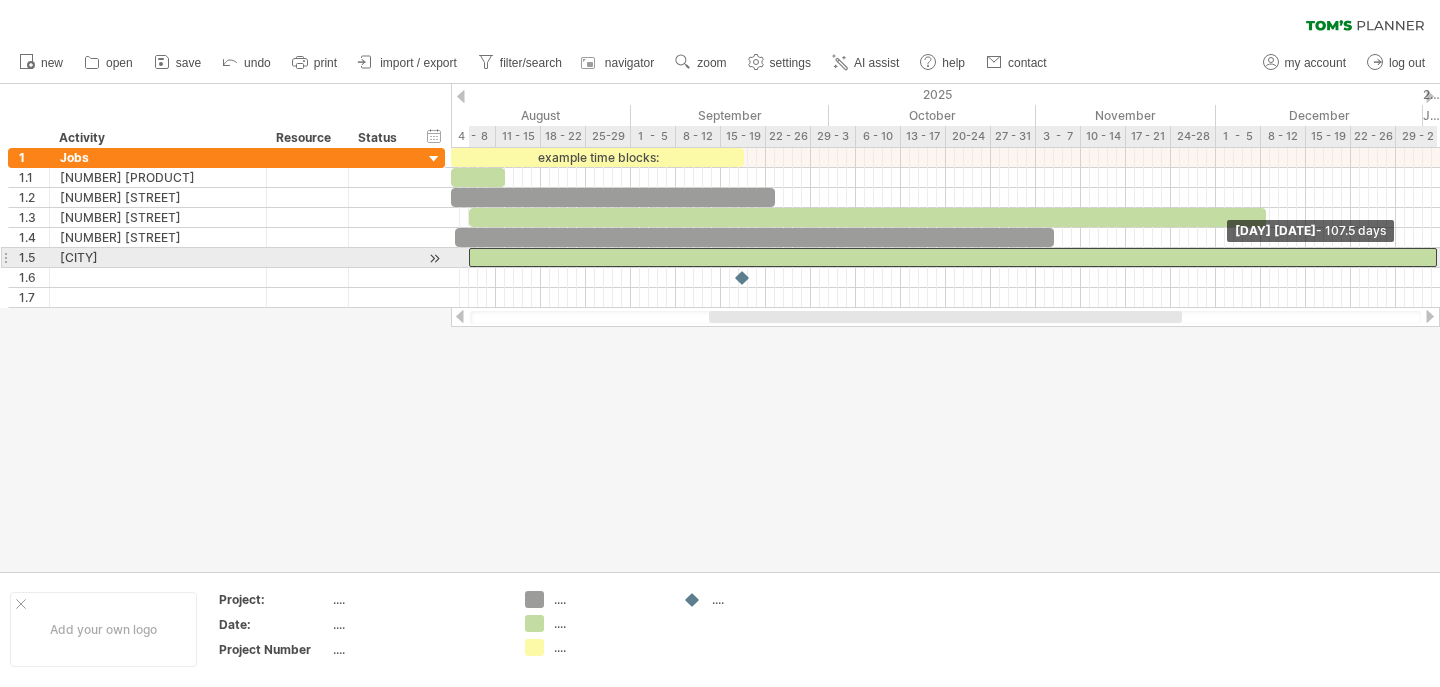 drag, startPoint x: 521, startPoint y: 257, endPoint x: 1436, endPoint y: 251, distance: 915.01965 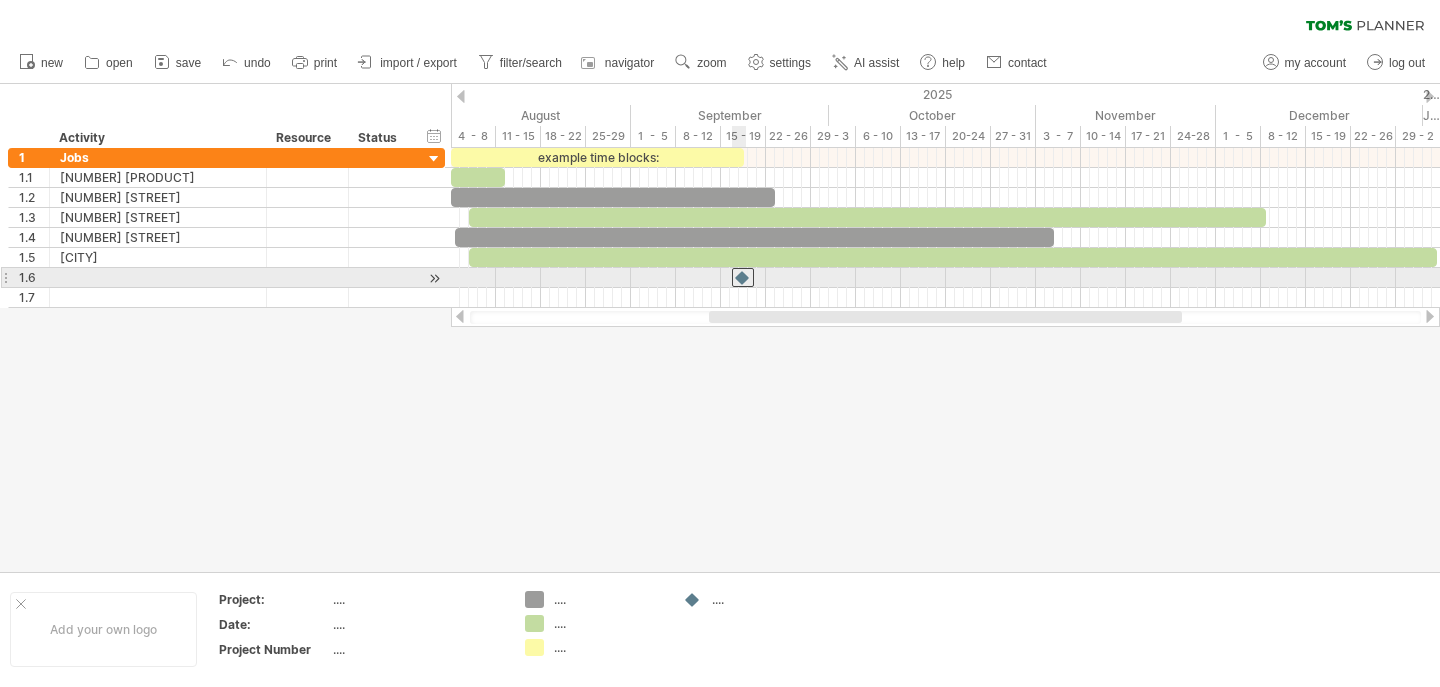 click at bounding box center [743, 277] 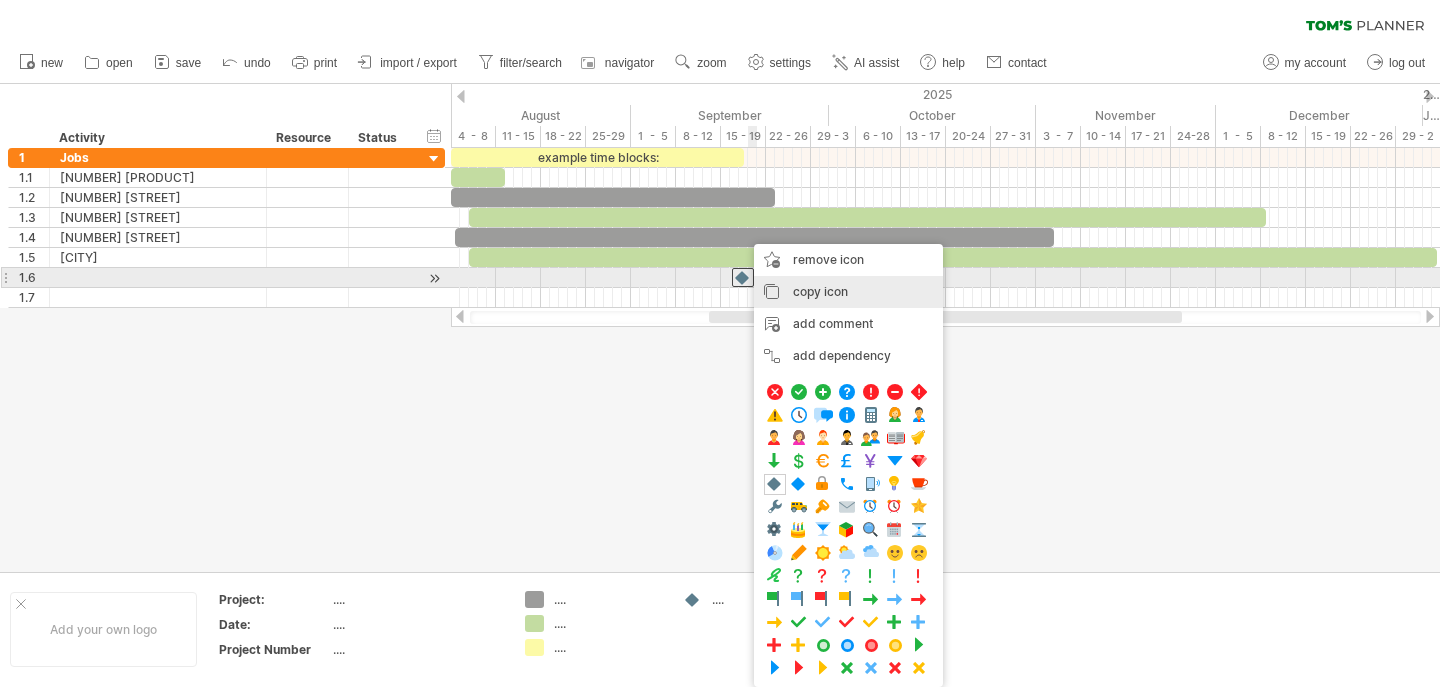 click on "copy icon" at bounding box center (820, 291) 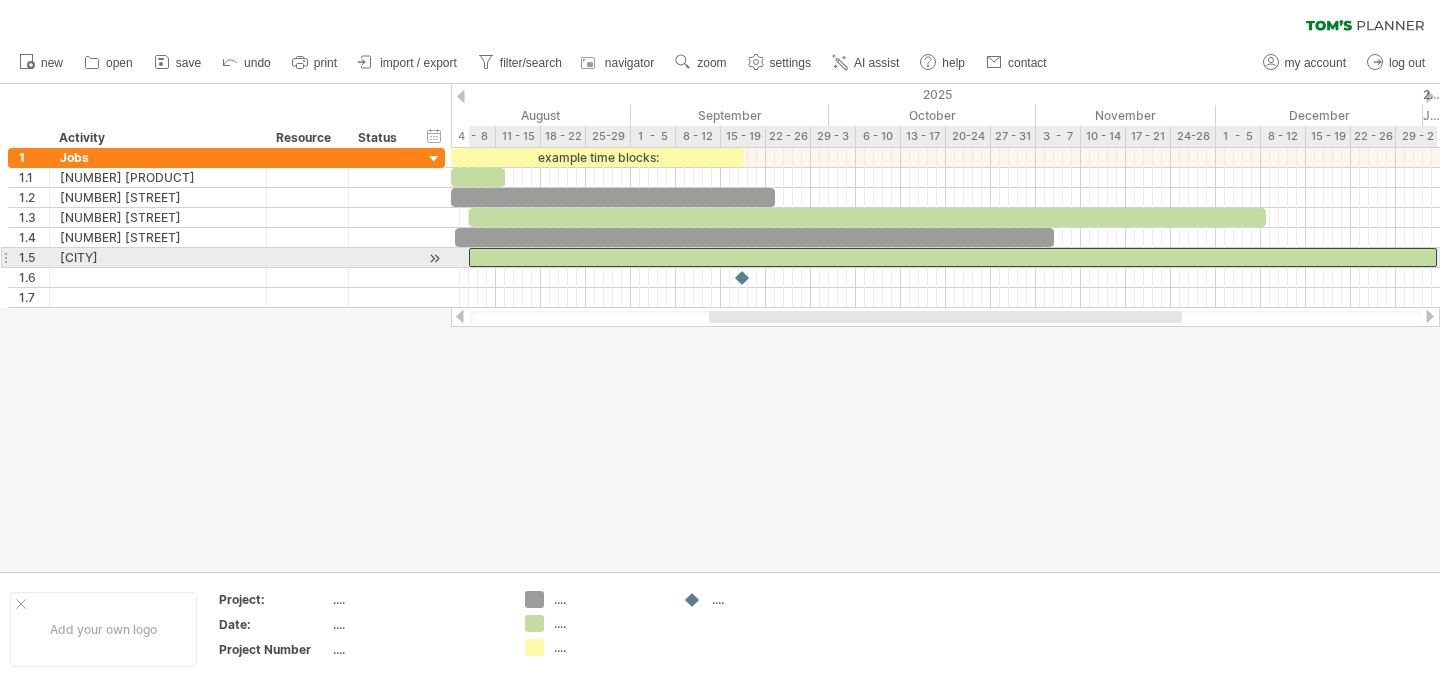 click at bounding box center [953, 257] 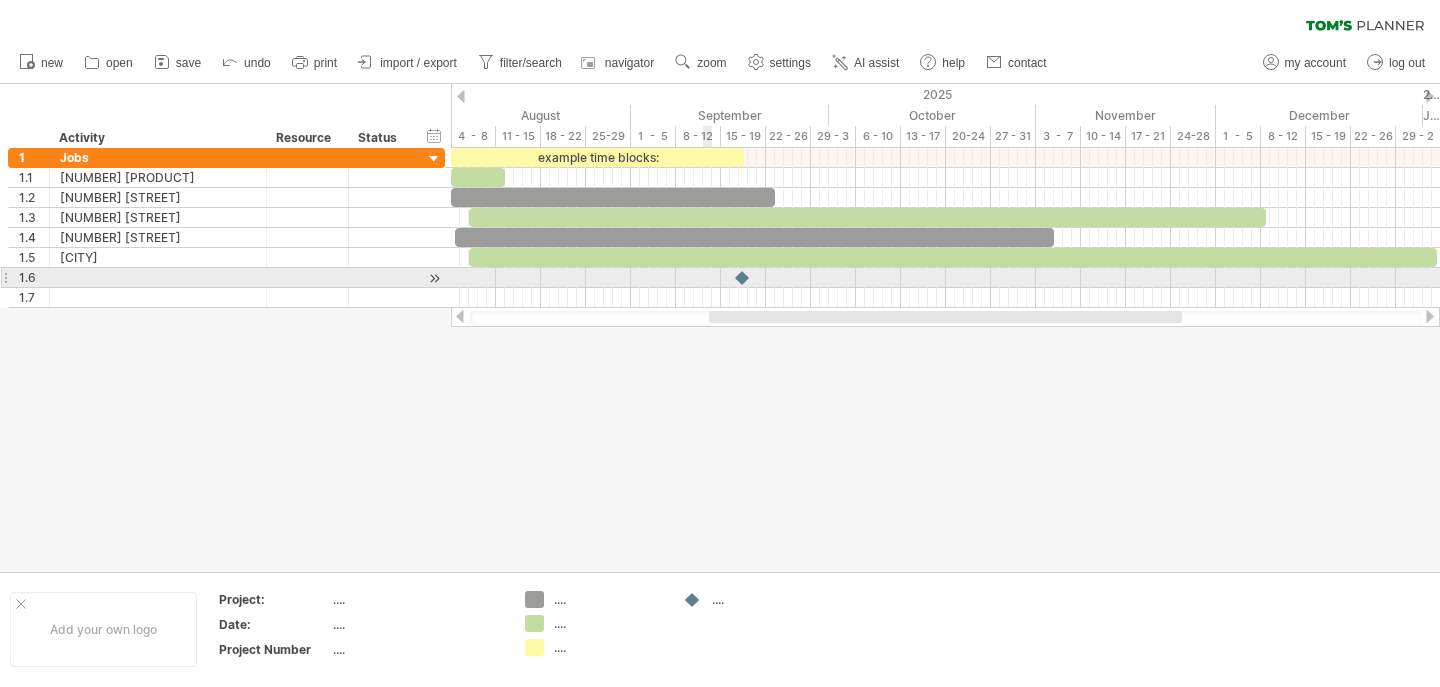 click at bounding box center [945, 298] 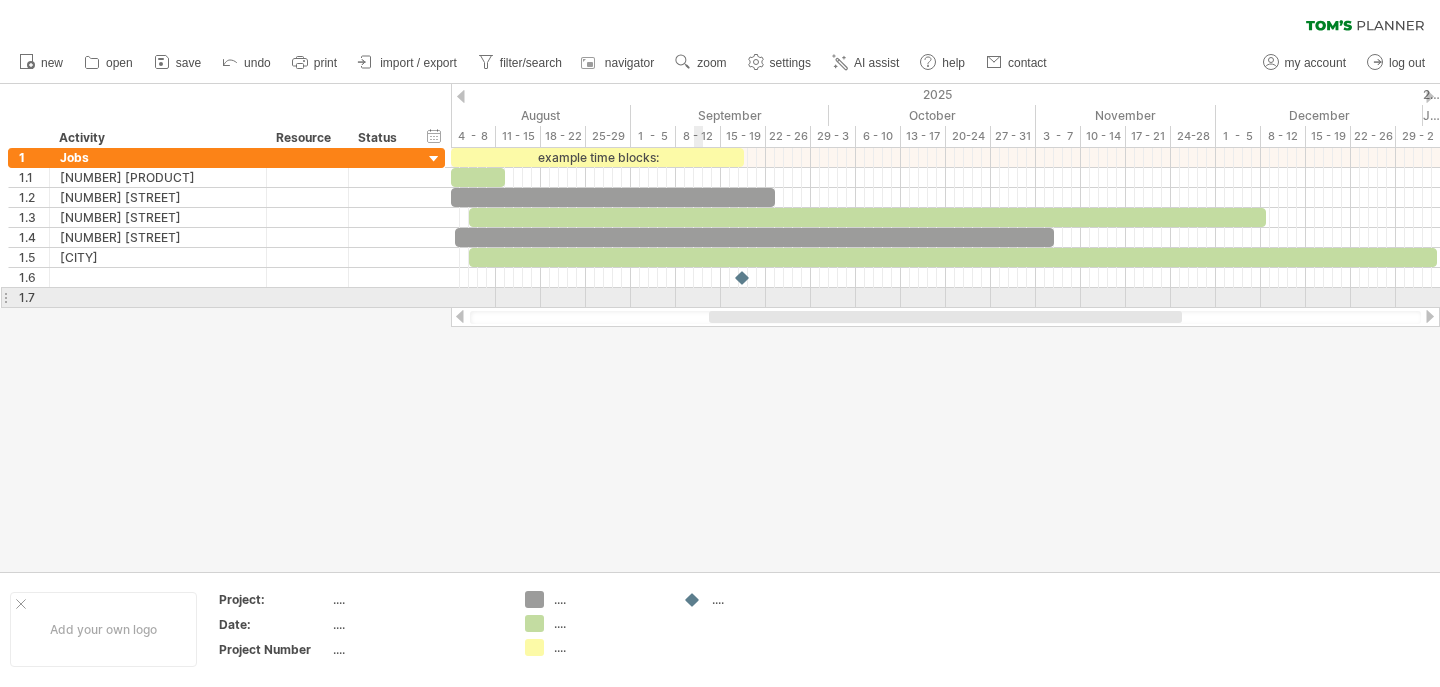 click at bounding box center (945, 298) 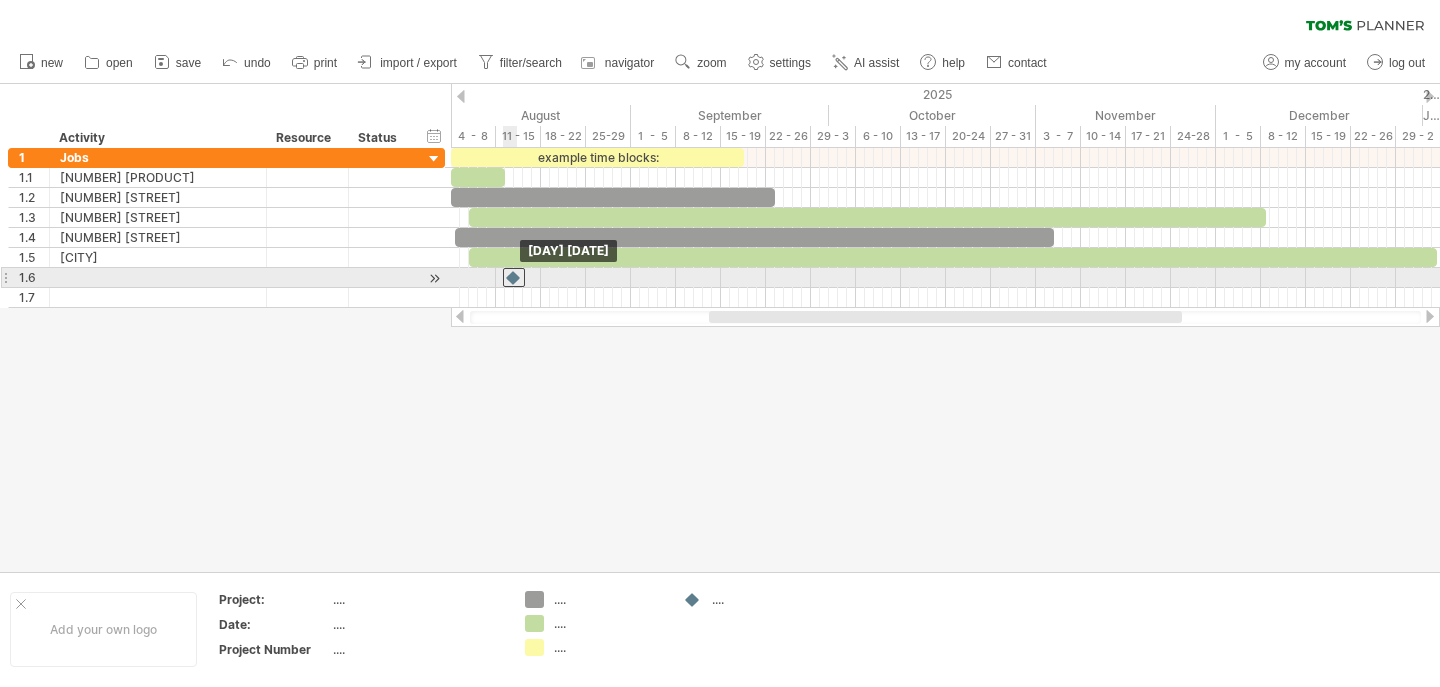 drag, startPoint x: 740, startPoint y: 277, endPoint x: 512, endPoint y: 280, distance: 228.01973 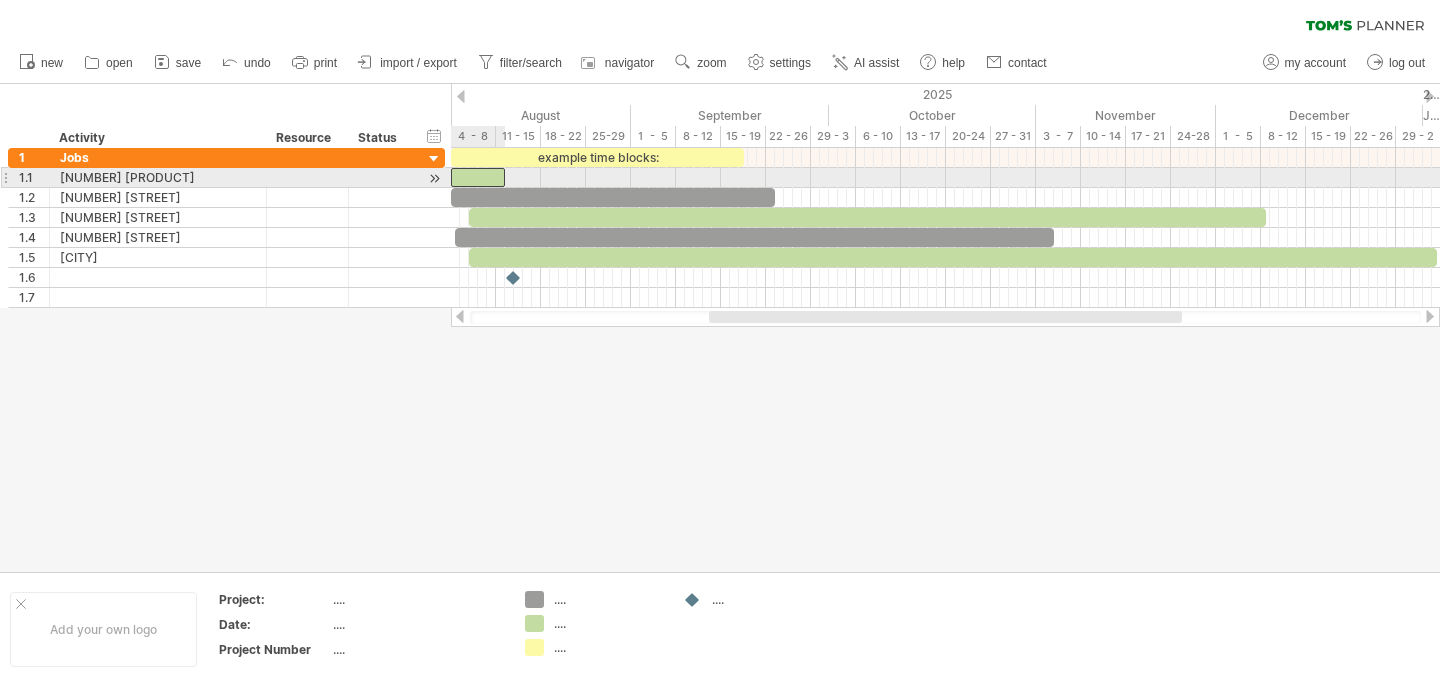 click at bounding box center (478, 177) 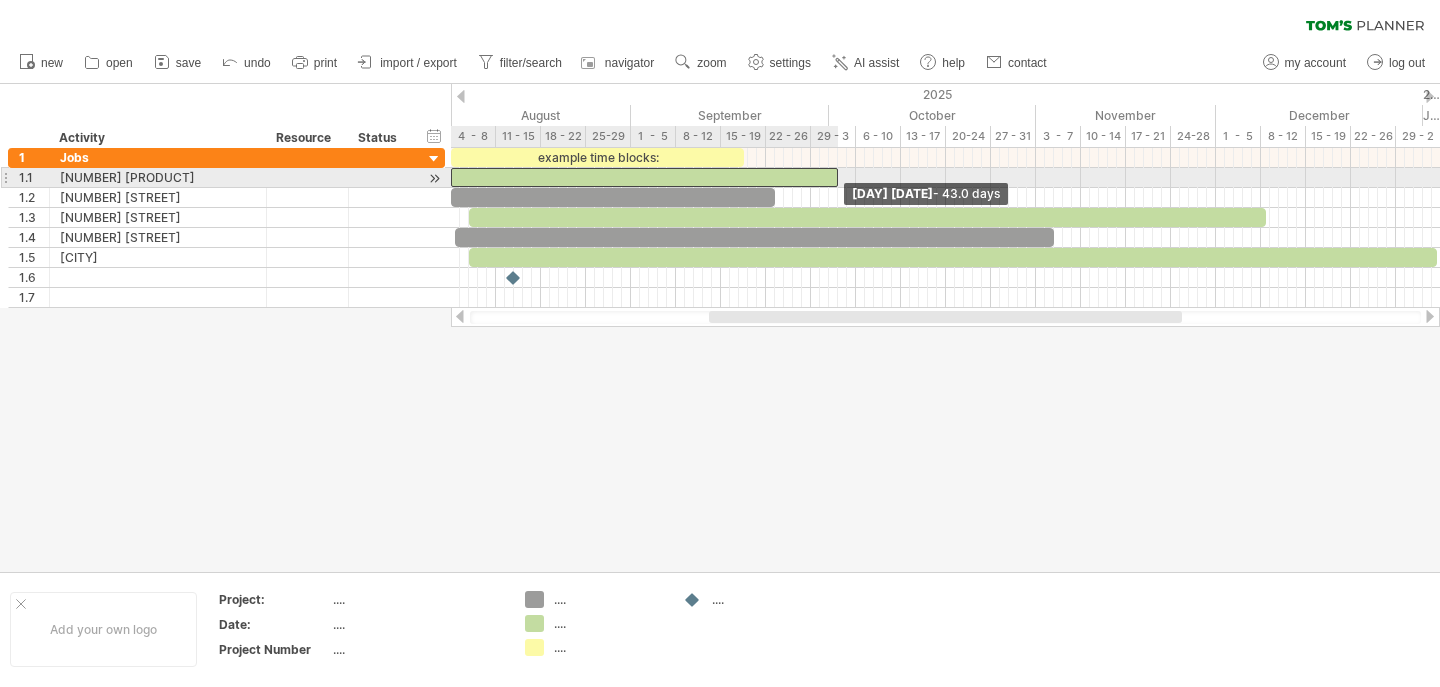 drag, startPoint x: 500, startPoint y: 181, endPoint x: 833, endPoint y: 169, distance: 333.21616 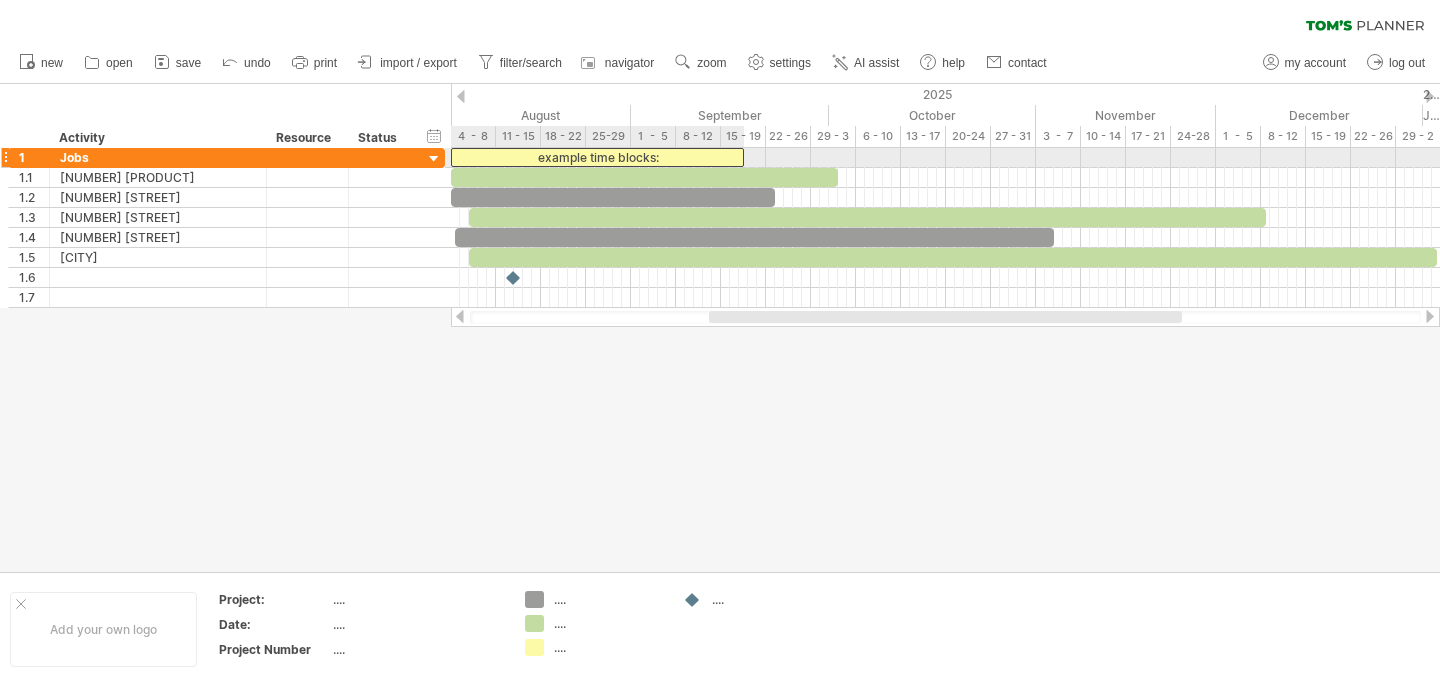 click on "example time blocks:" at bounding box center [597, 157] 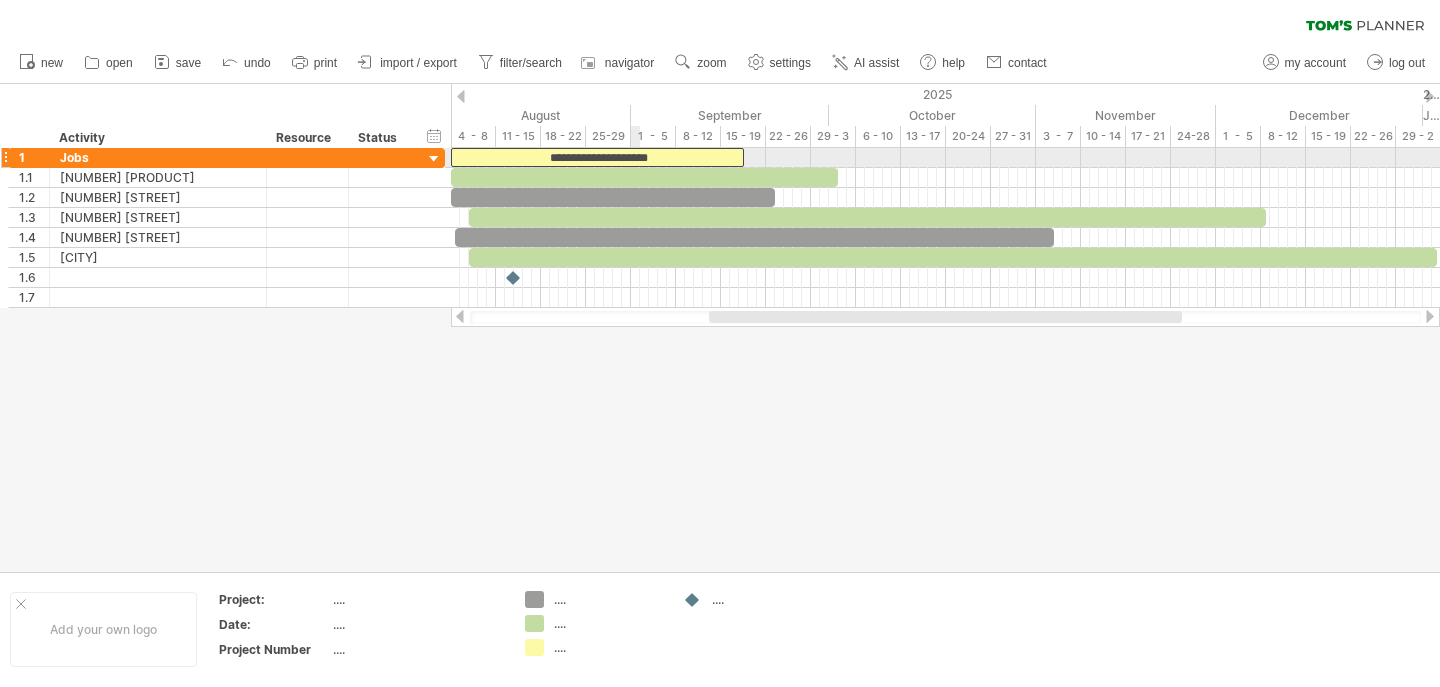 type 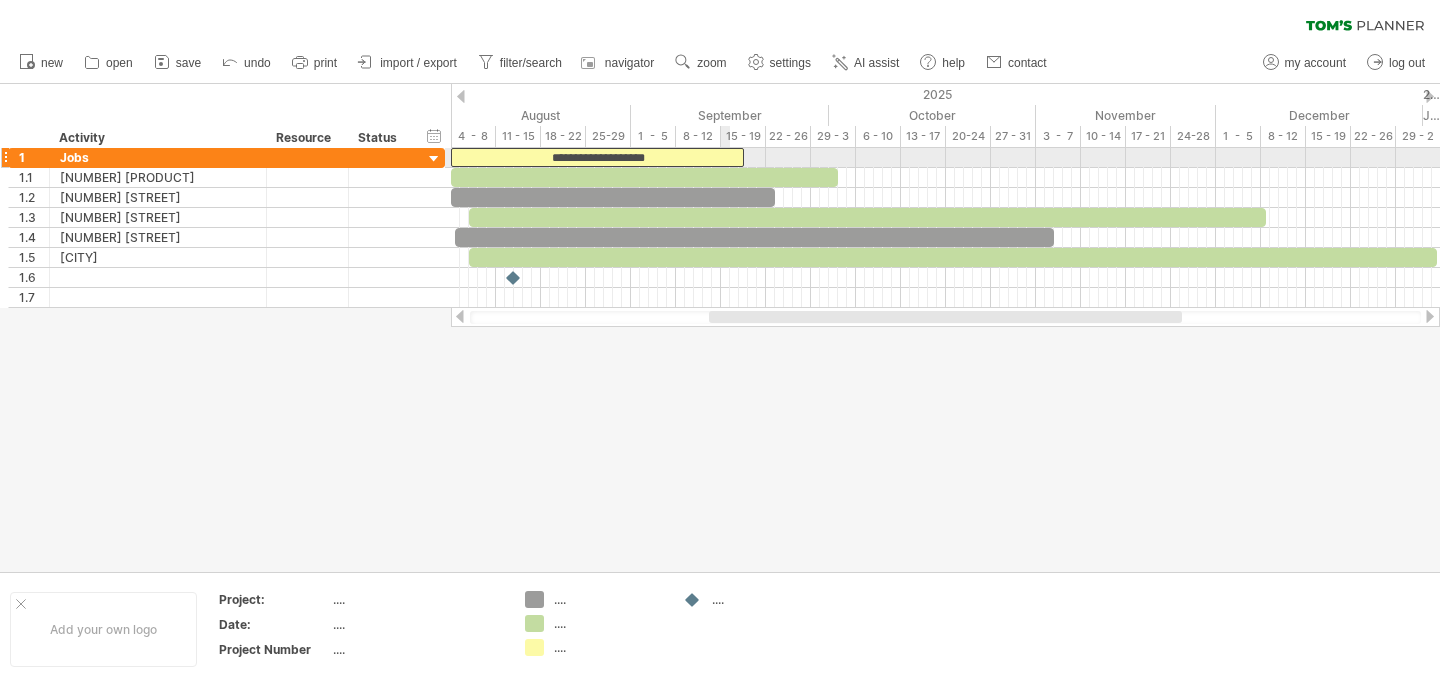click on "**********" at bounding box center (597, 157) 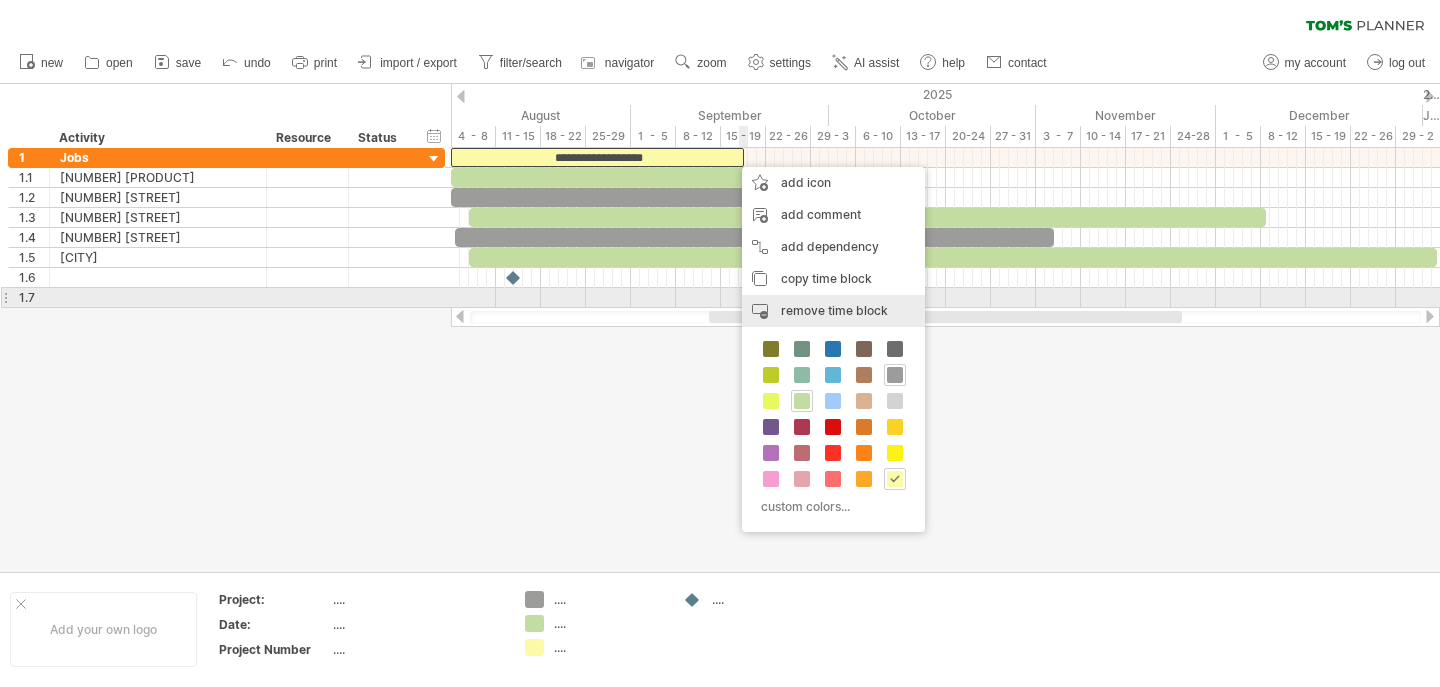 click on "remove time block" at bounding box center (834, 310) 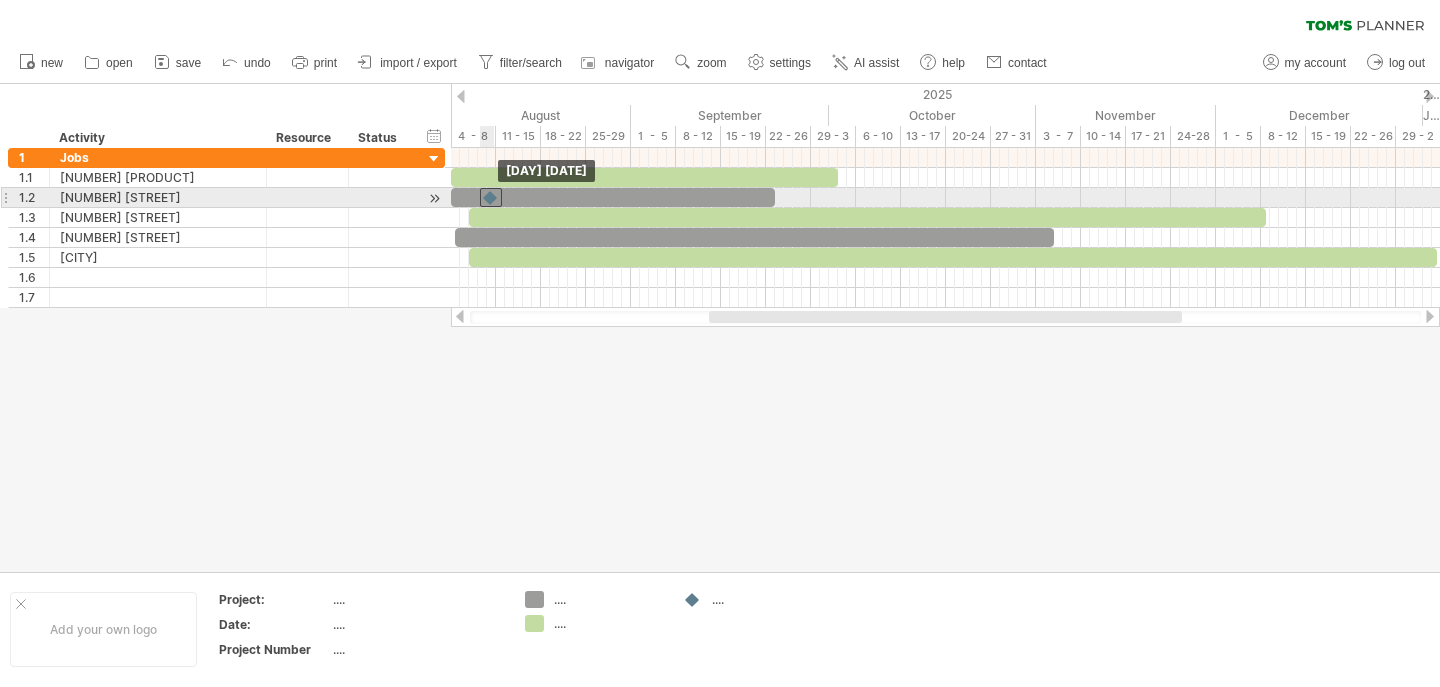 drag, startPoint x: 513, startPoint y: 276, endPoint x: 492, endPoint y: 198, distance: 80.77747 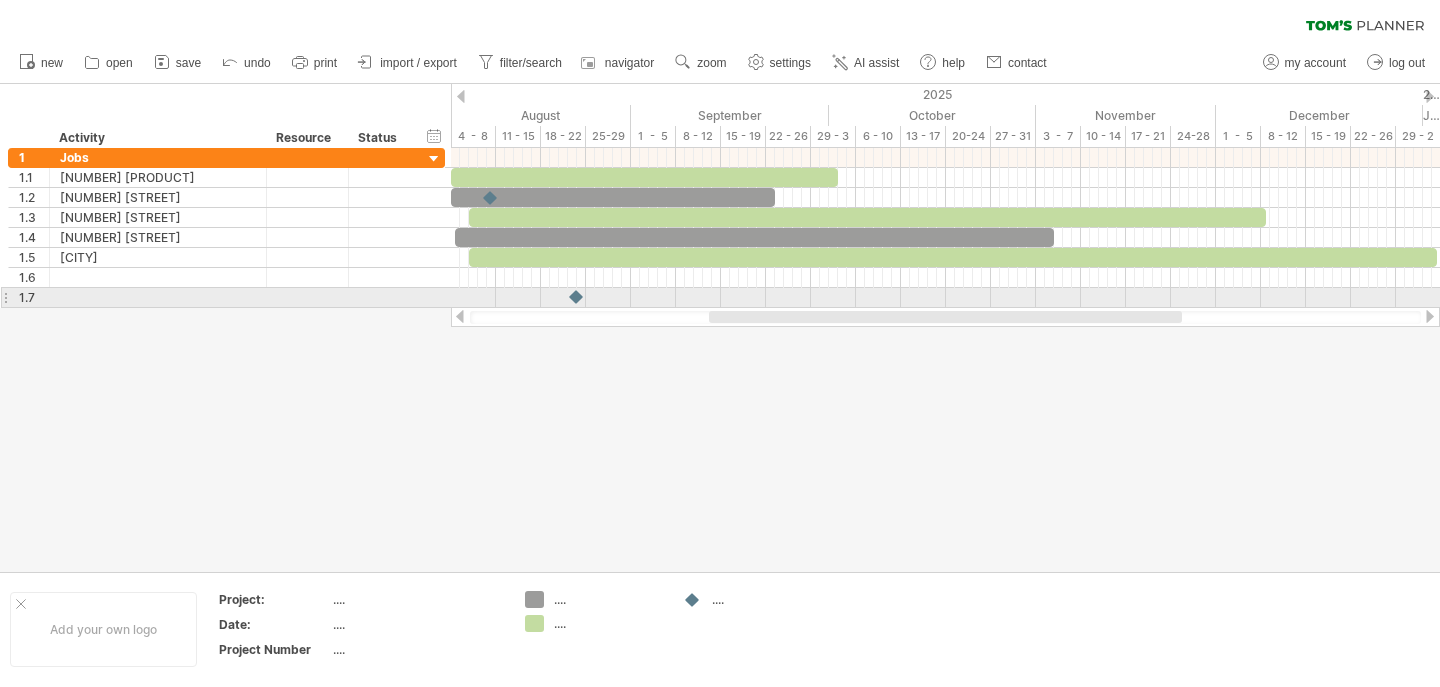 drag, startPoint x: 697, startPoint y: 600, endPoint x: 575, endPoint y: 312, distance: 312.7747 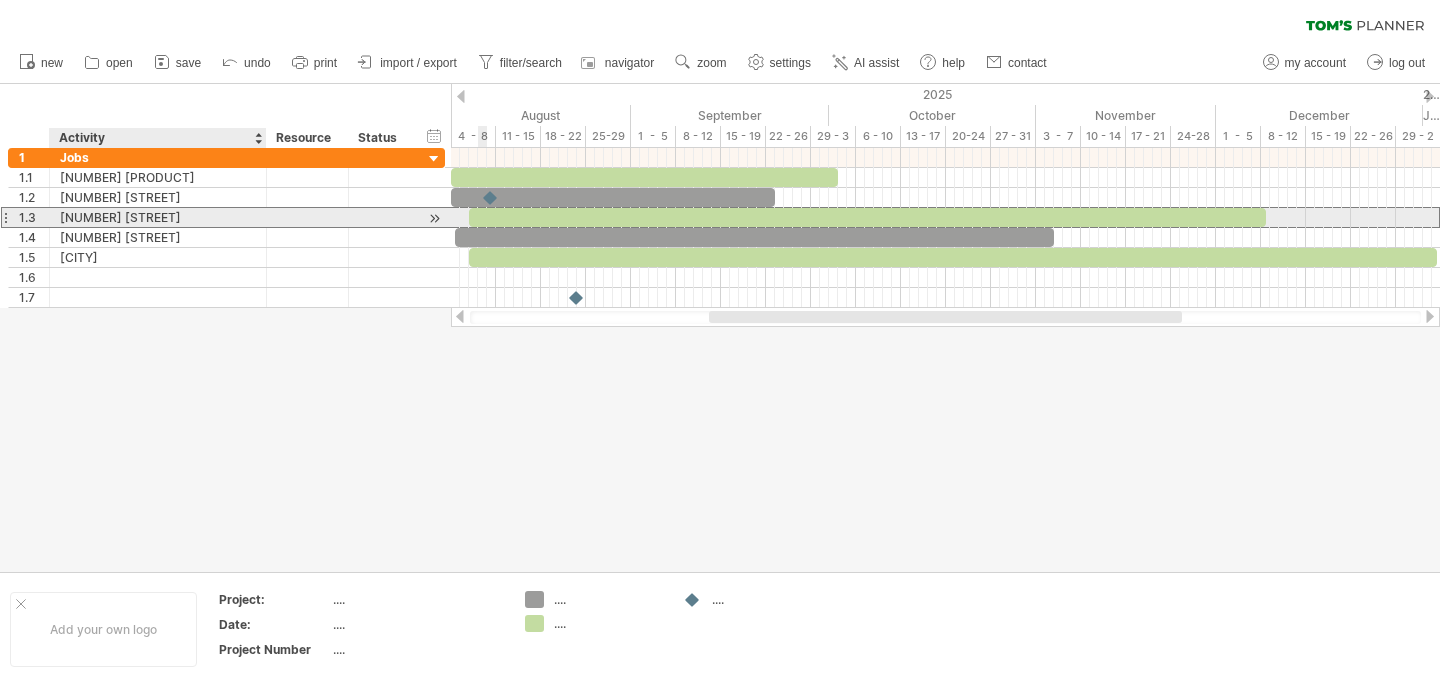 click on "[NUMBER] [STREET]" at bounding box center (158, 217) 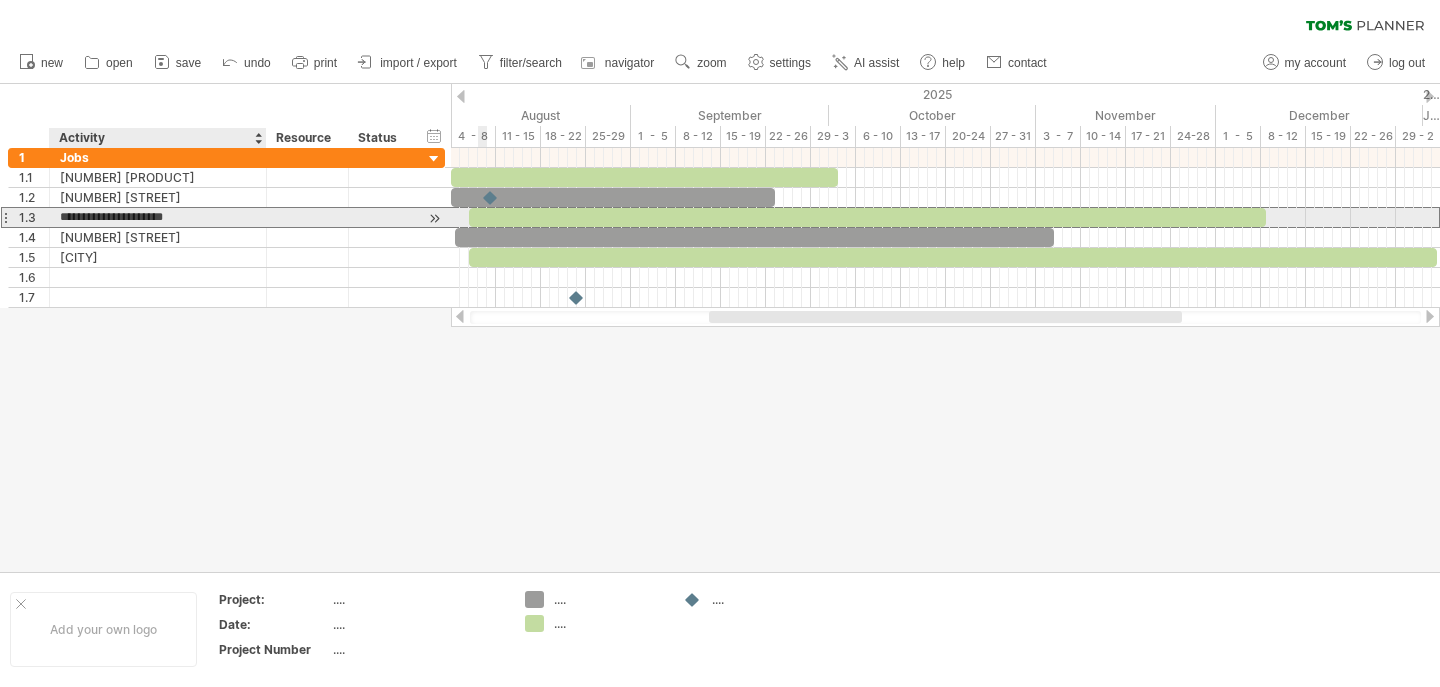 type on "**********" 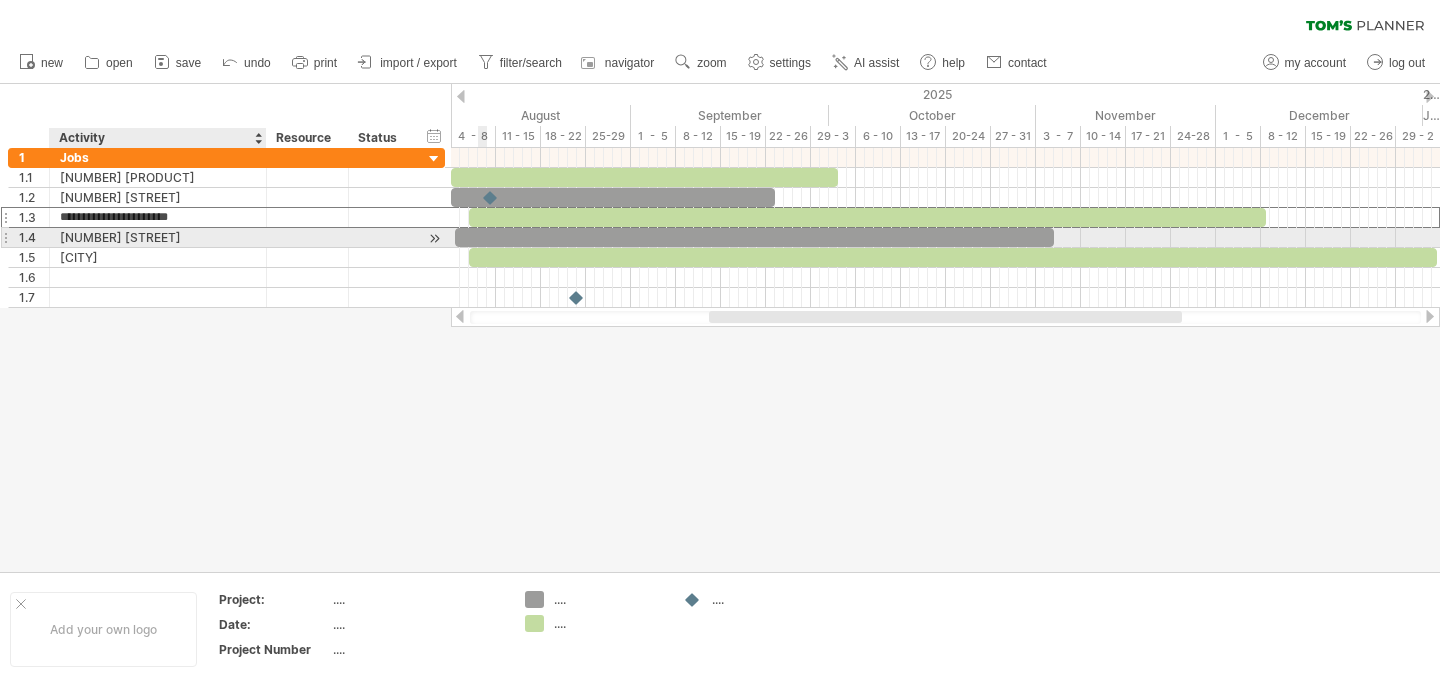 click on "[NUMBER] [STREET]" at bounding box center (158, 237) 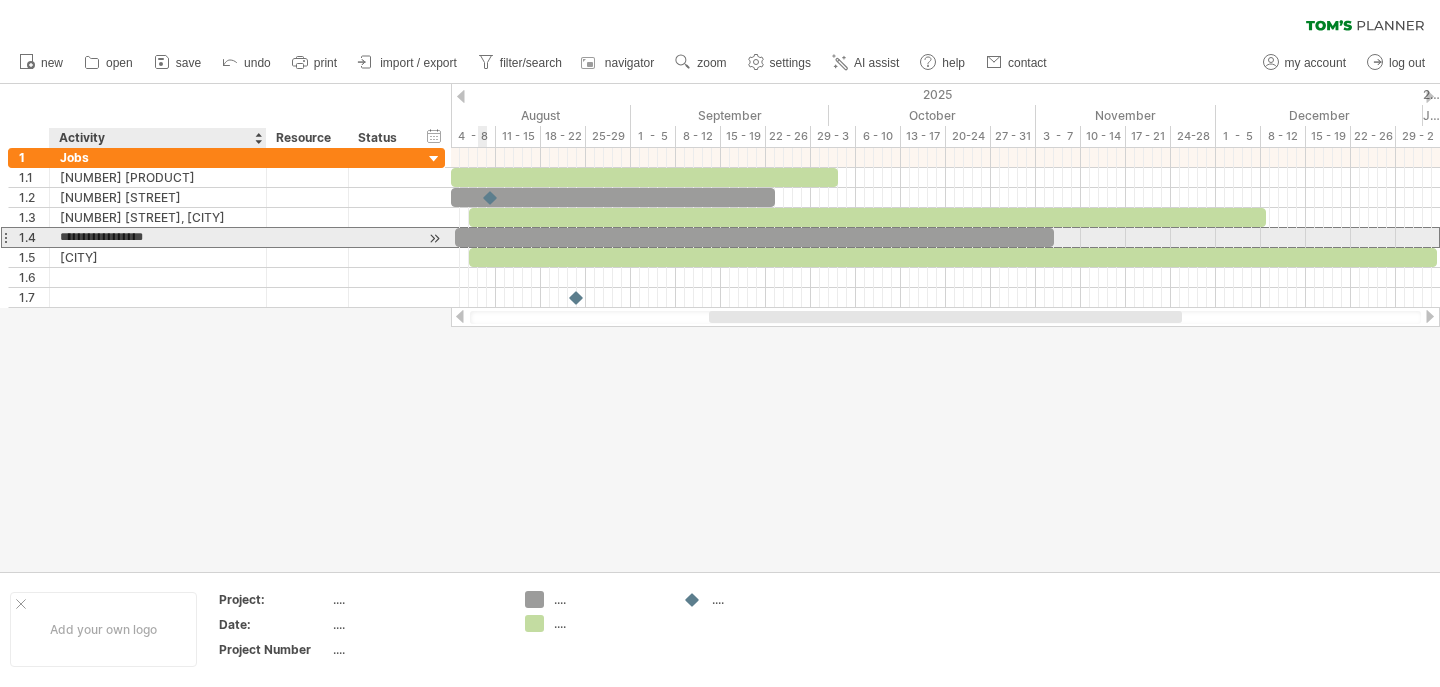 click on "**********" at bounding box center (158, 237) 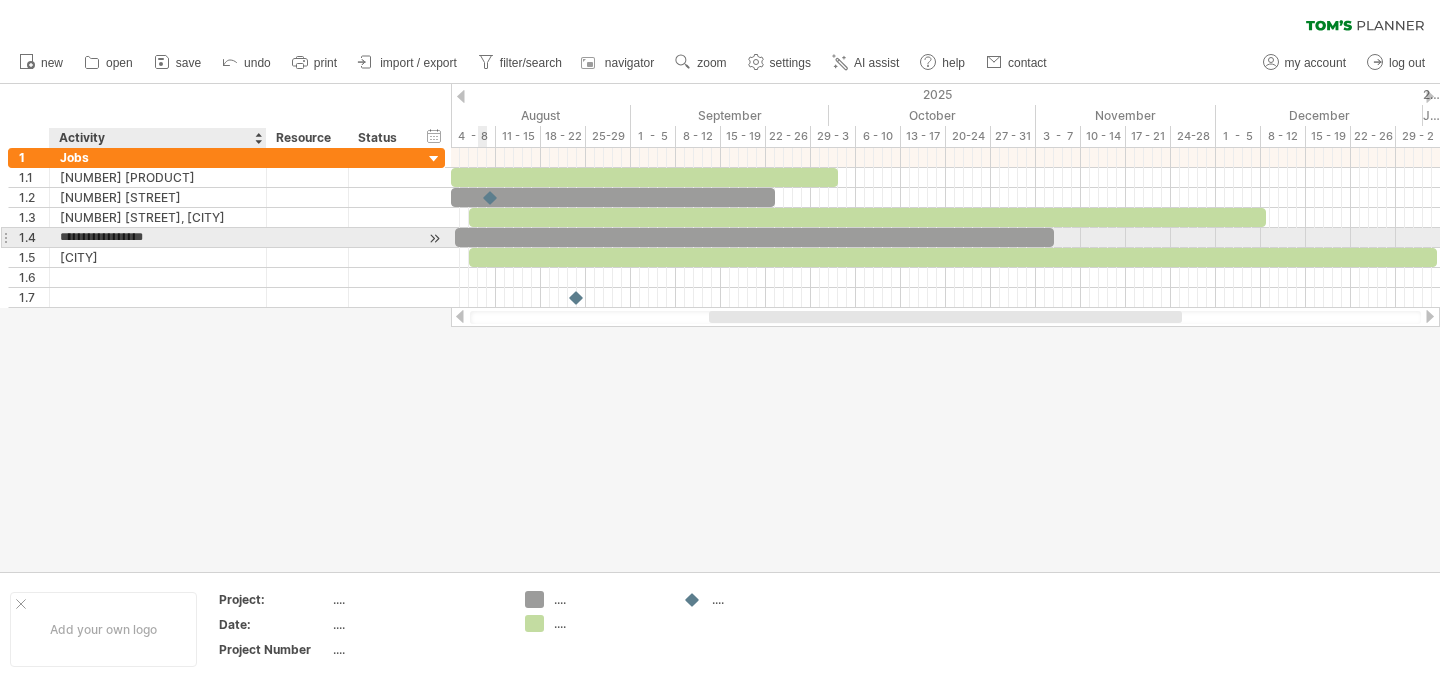 type on "**********" 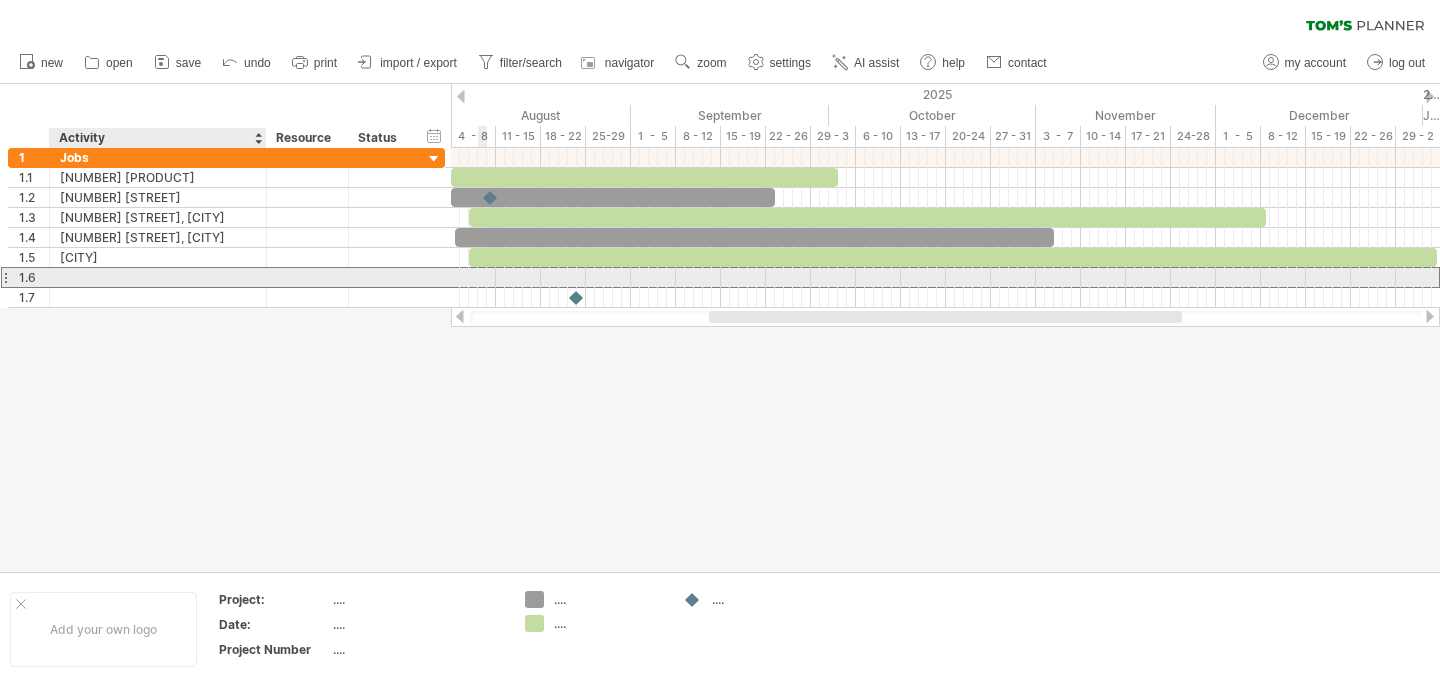 click at bounding box center (158, 277) 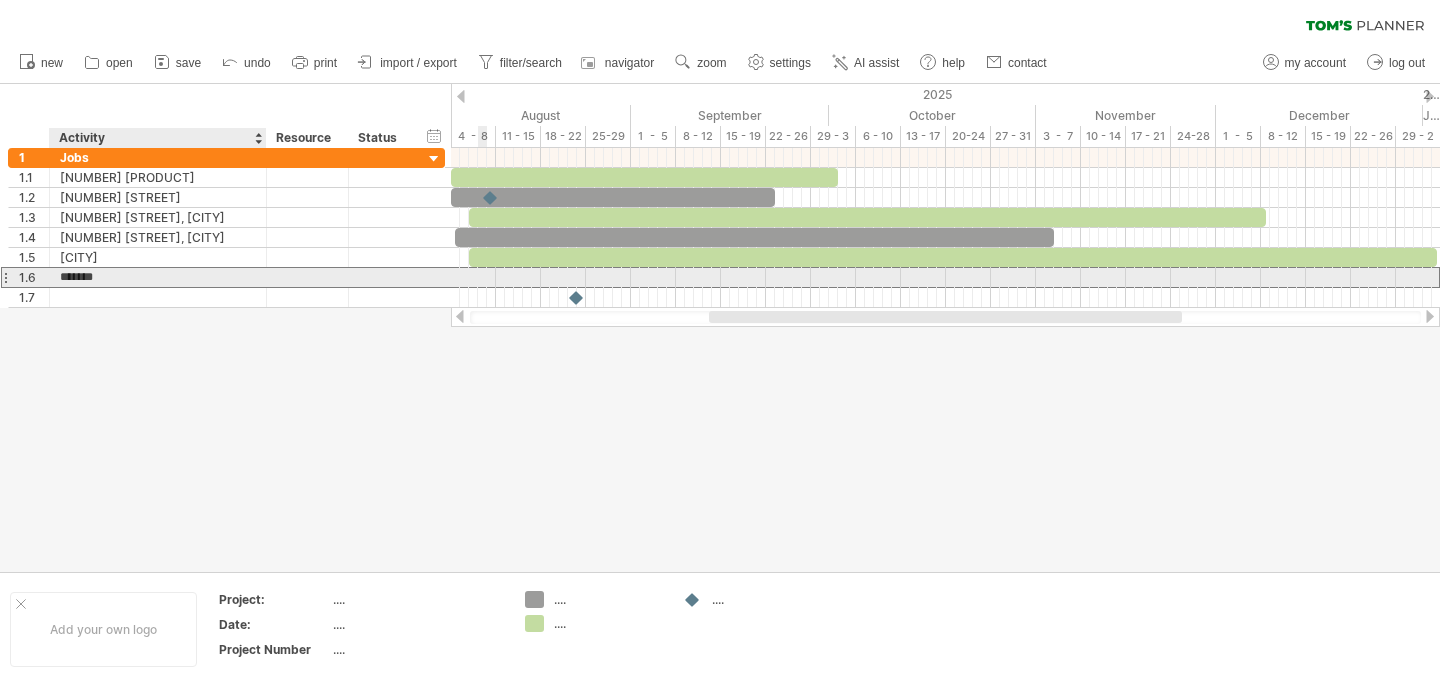 type on "********" 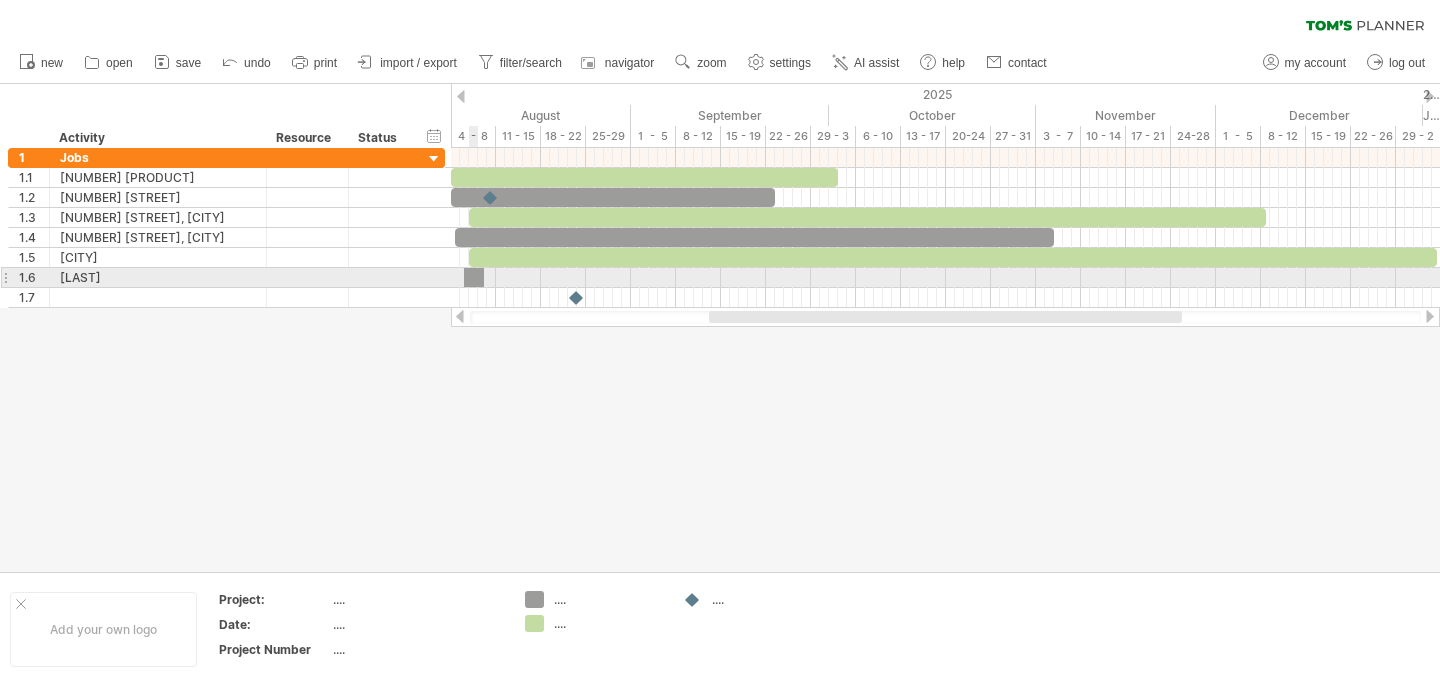 drag, startPoint x: 533, startPoint y: 600, endPoint x: 471, endPoint y: 268, distance: 337.73953 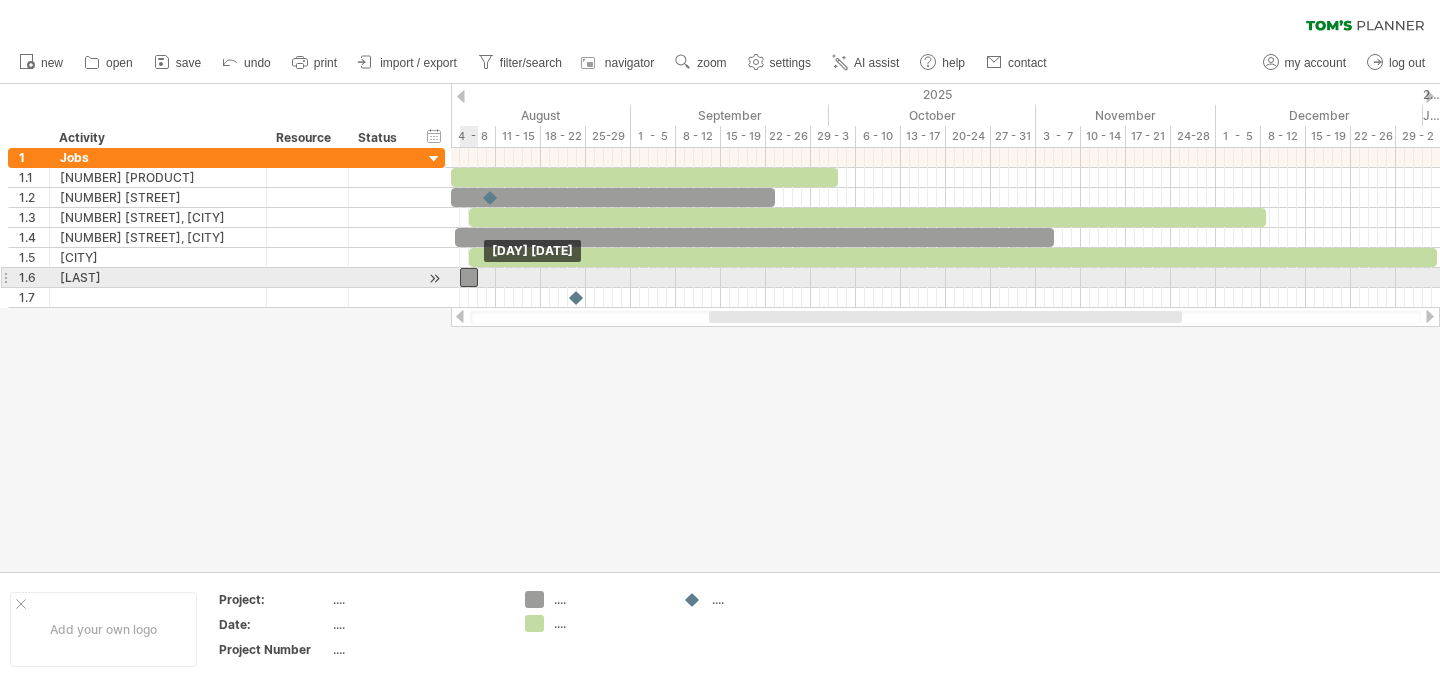 click at bounding box center (469, 277) 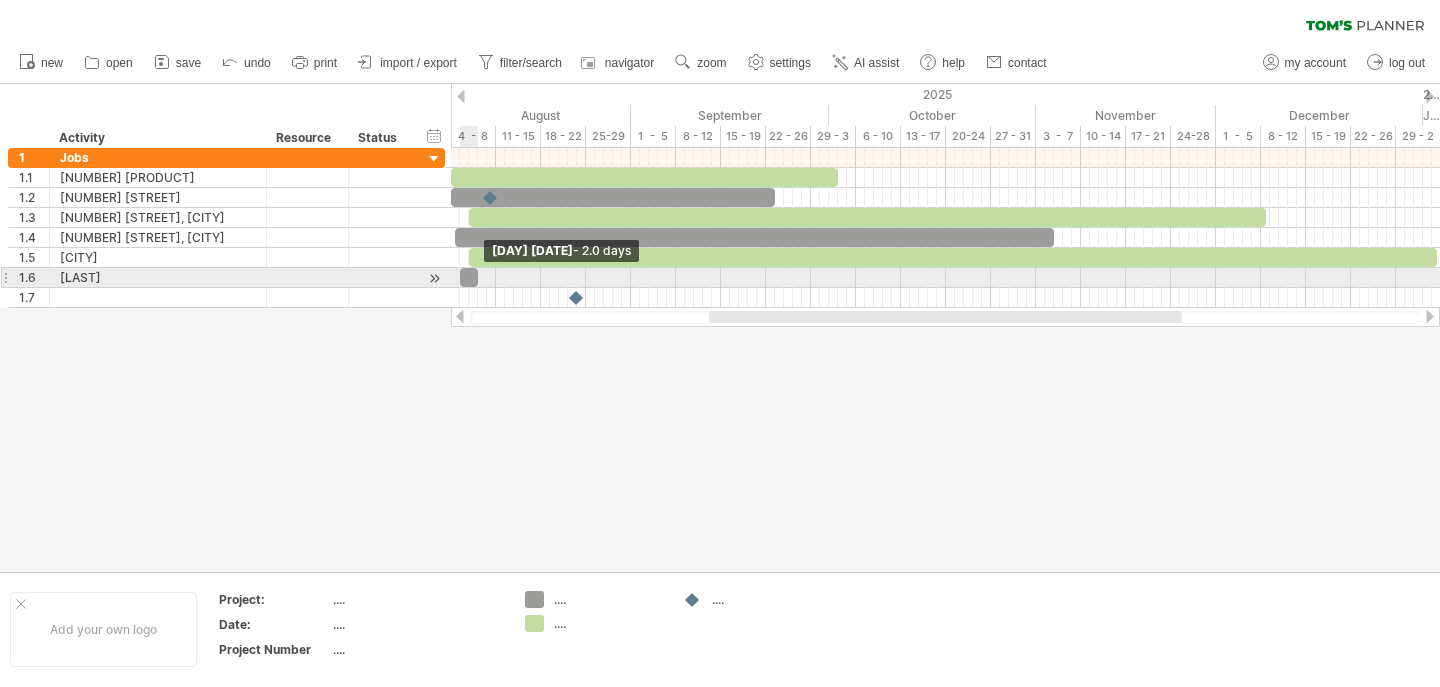 click at bounding box center (478, 277) 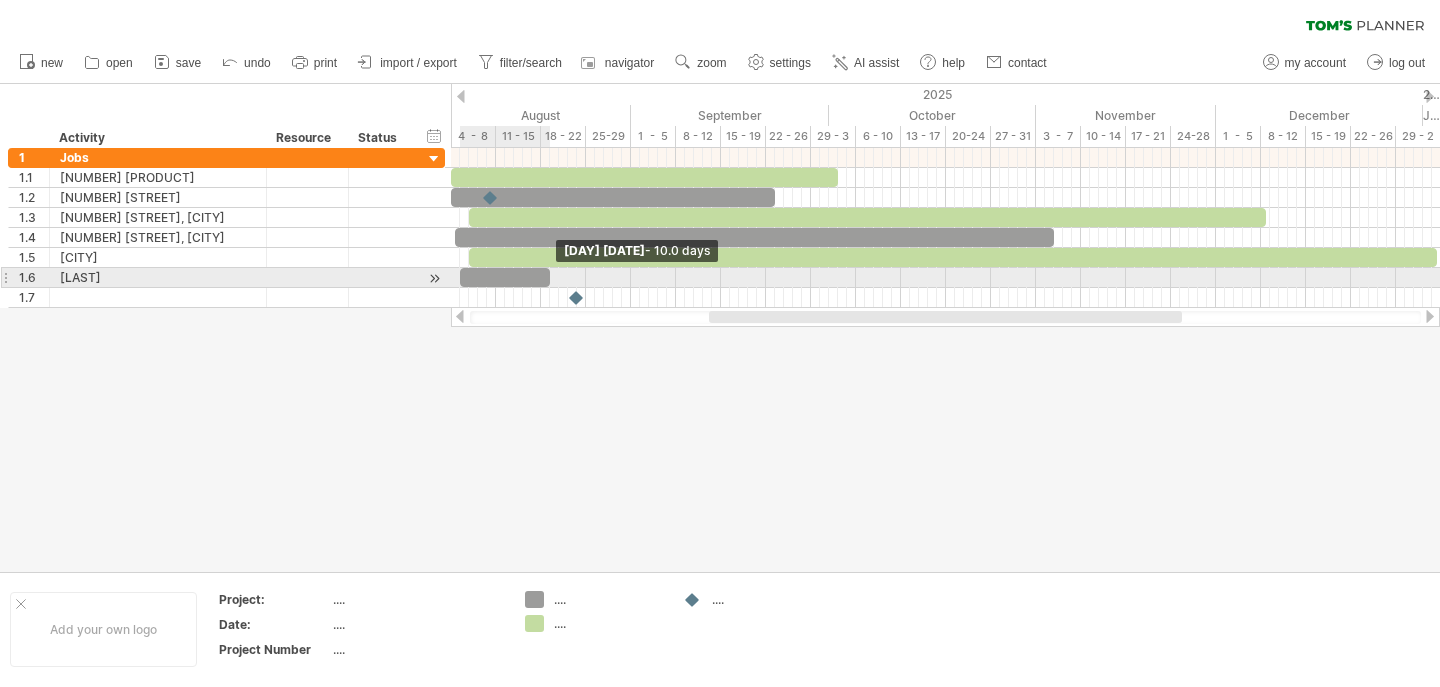 drag, startPoint x: 475, startPoint y: 276, endPoint x: 544, endPoint y: 281, distance: 69.18092 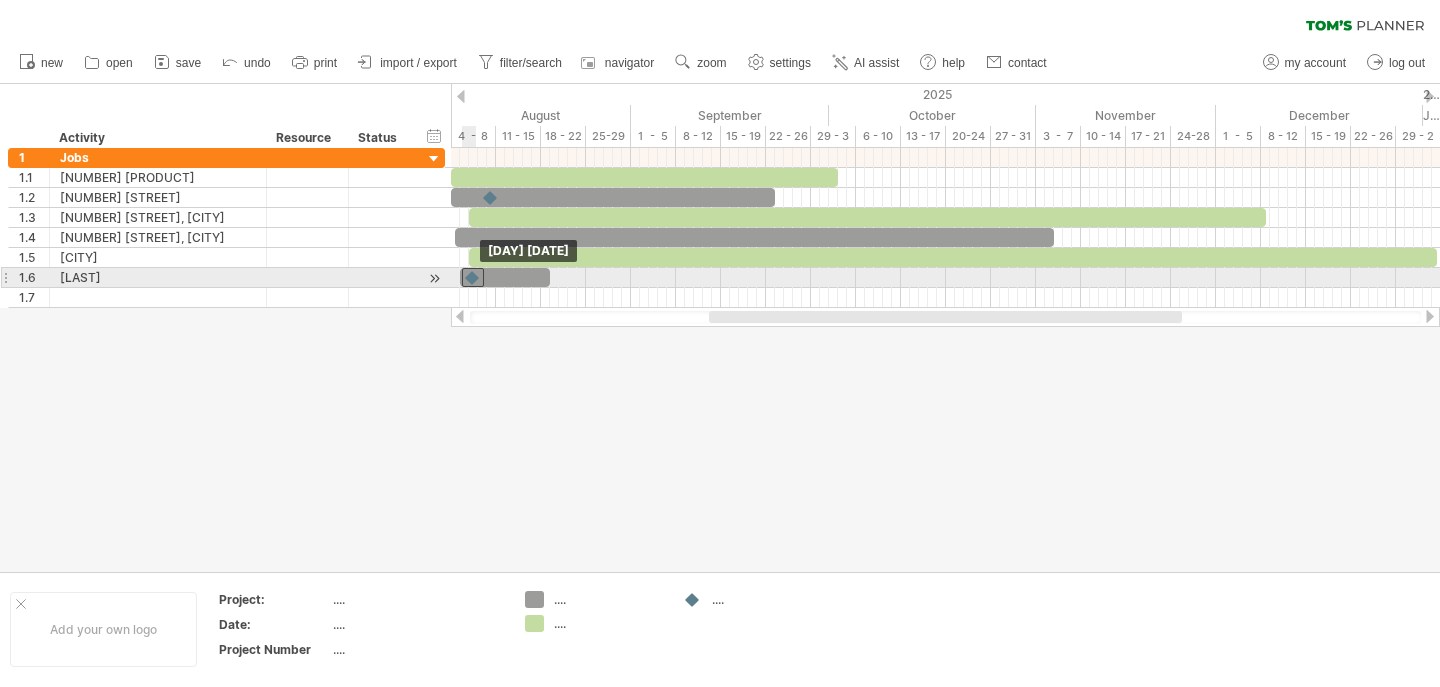 drag, startPoint x: 579, startPoint y: 296, endPoint x: 477, endPoint y: 280, distance: 103.24728 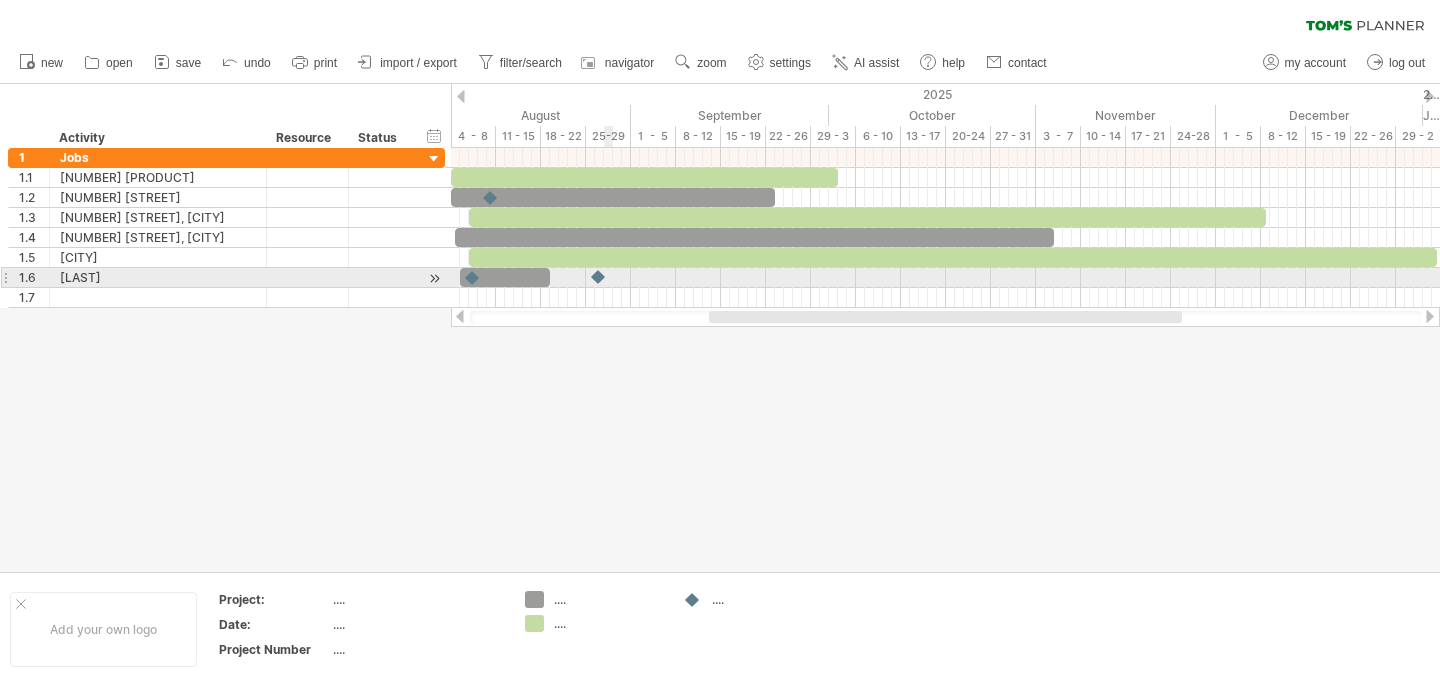 drag, startPoint x: 695, startPoint y: 601, endPoint x: 598, endPoint y: 274, distance: 341.08356 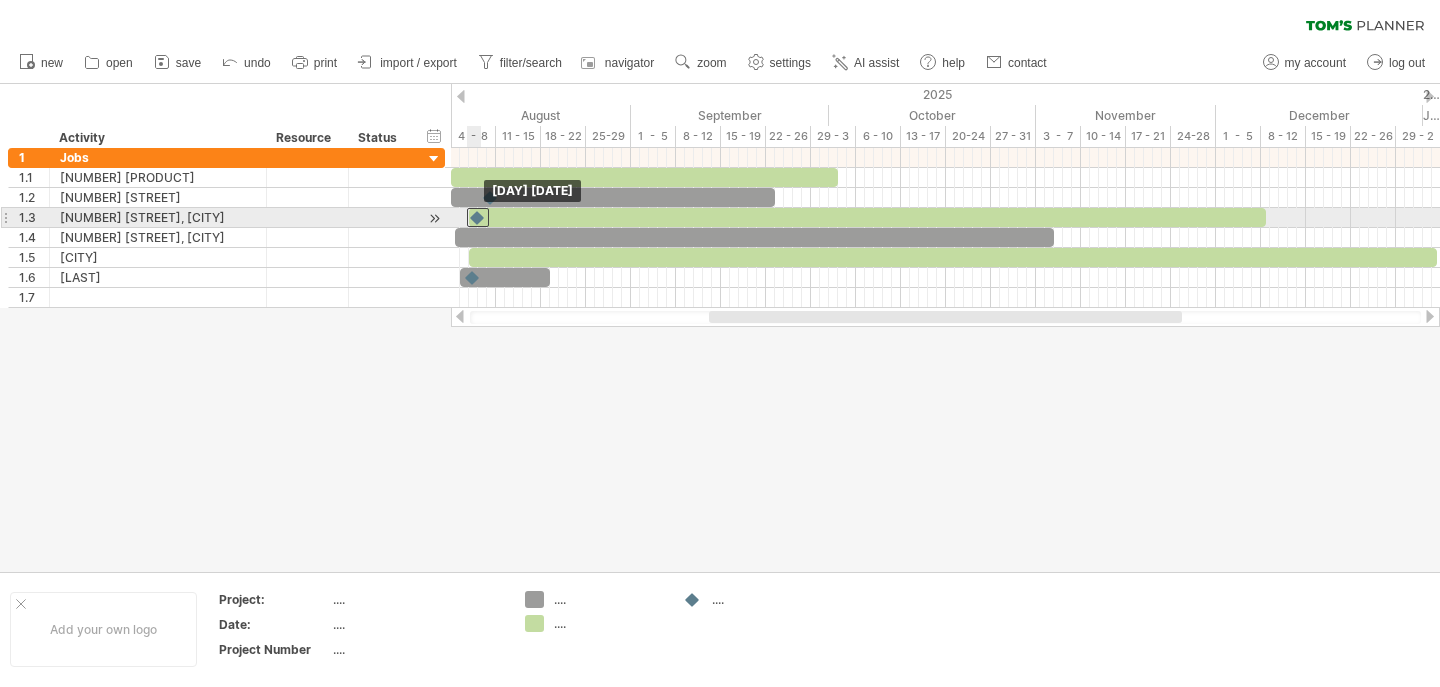 drag, startPoint x: 600, startPoint y: 278, endPoint x: 479, endPoint y: 218, distance: 135.05925 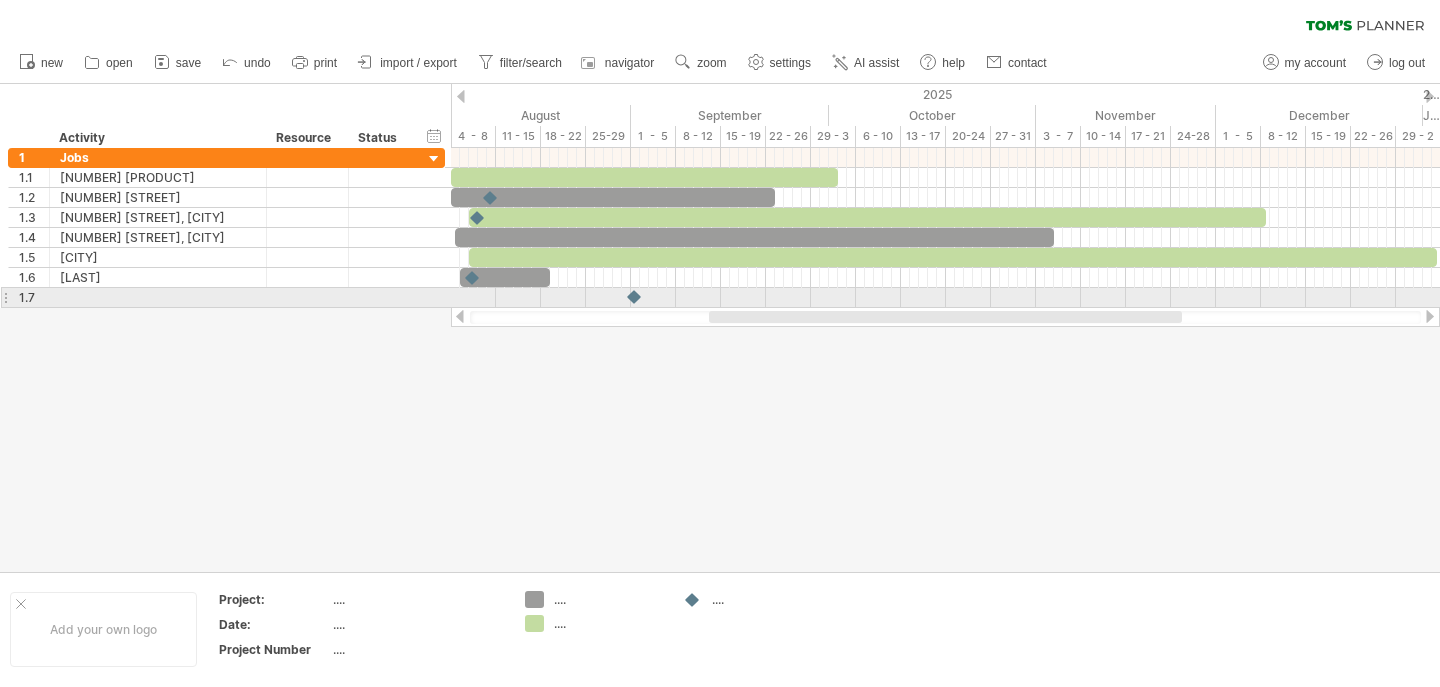 drag, startPoint x: 692, startPoint y: 599, endPoint x: 634, endPoint y: 311, distance: 293.78223 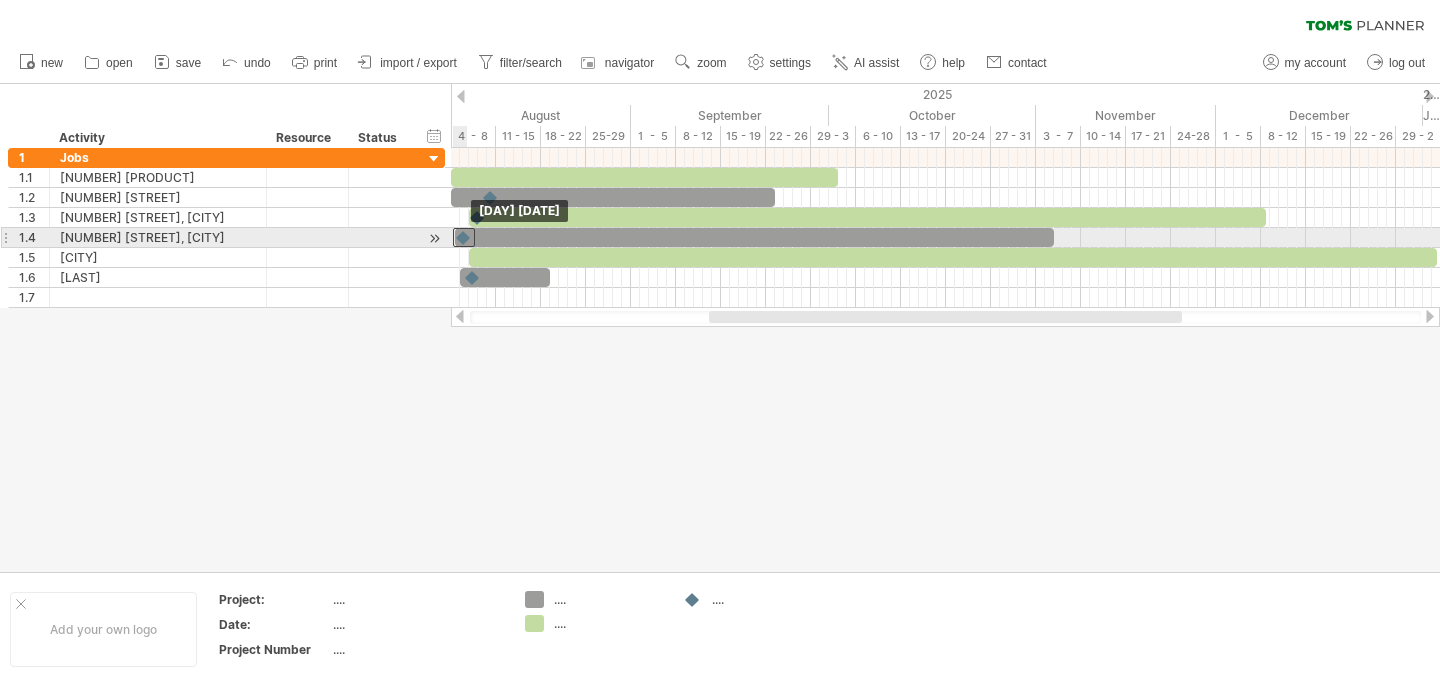drag, startPoint x: 635, startPoint y: 295, endPoint x: 464, endPoint y: 232, distance: 182.23611 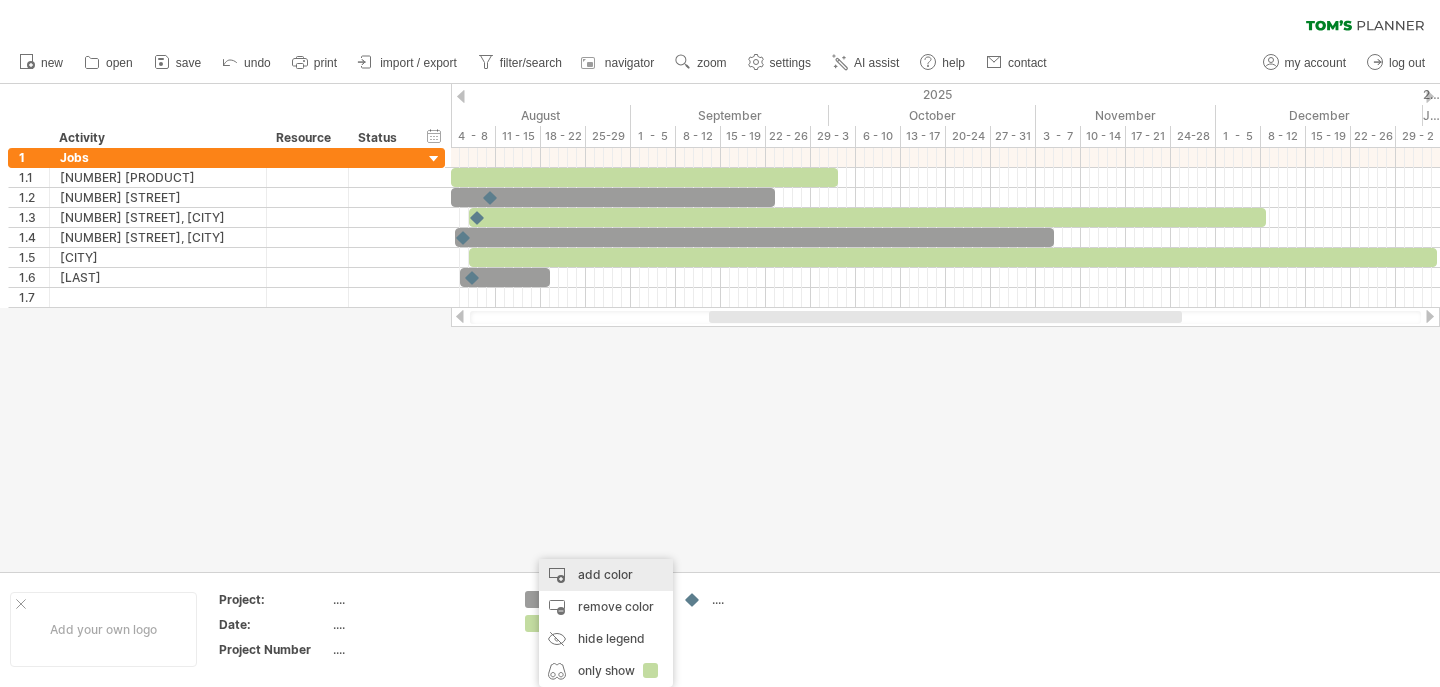 click on "add color" at bounding box center (606, 575) 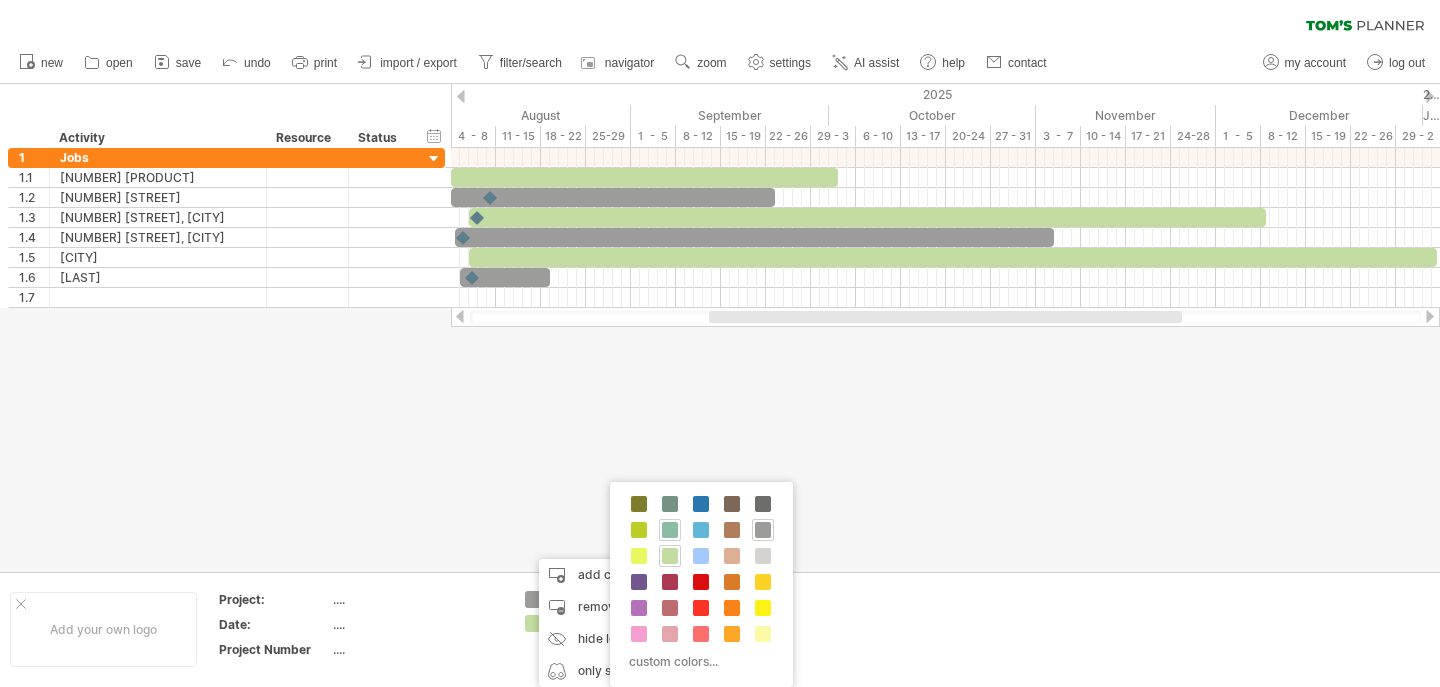 click at bounding box center (670, 530) 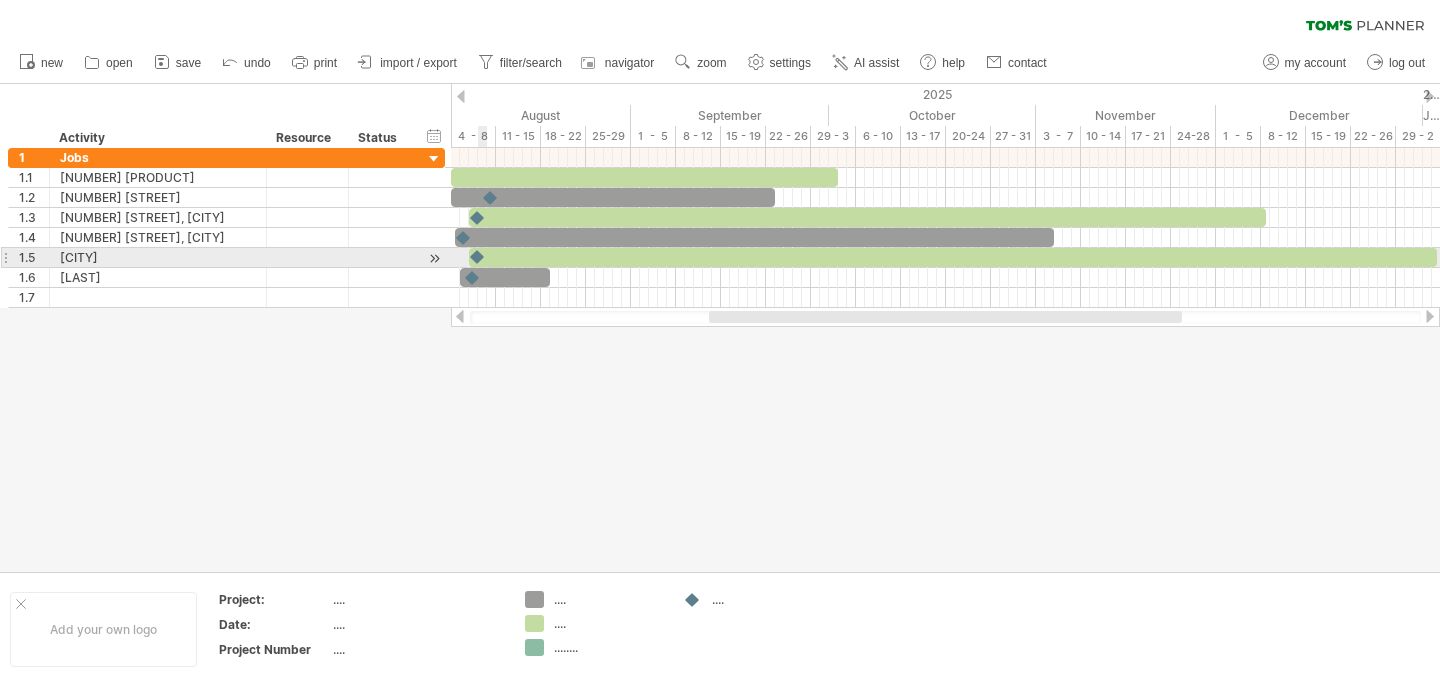 drag, startPoint x: 695, startPoint y: 601, endPoint x: 477, endPoint y: 251, distance: 412.33966 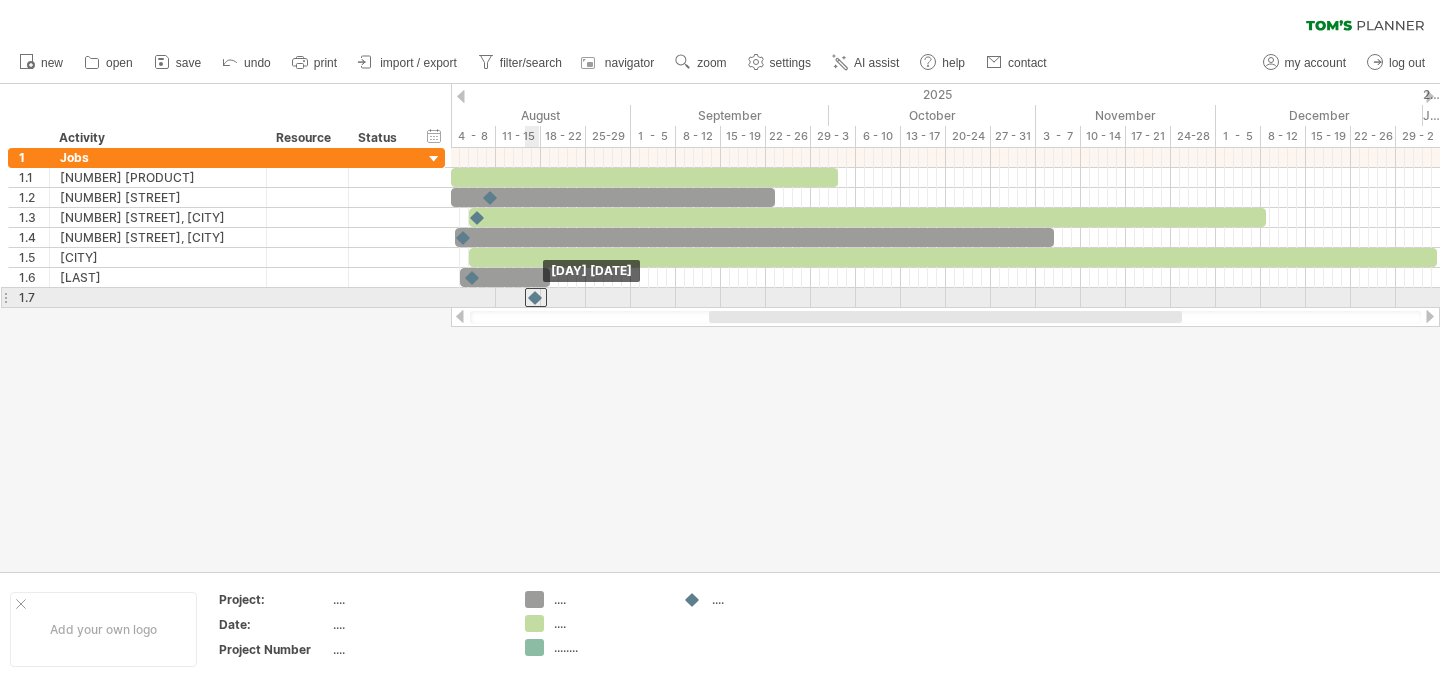 drag, startPoint x: 478, startPoint y: 257, endPoint x: 535, endPoint y: 296, distance: 69.065186 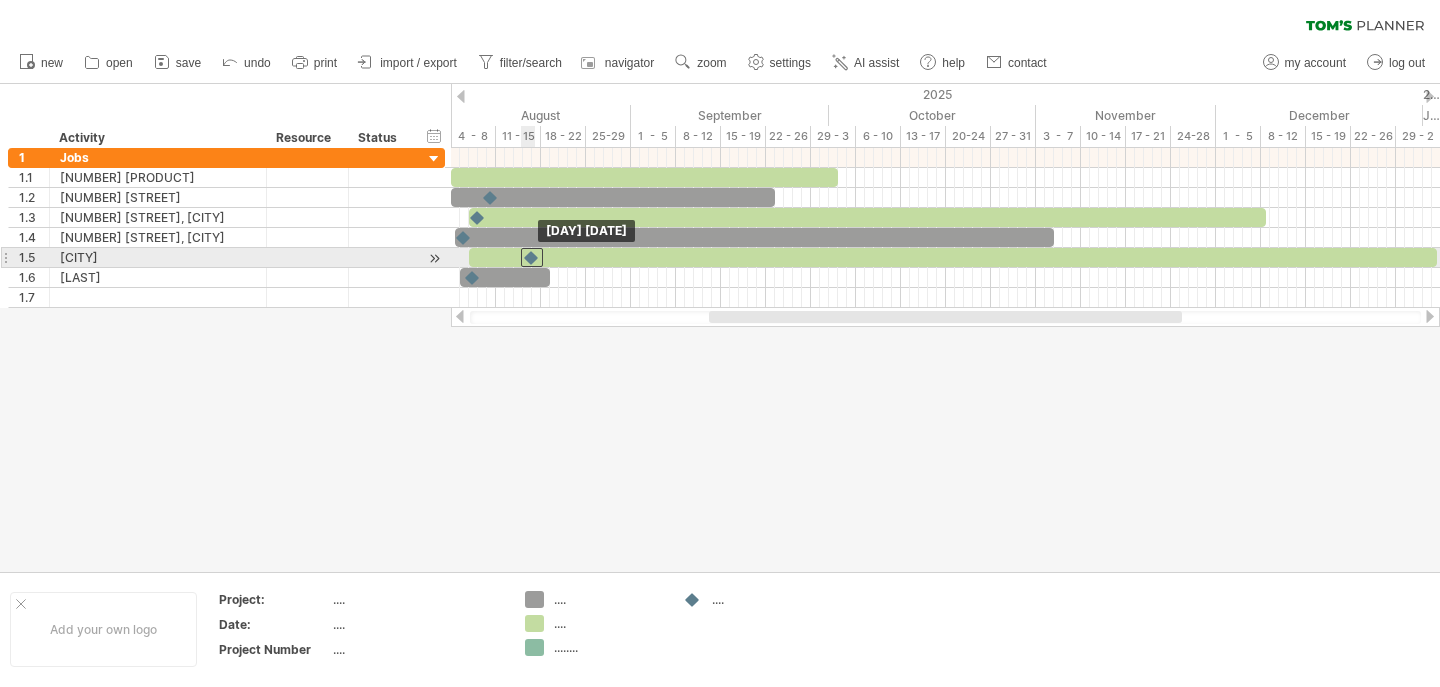 drag, startPoint x: 535, startPoint y: 296, endPoint x: 531, endPoint y: 262, distance: 34.234486 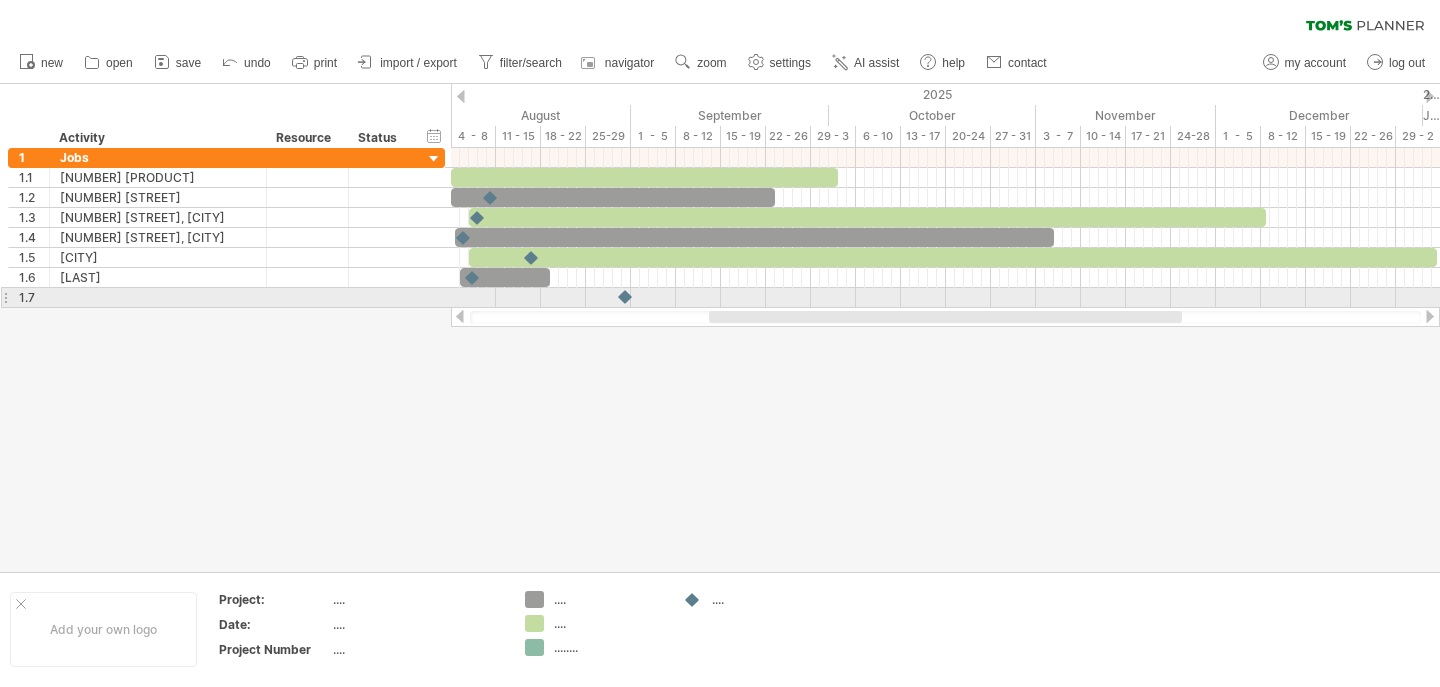 drag, startPoint x: 691, startPoint y: 598, endPoint x: 628, endPoint y: 311, distance: 293.83328 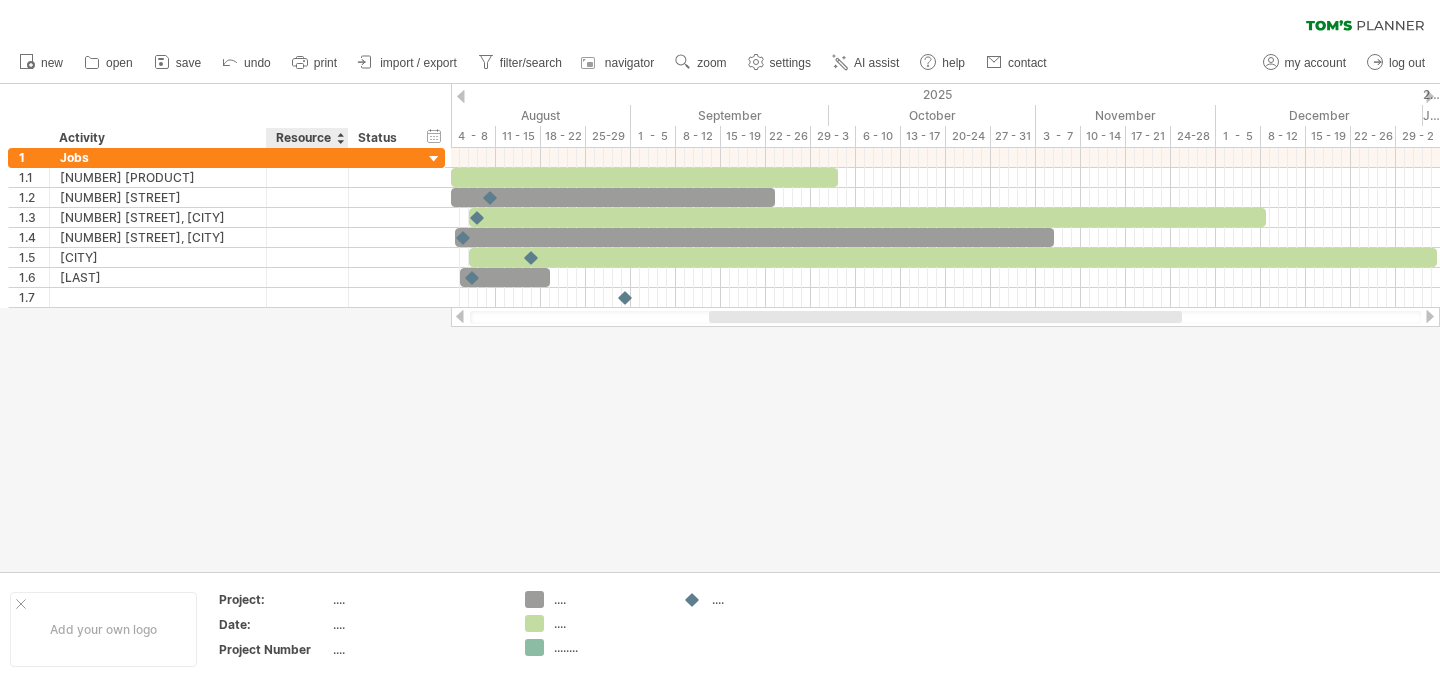 click on "Resource" at bounding box center (306, 138) 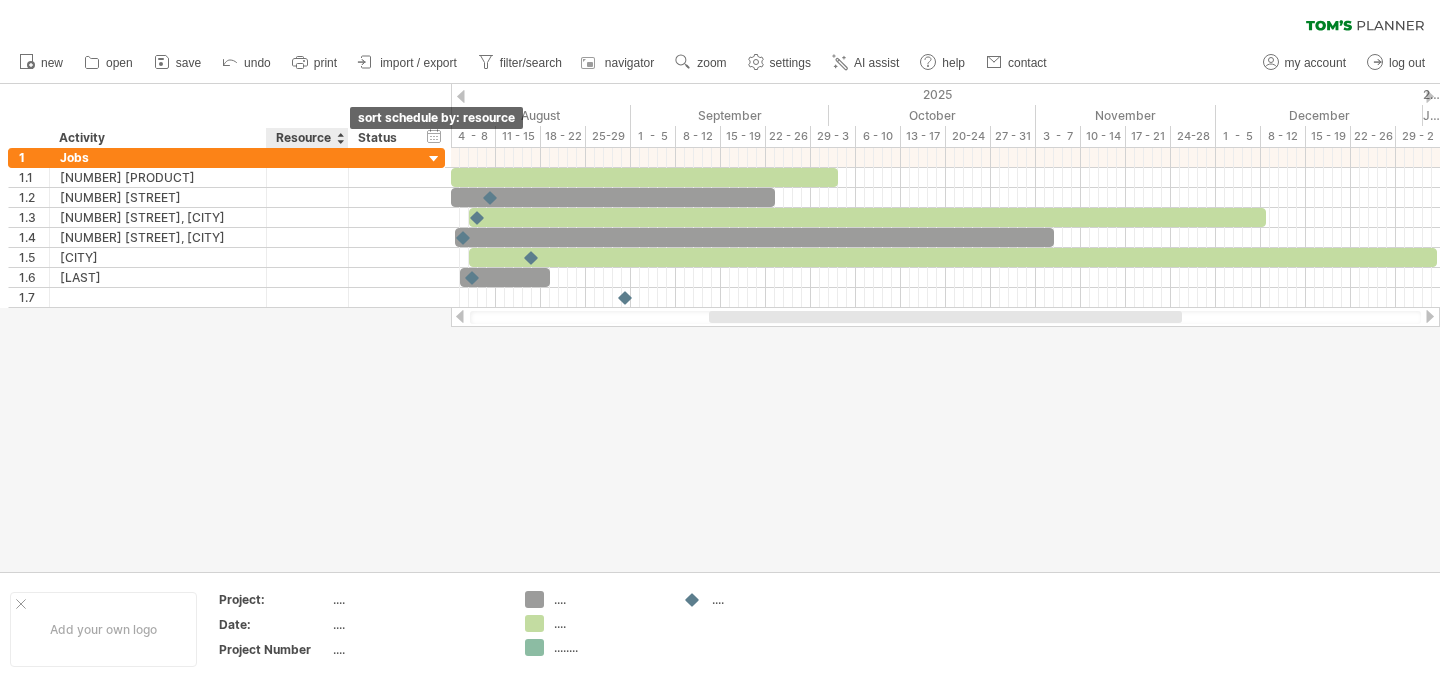 click at bounding box center [340, 138] 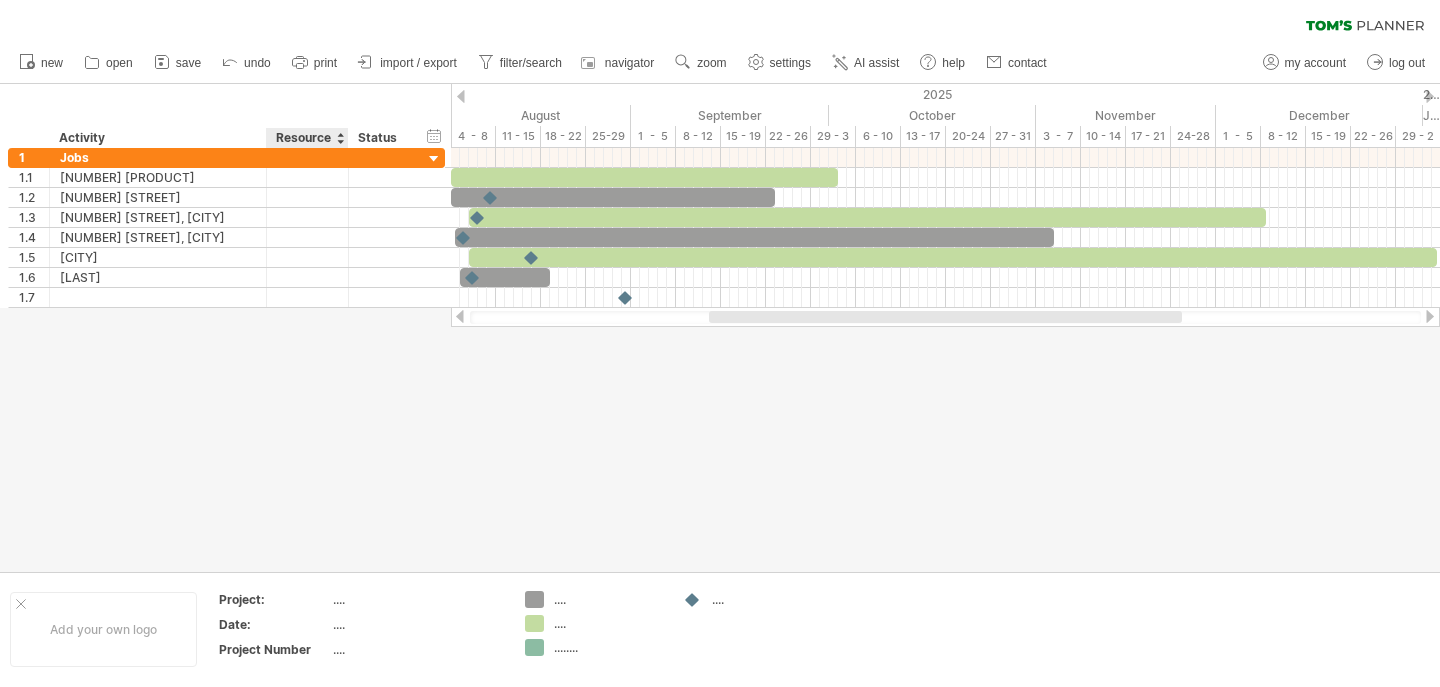 click on "Resource" at bounding box center (306, 138) 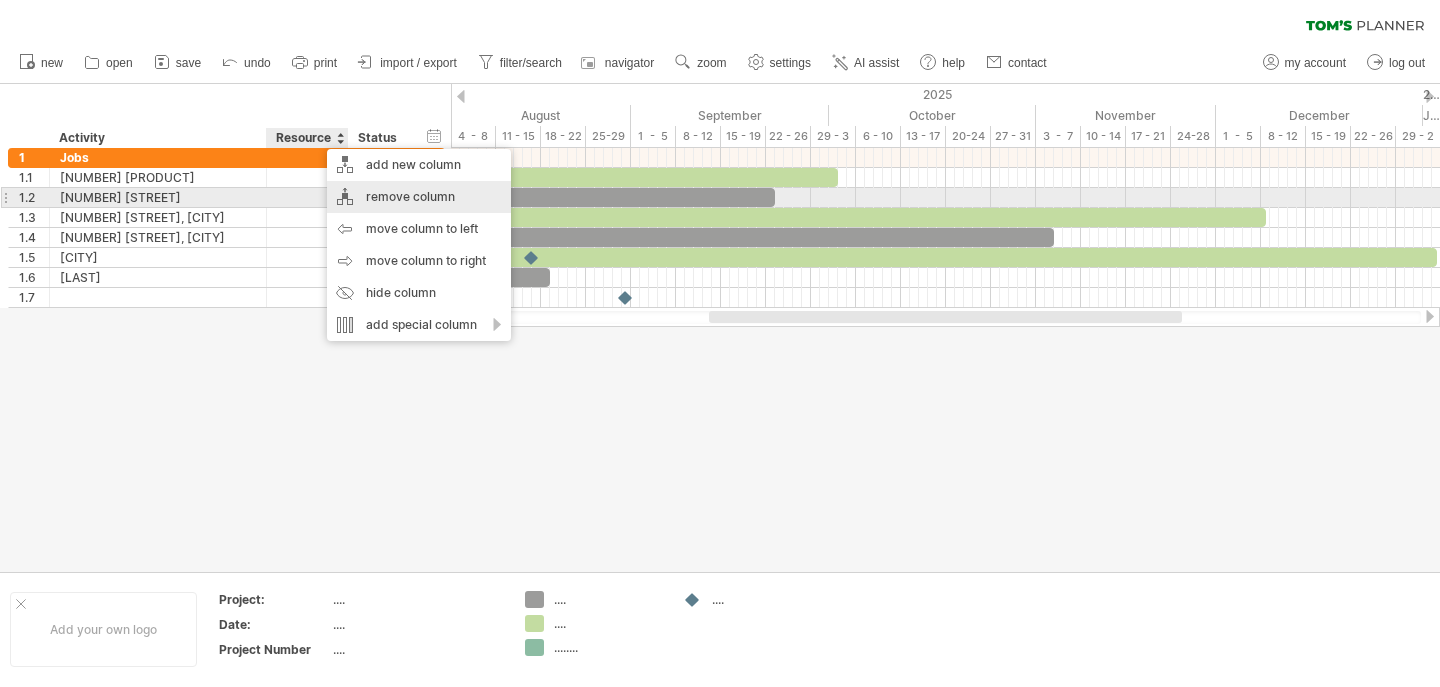 click on "remove column" at bounding box center (419, 197) 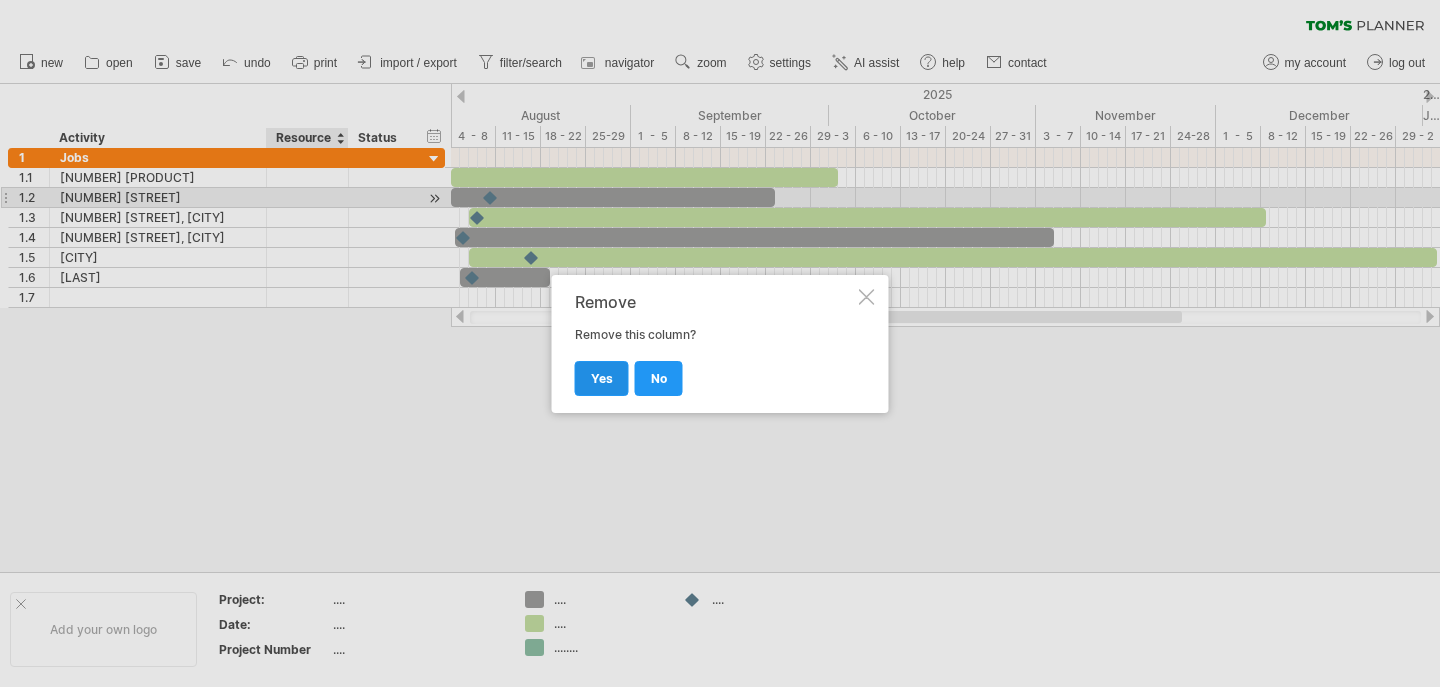 click on "yes" at bounding box center (602, 378) 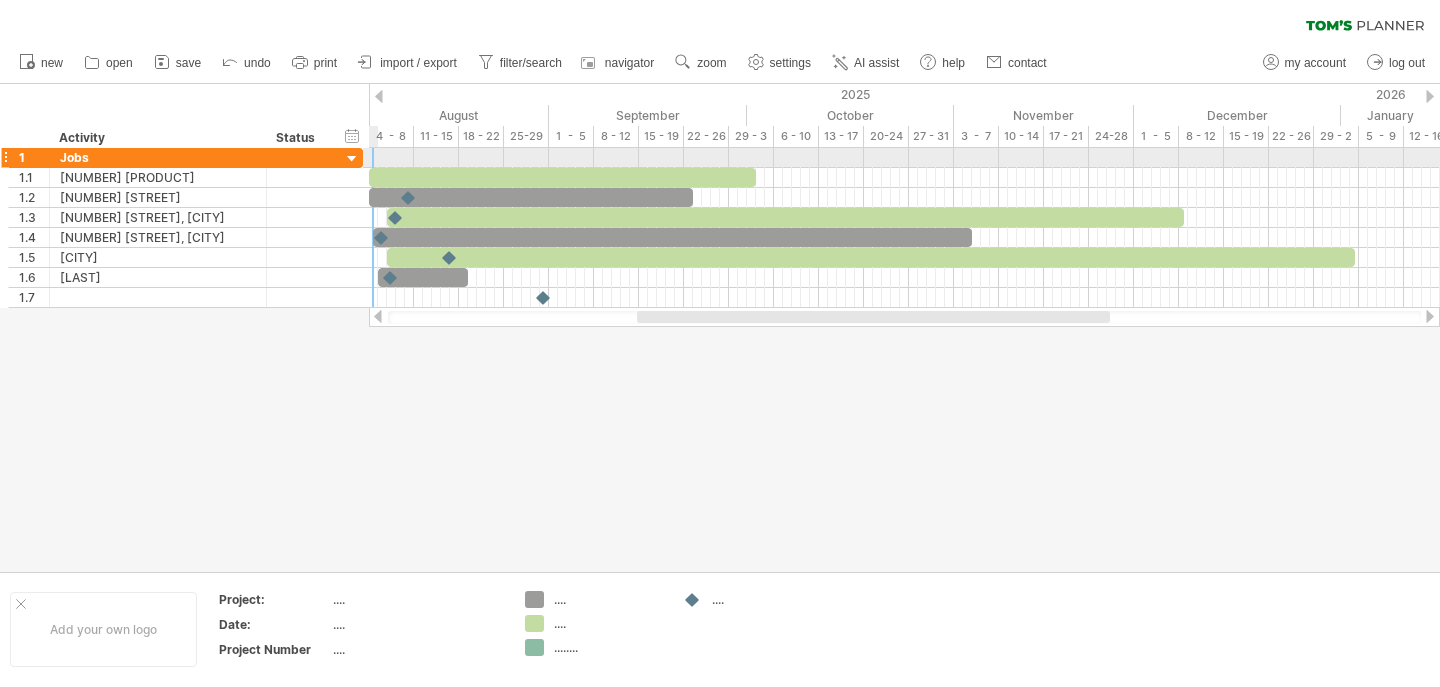 click at bounding box center [352, 159] 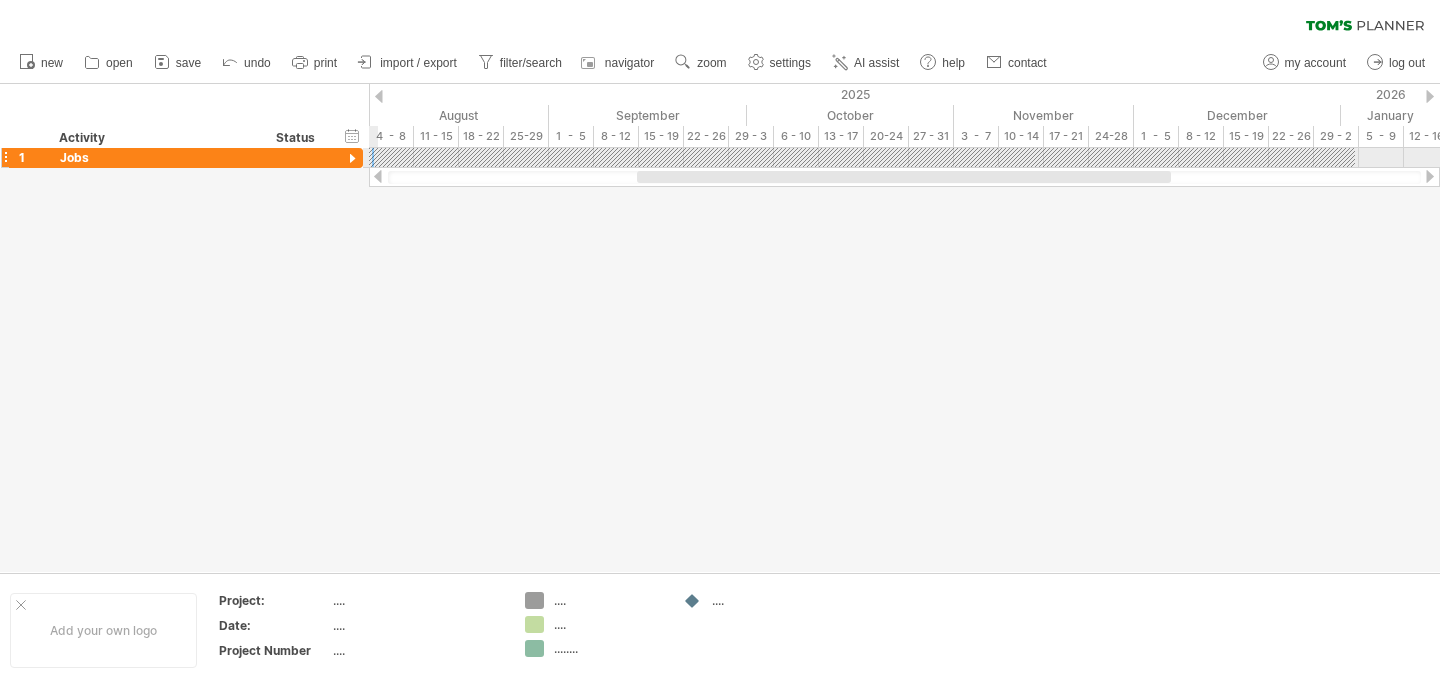 click at bounding box center [352, 159] 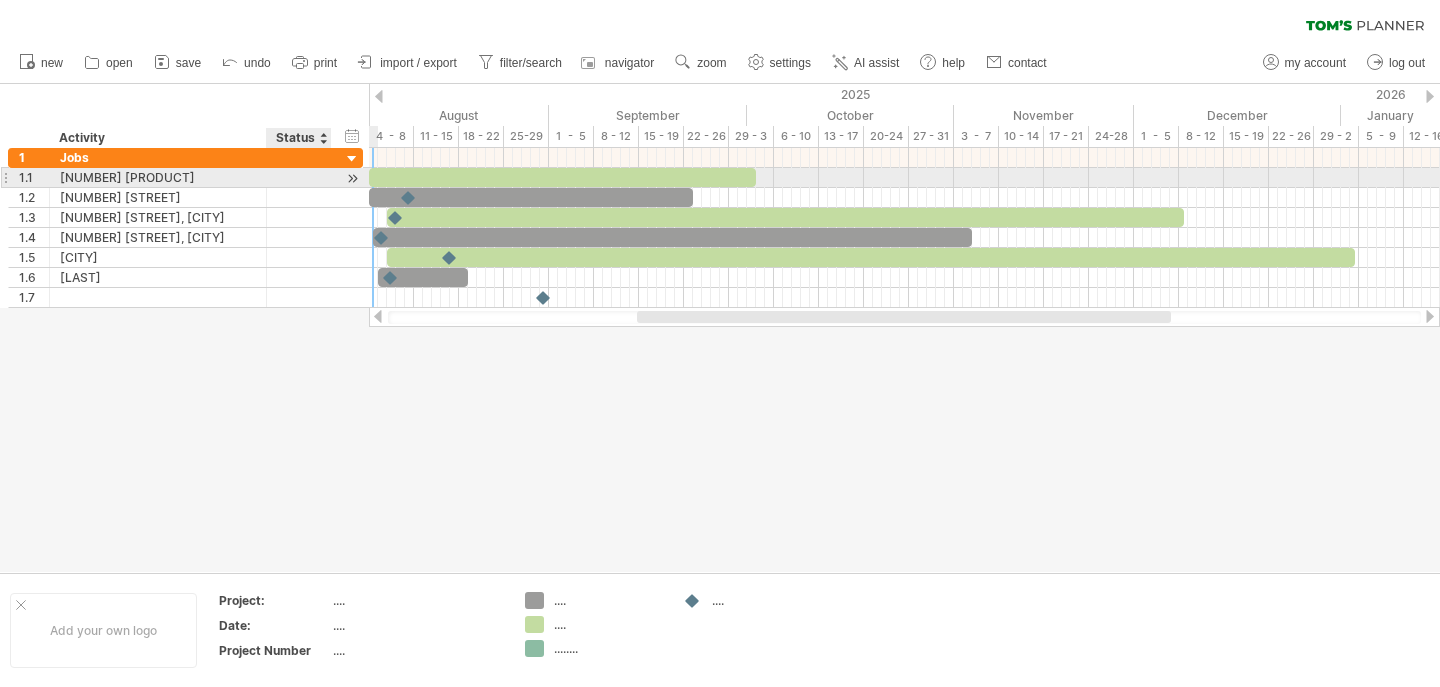 click on "[NUMBER] [STREET] [PRODUCT]" at bounding box center [185, 178] 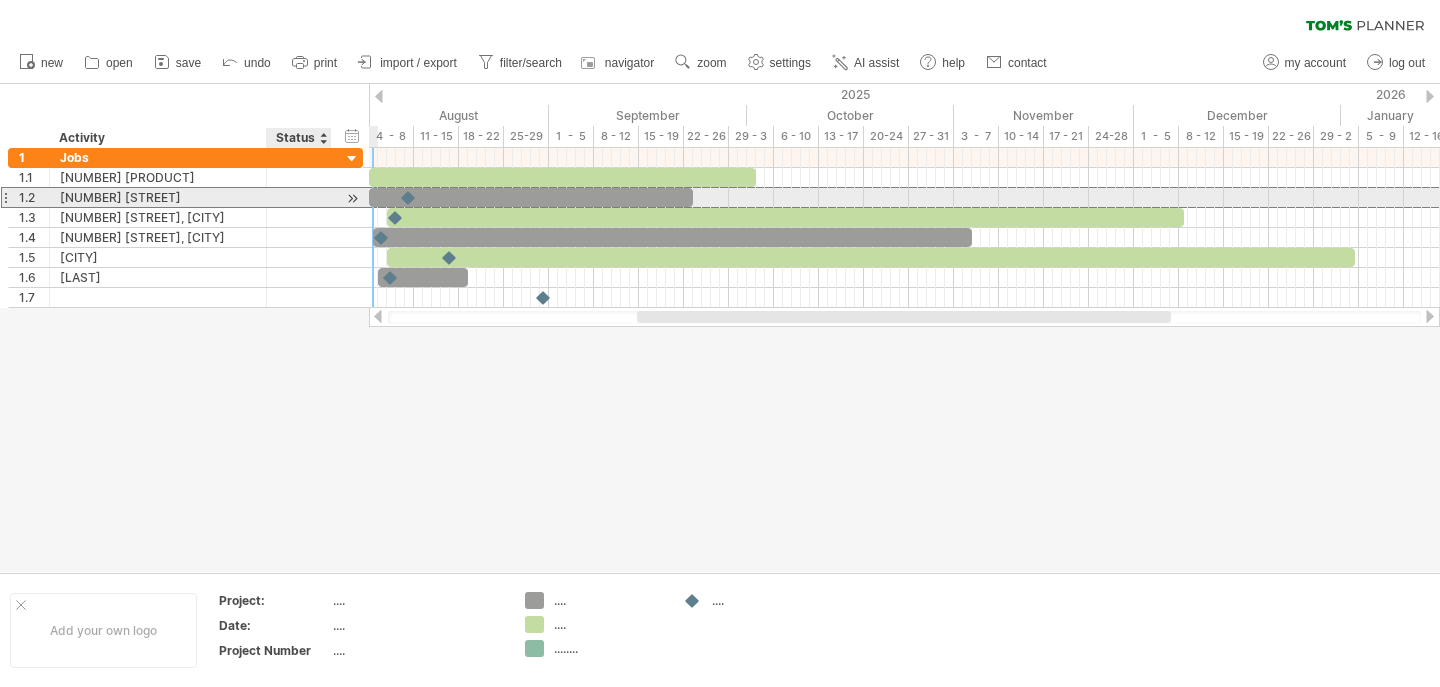 click on "[NUMBER] [STREET]" at bounding box center [185, 197] 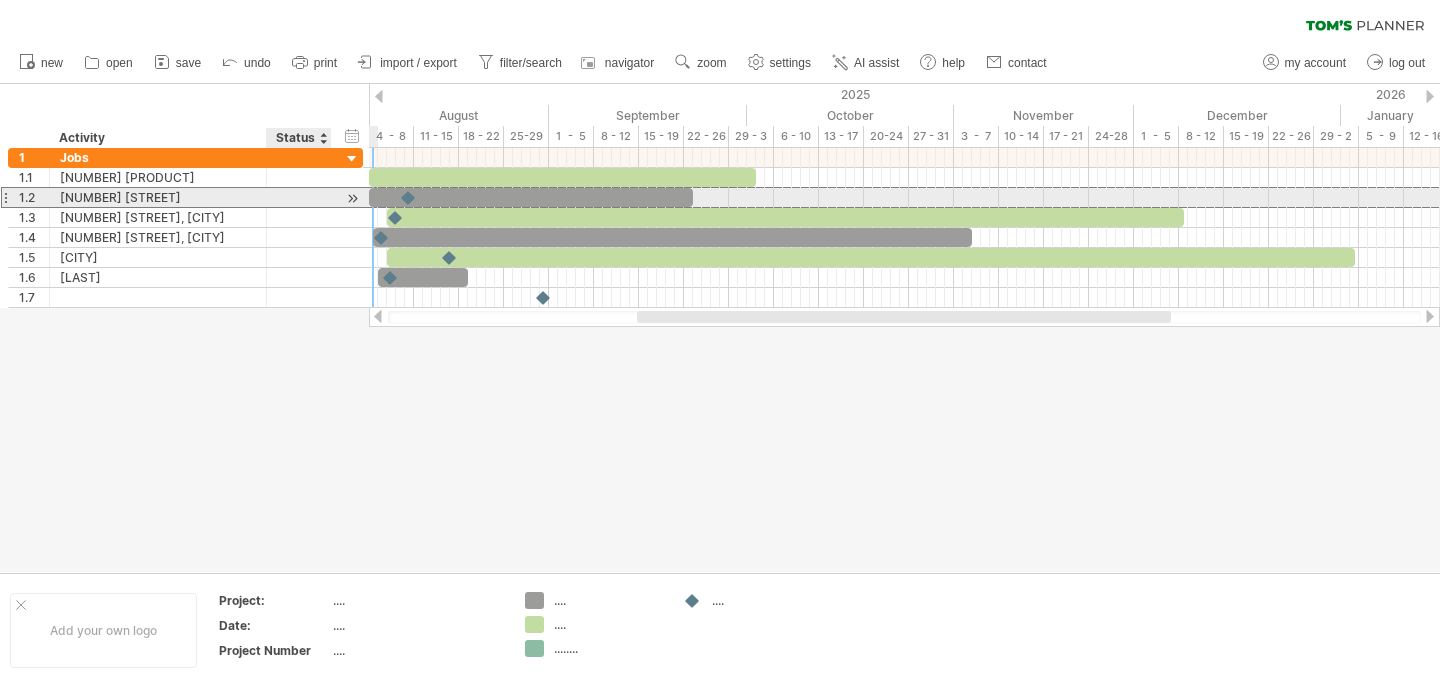 click at bounding box center [352, 198] 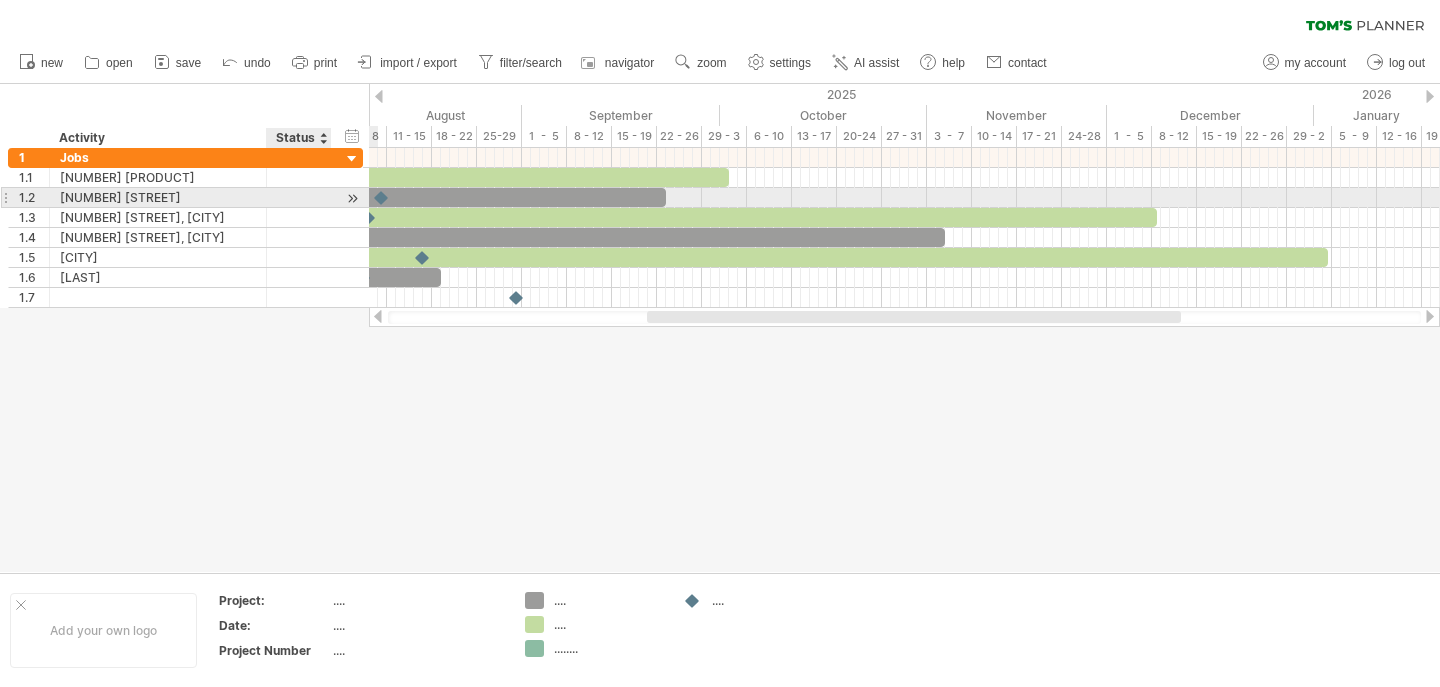 click at bounding box center [352, 198] 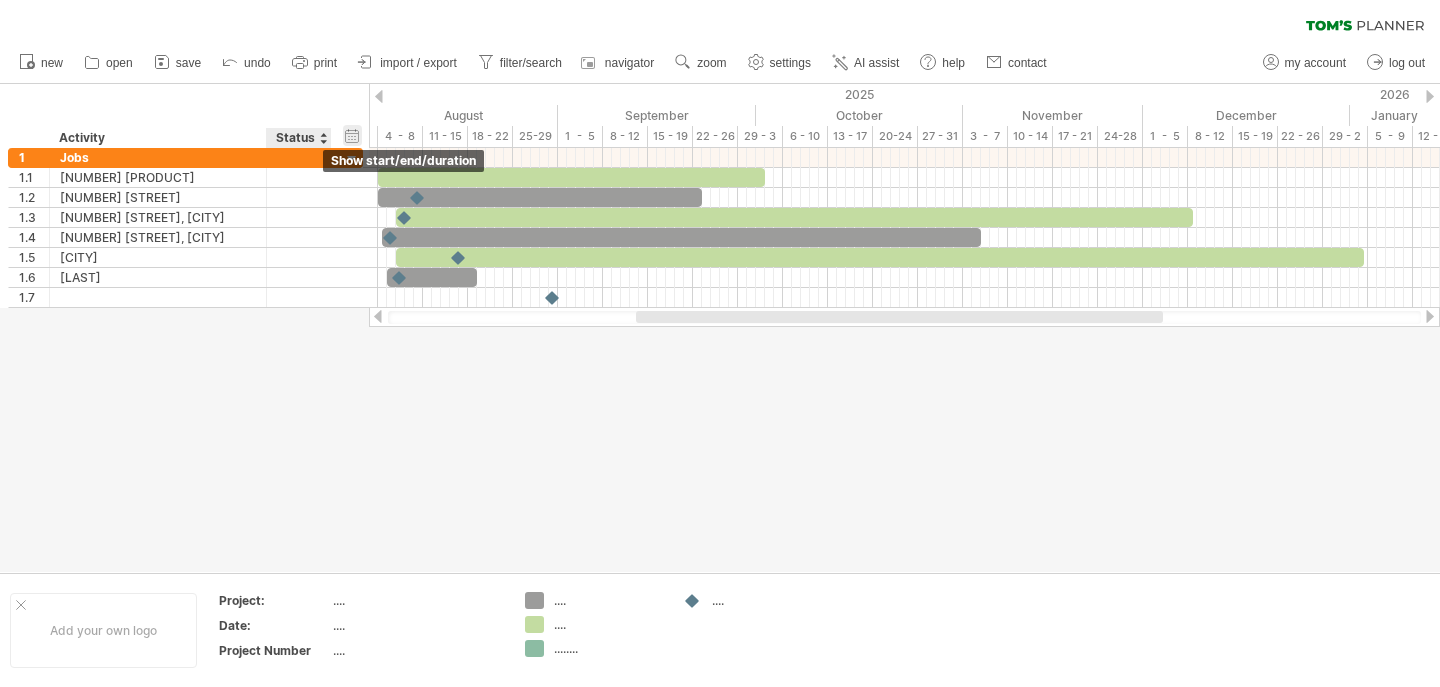 click on "hide start/end/duration show start/end/duration" at bounding box center [352, 135] 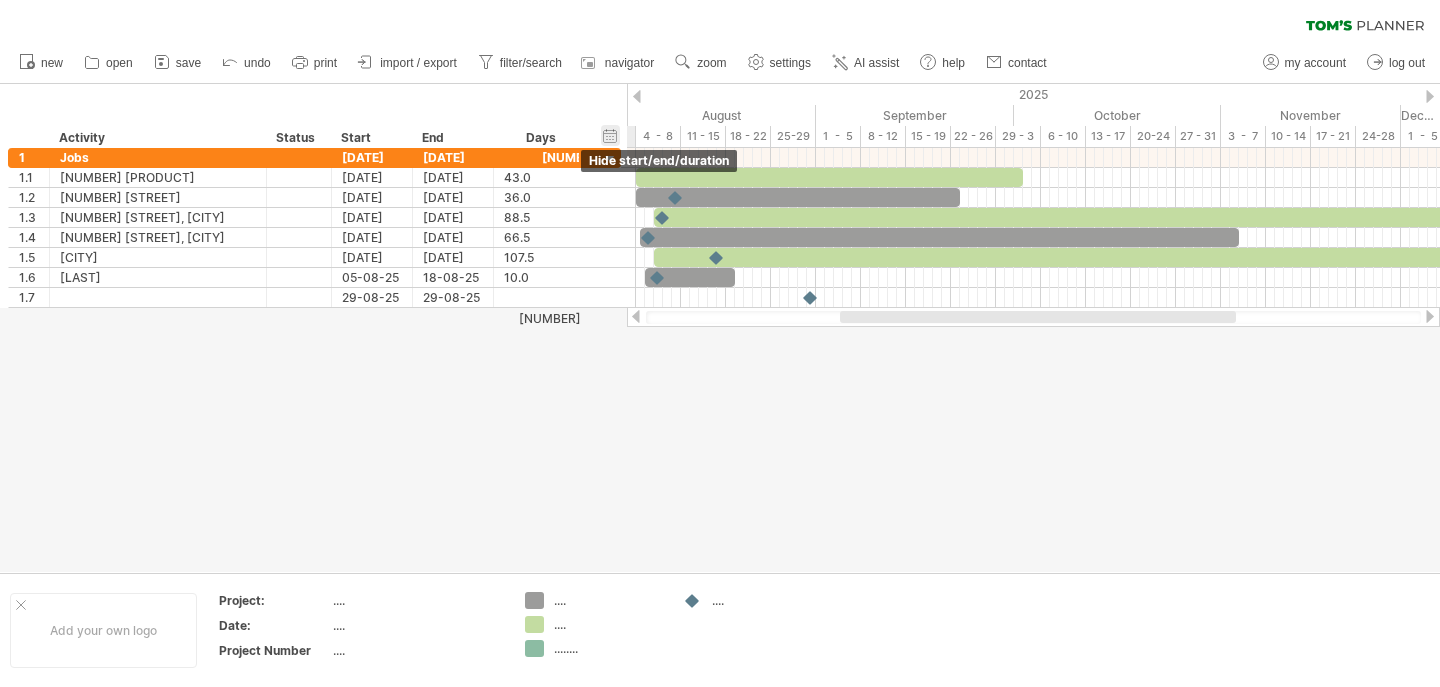 click on "hide start/end/duration show start/end/duration" at bounding box center [610, 135] 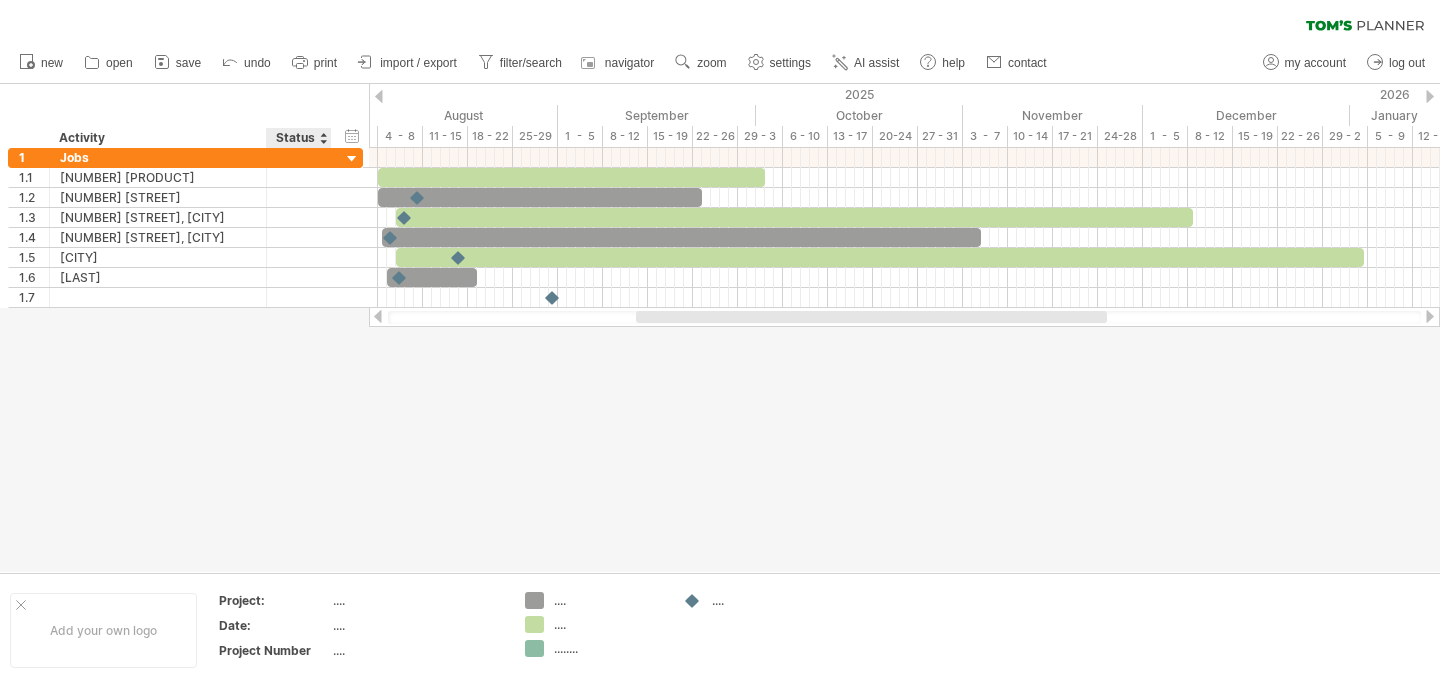 click on "Status" at bounding box center [298, 138] 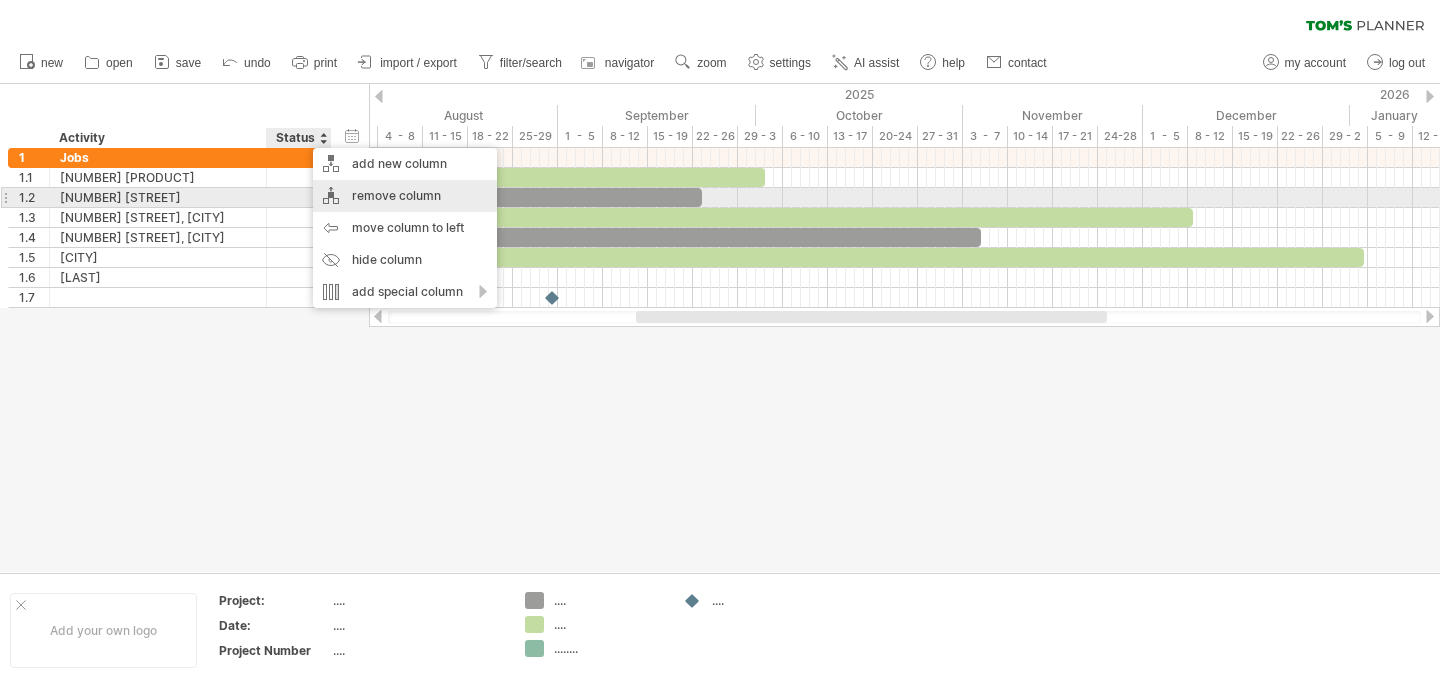 click on "remove column" at bounding box center [405, 196] 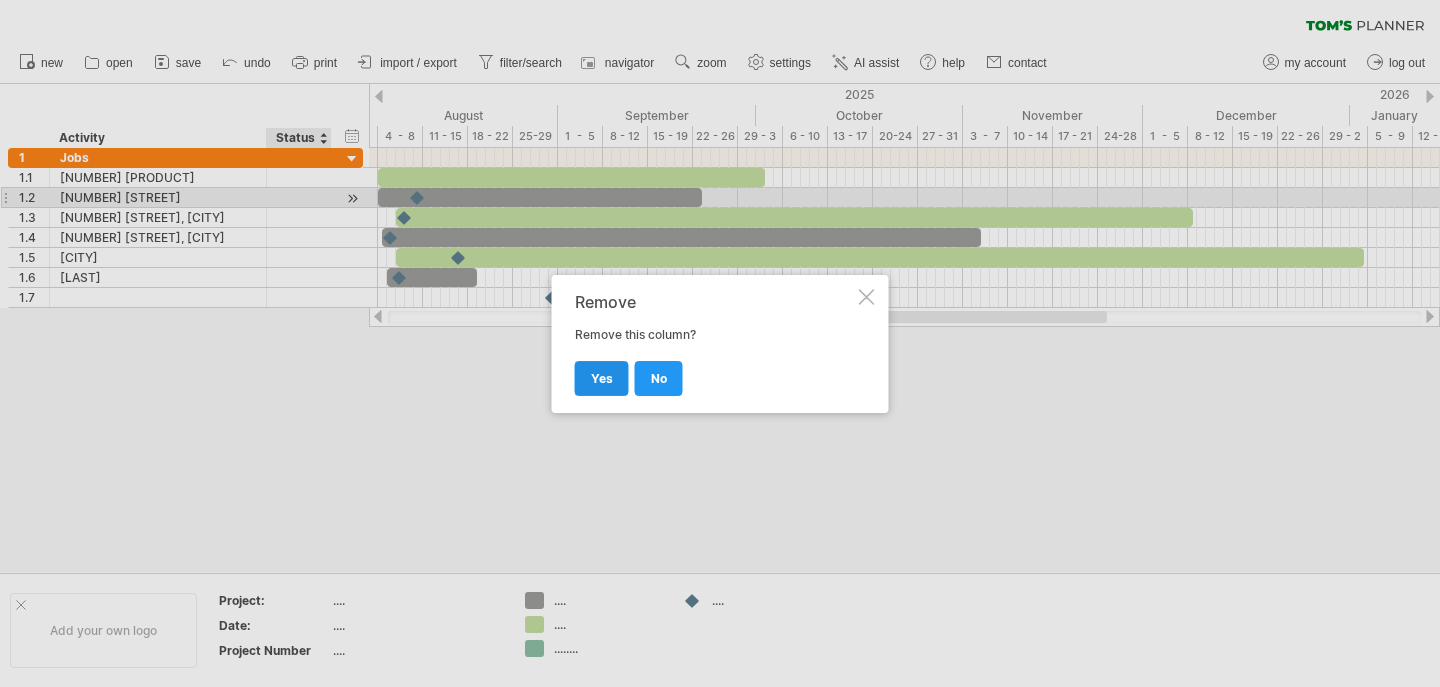 click on "yes" at bounding box center (602, 378) 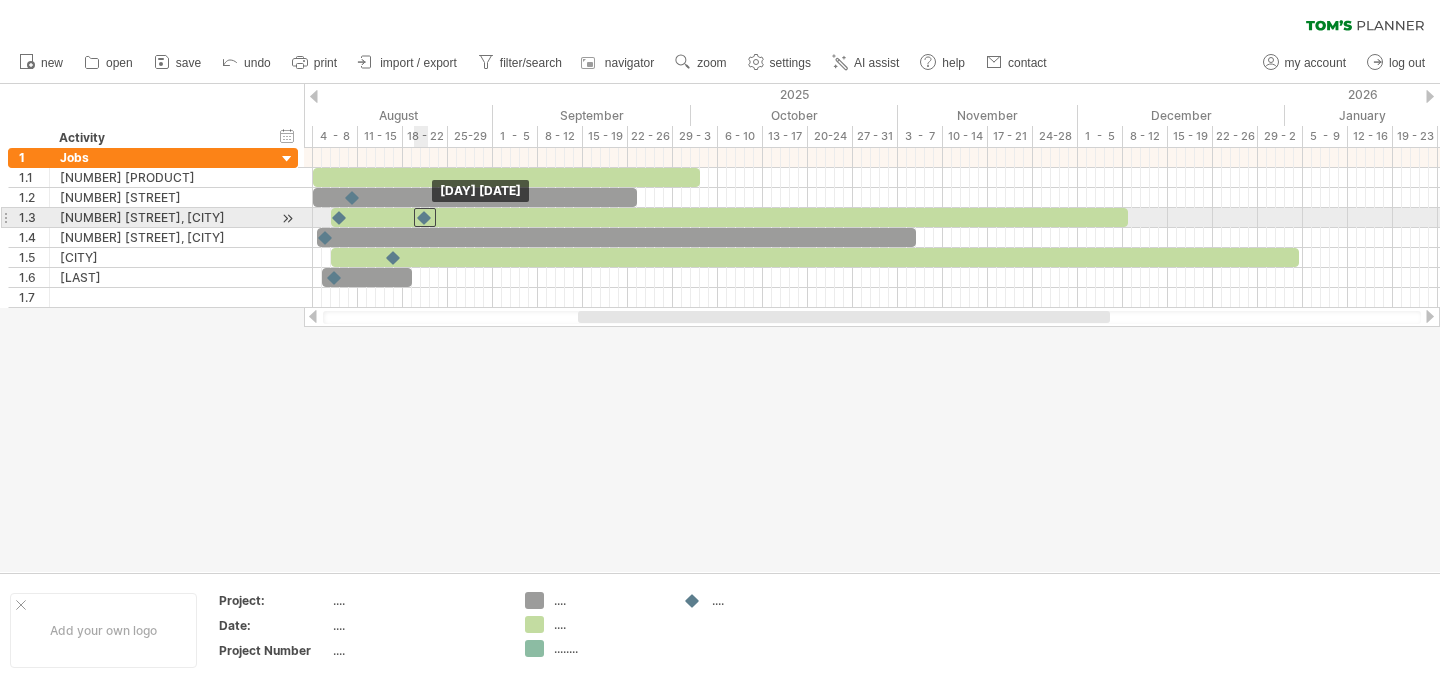 drag, startPoint x: 487, startPoint y: 297, endPoint x: 425, endPoint y: 224, distance: 95.77578 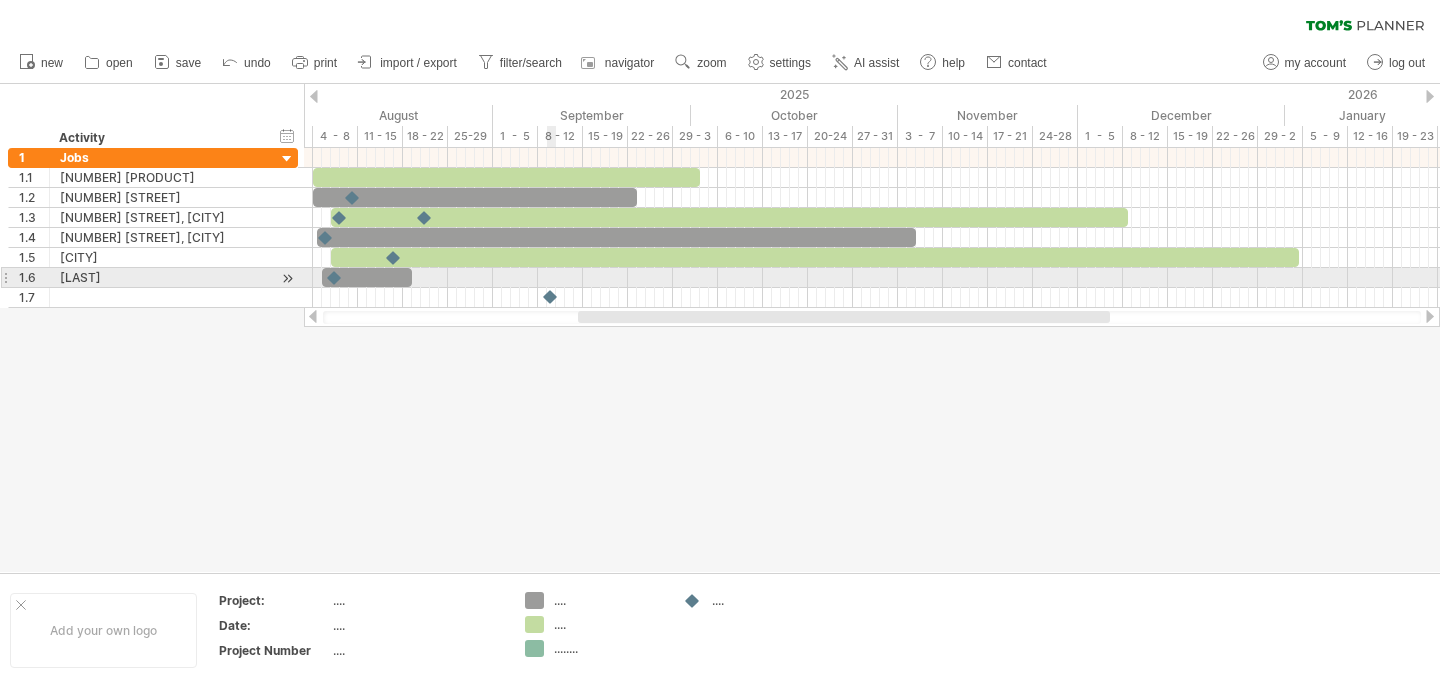 drag, startPoint x: 694, startPoint y: 600, endPoint x: 551, endPoint y: 288, distance: 343.20984 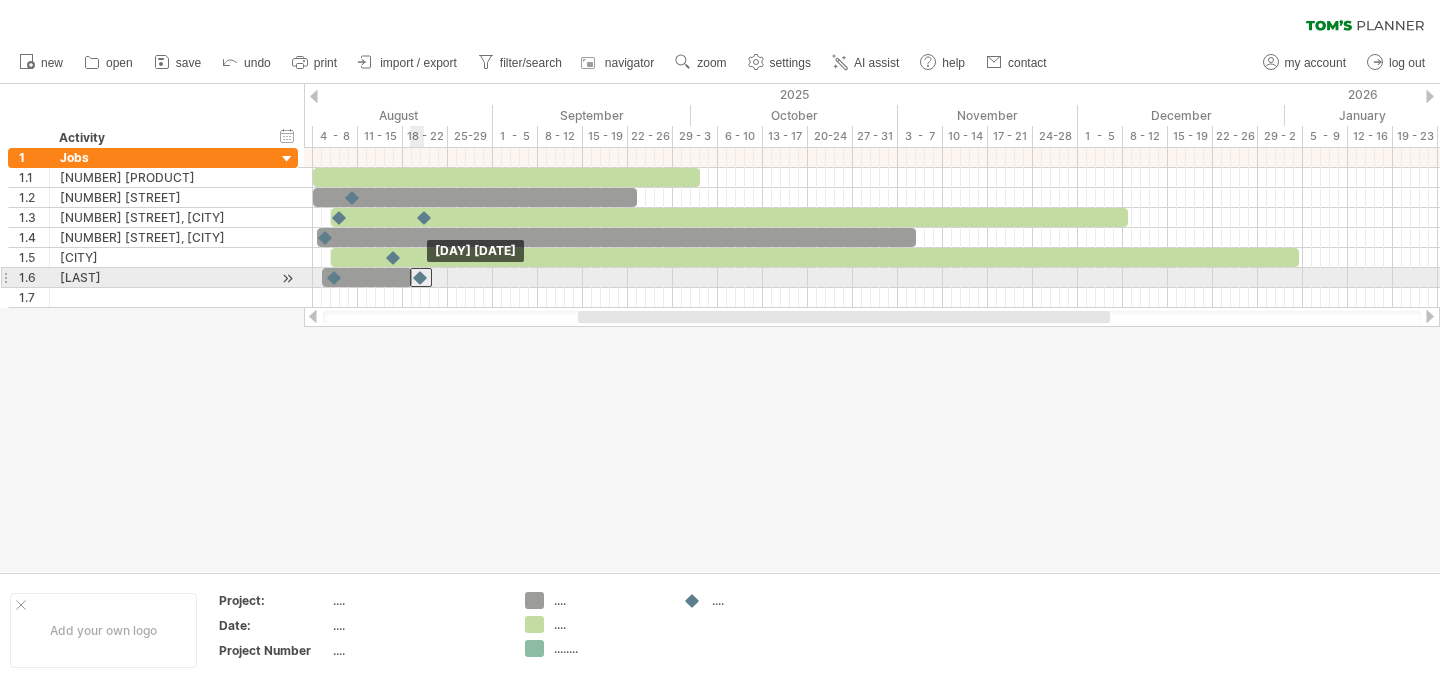 drag, startPoint x: 551, startPoint y: 297, endPoint x: 422, endPoint y: 270, distance: 131.7953 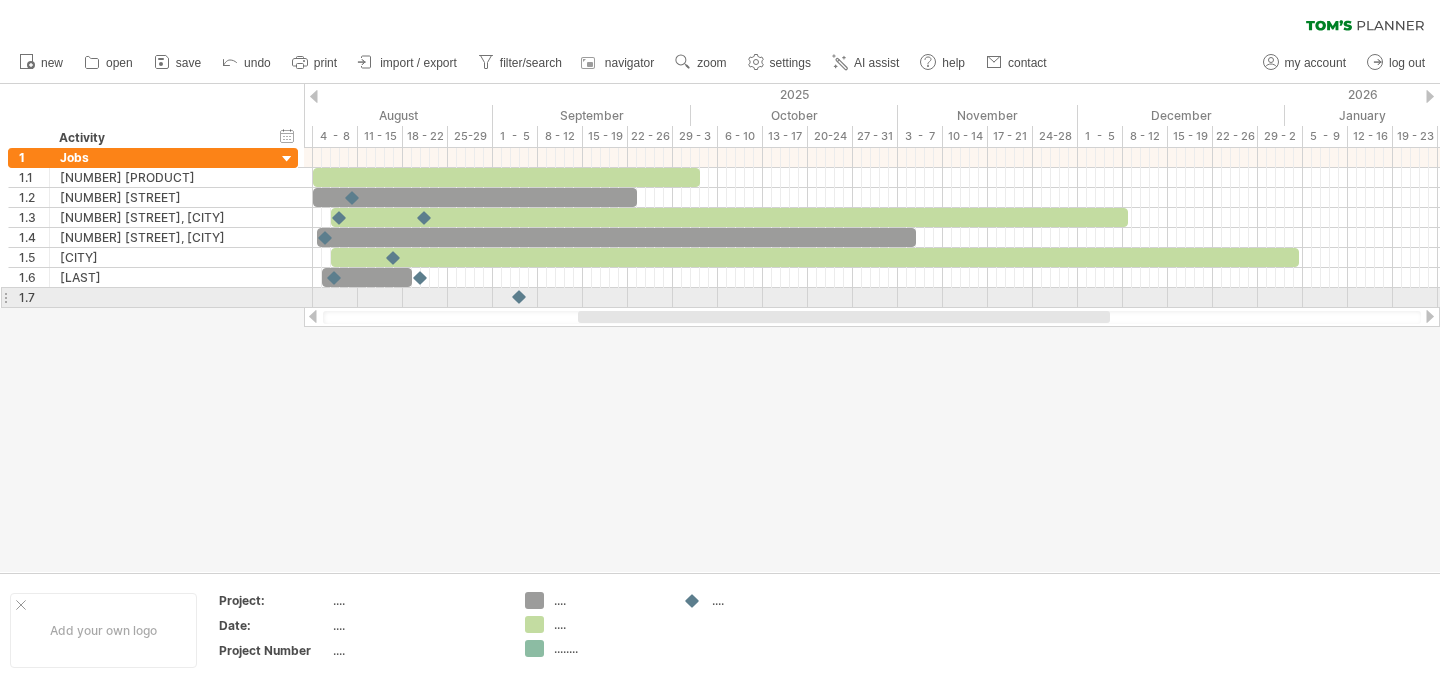 drag, startPoint x: 695, startPoint y: 601, endPoint x: 523, endPoint y: 291, distance: 354.51938 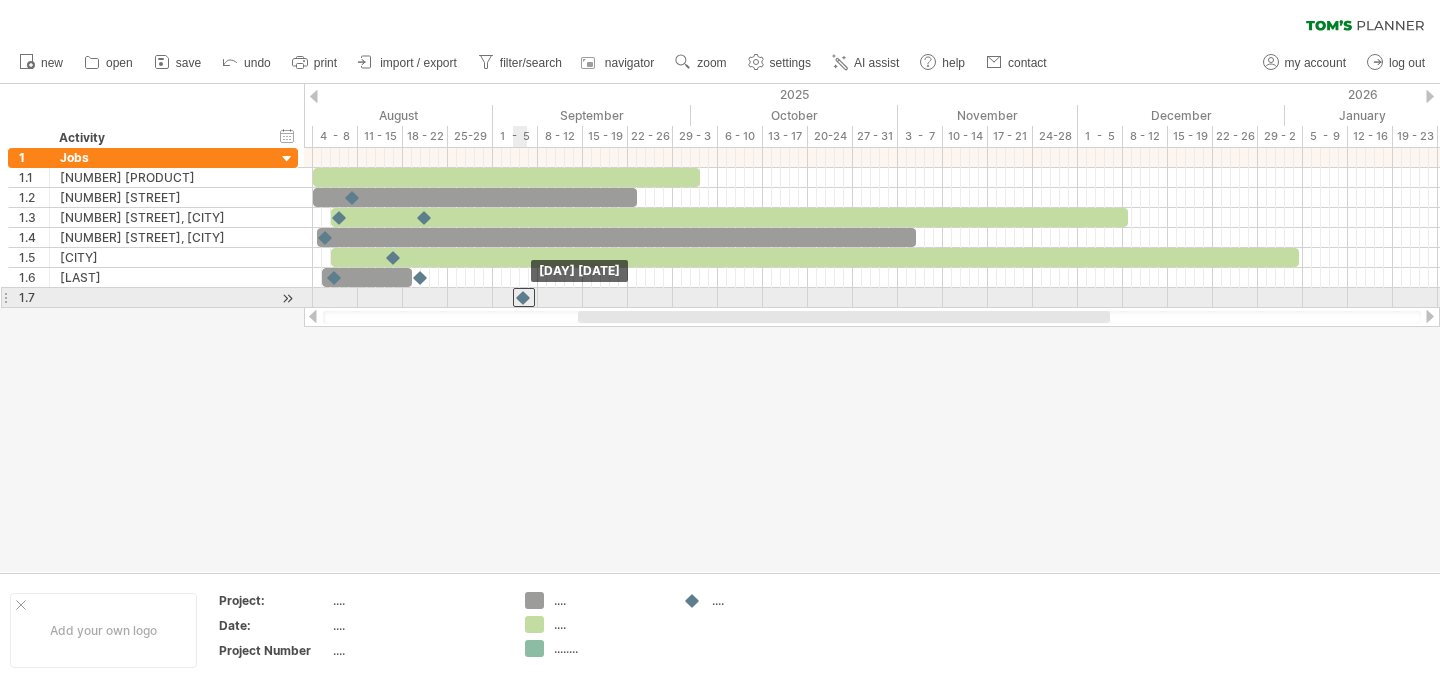 click at bounding box center (524, 297) 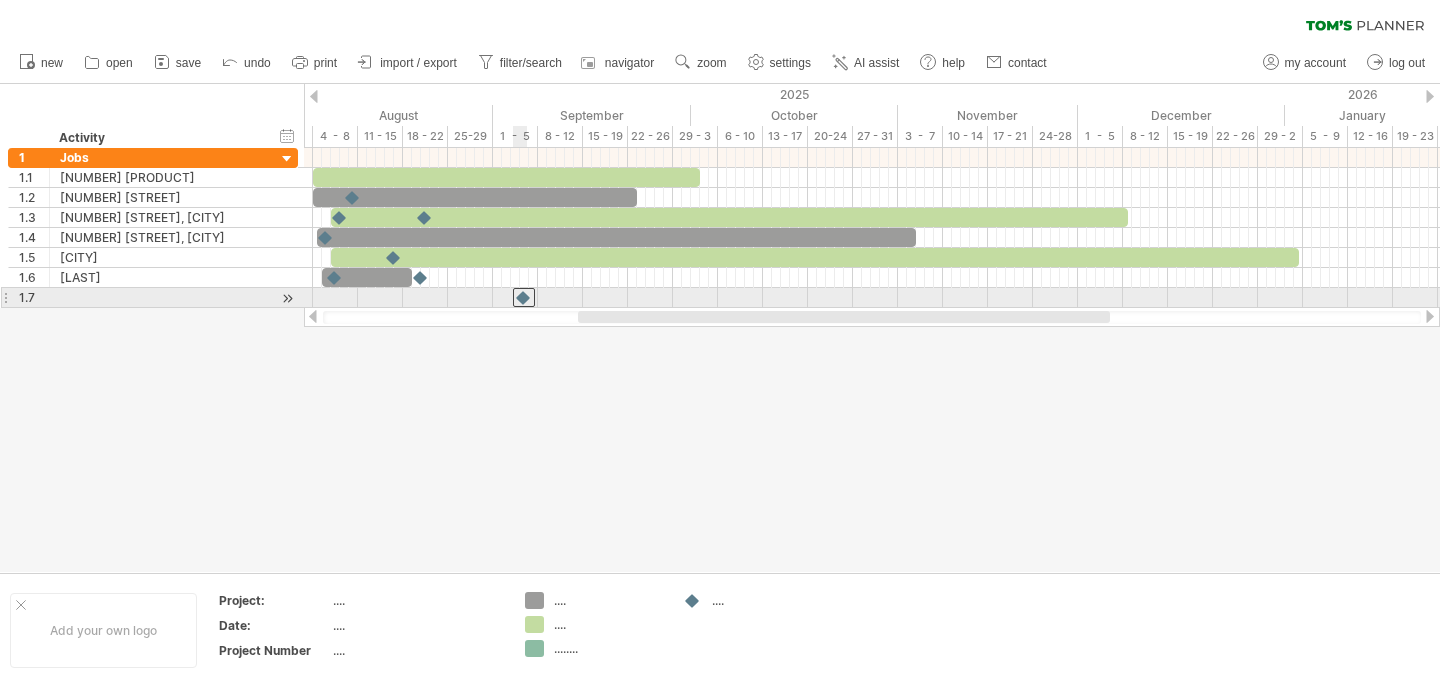 click at bounding box center (524, 297) 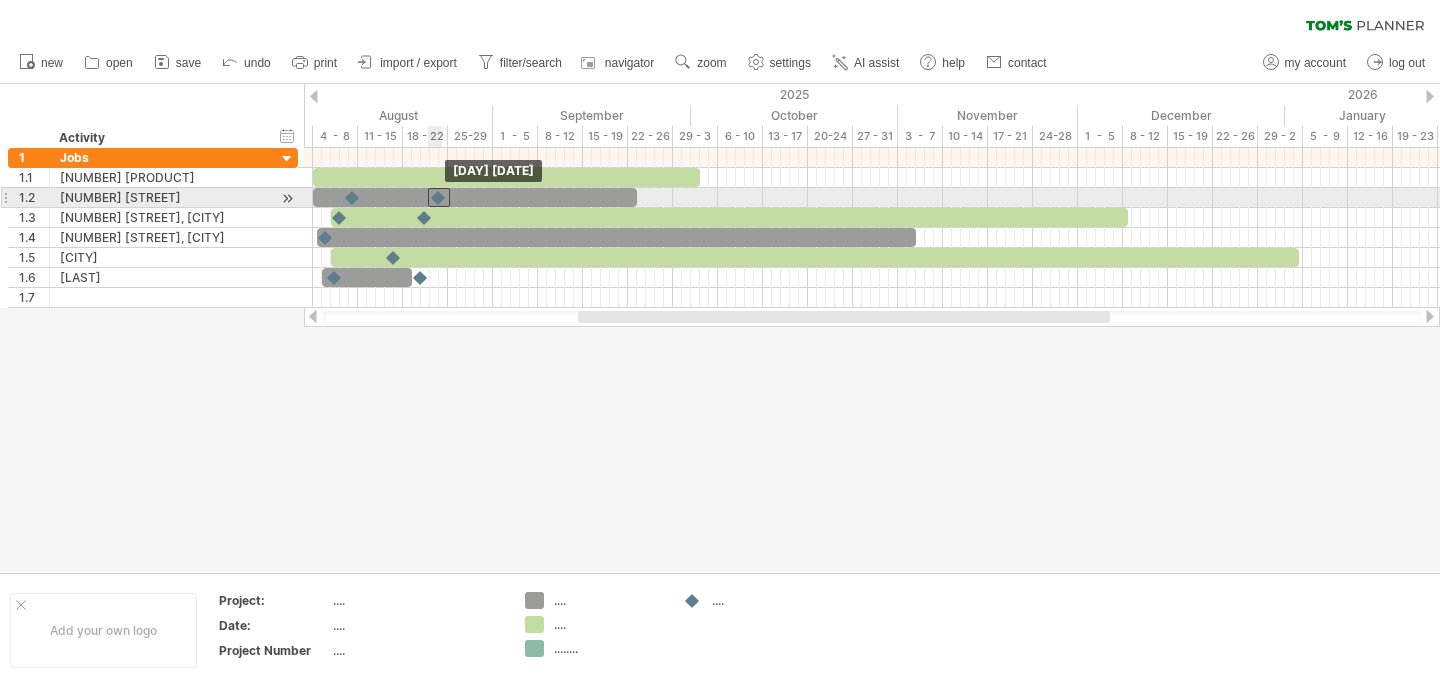 drag, startPoint x: 523, startPoint y: 298, endPoint x: 436, endPoint y: 199, distance: 131.7953 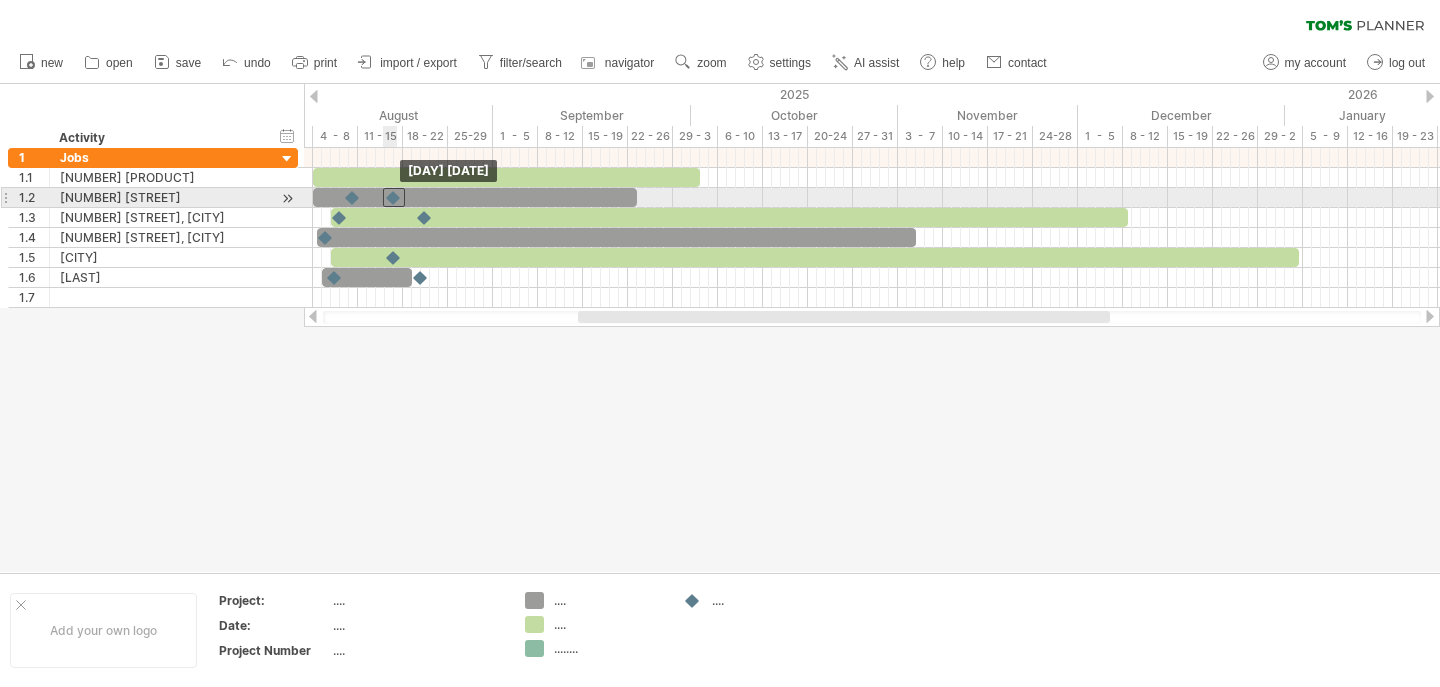 drag, startPoint x: 436, startPoint y: 199, endPoint x: 392, endPoint y: 198, distance: 44.011364 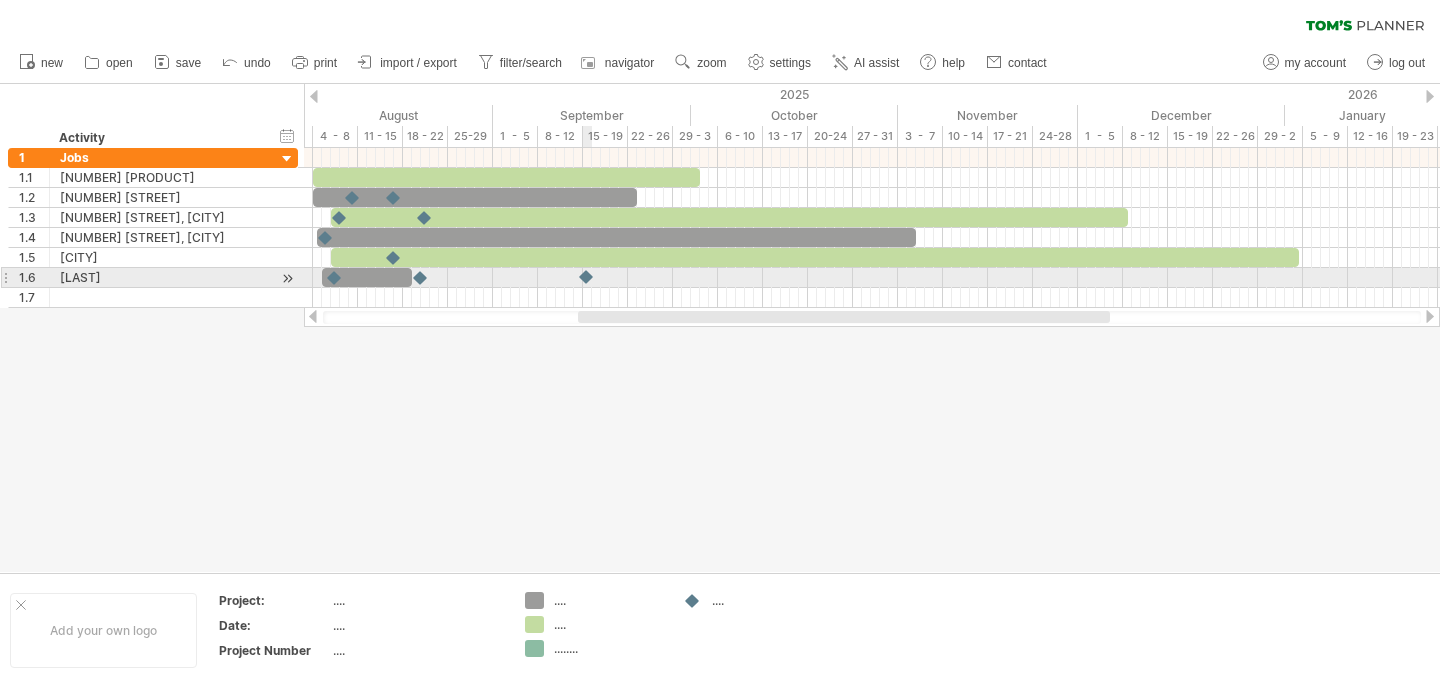 drag, startPoint x: 692, startPoint y: 598, endPoint x: 586, endPoint y: 280, distance: 335.20145 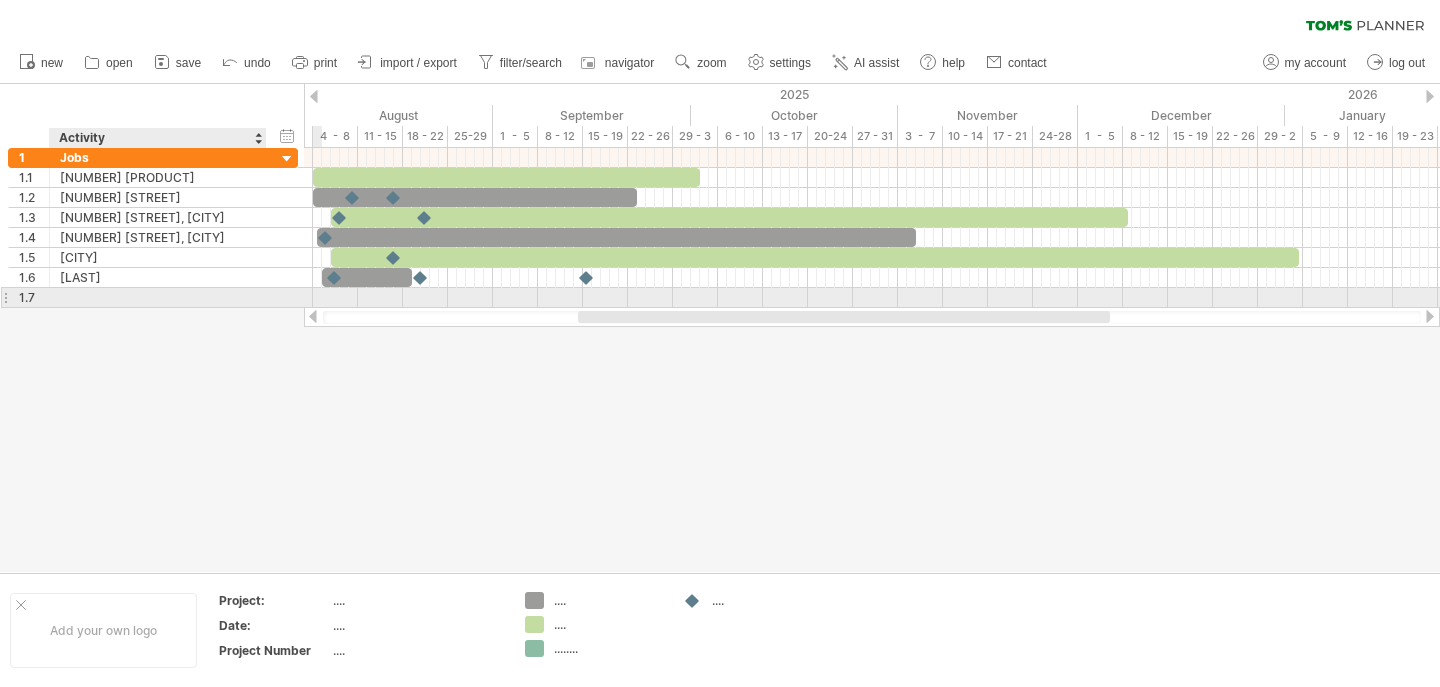 click at bounding box center (158, 297) 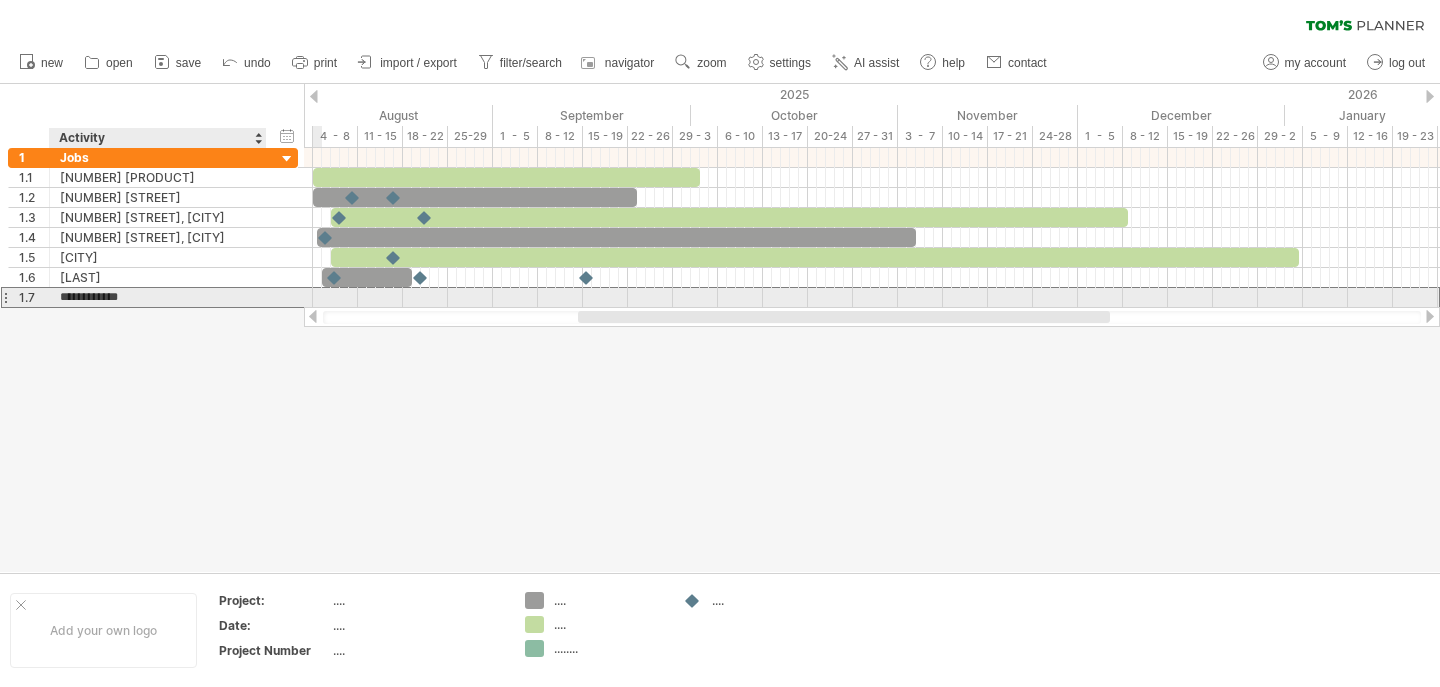 type on "**********" 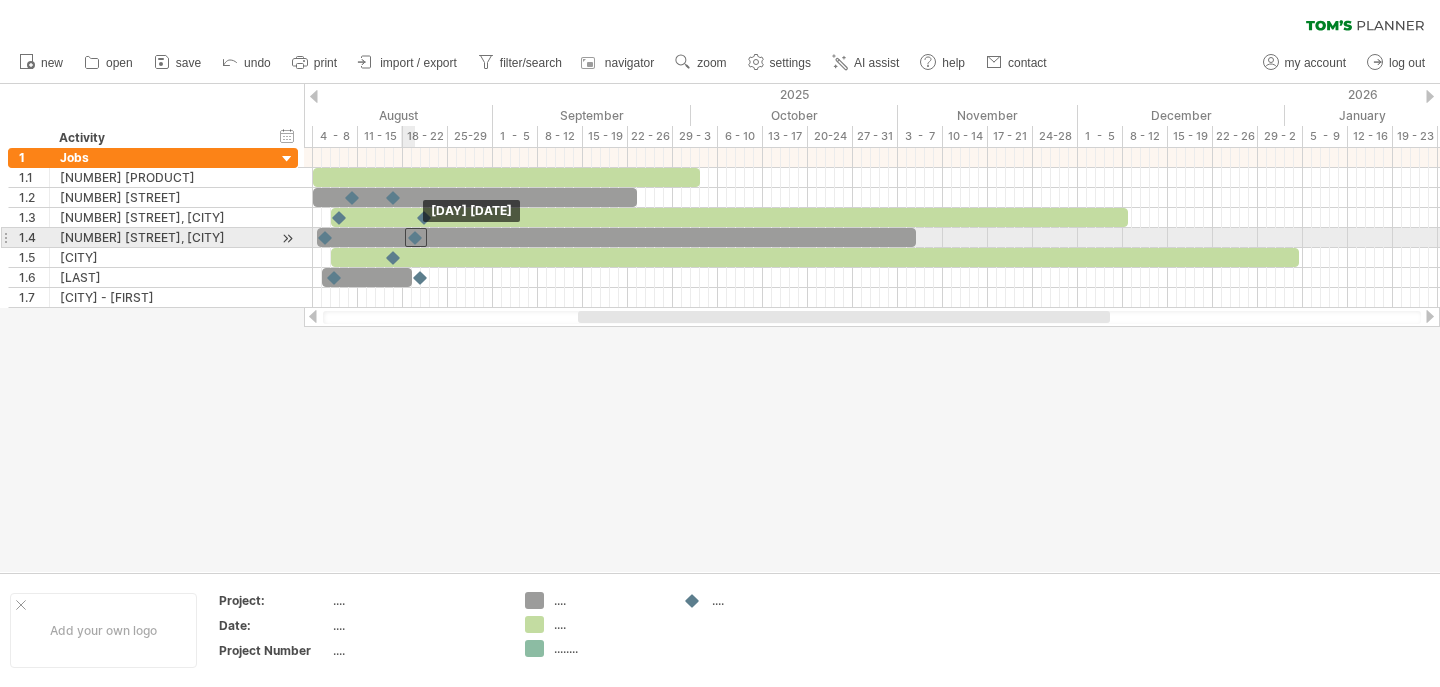 drag, startPoint x: 587, startPoint y: 277, endPoint x: 405, endPoint y: 232, distance: 187.48067 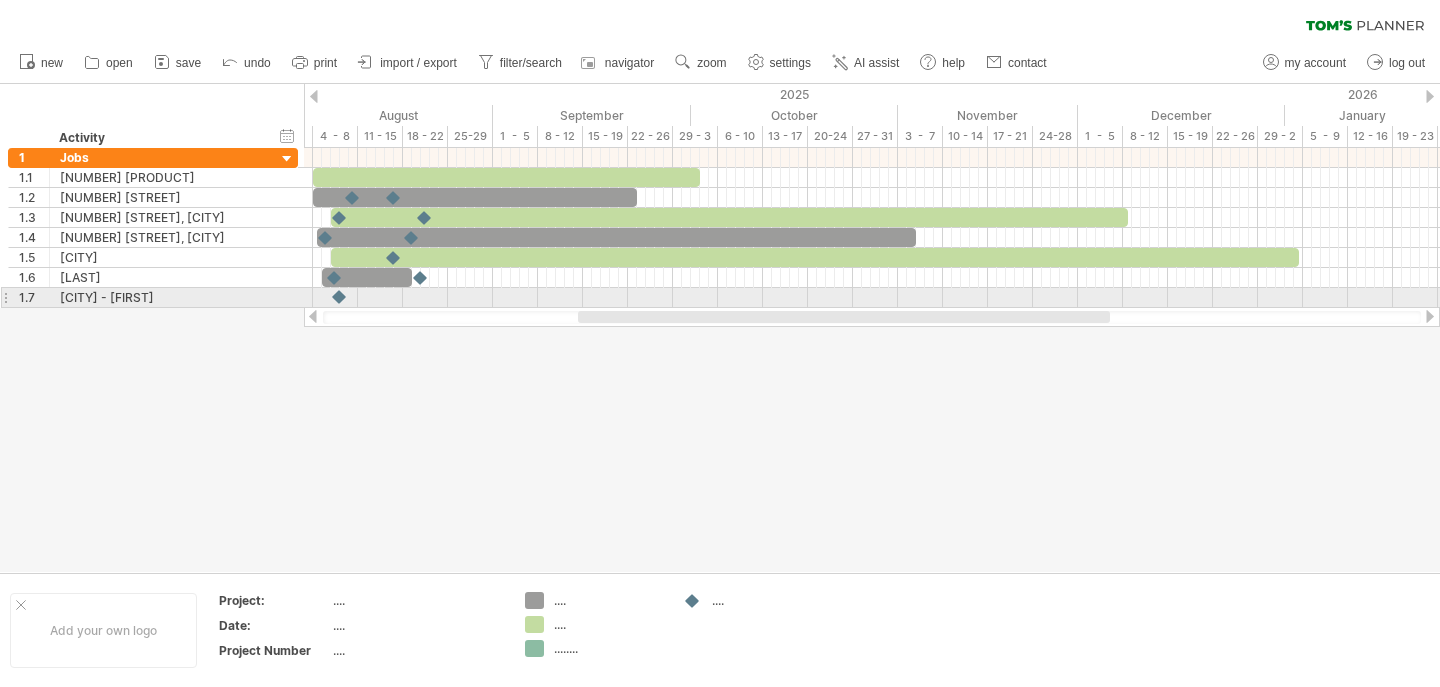 drag, startPoint x: 692, startPoint y: 605, endPoint x: 339, endPoint y: 308, distance: 461.32202 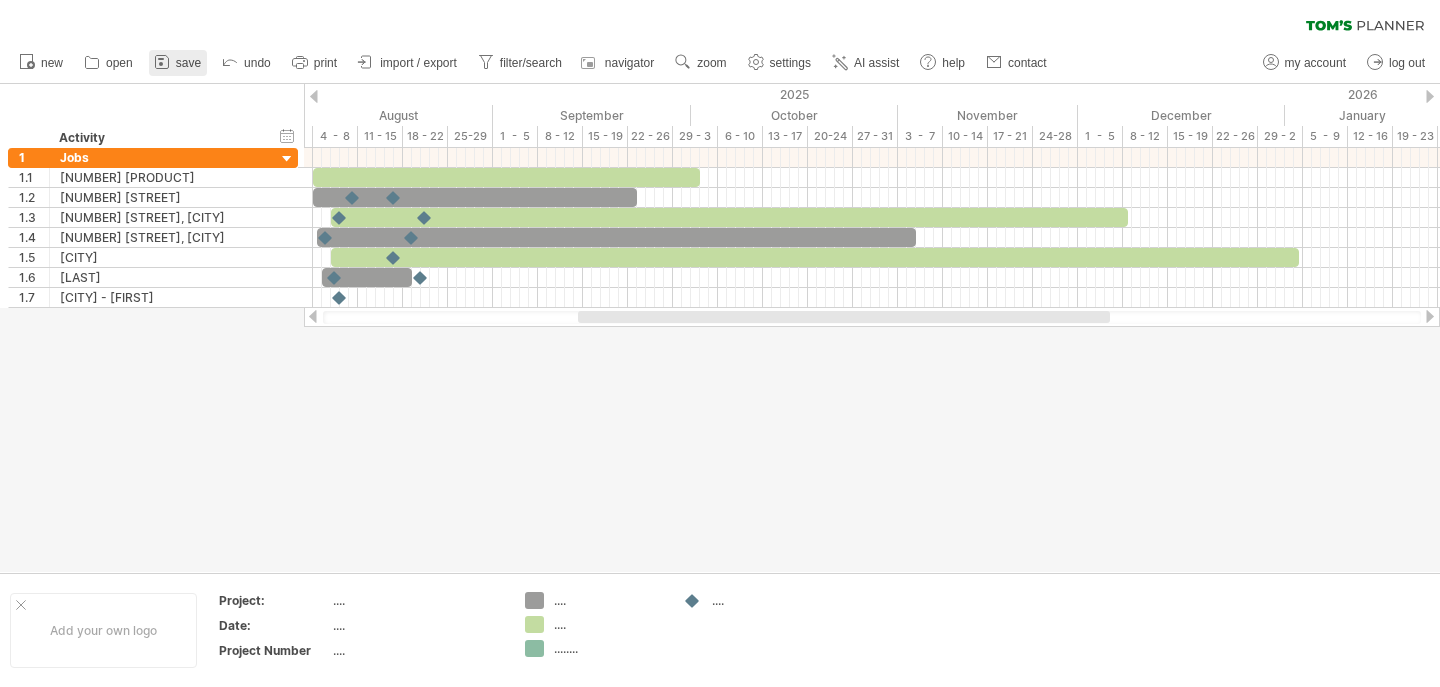 click 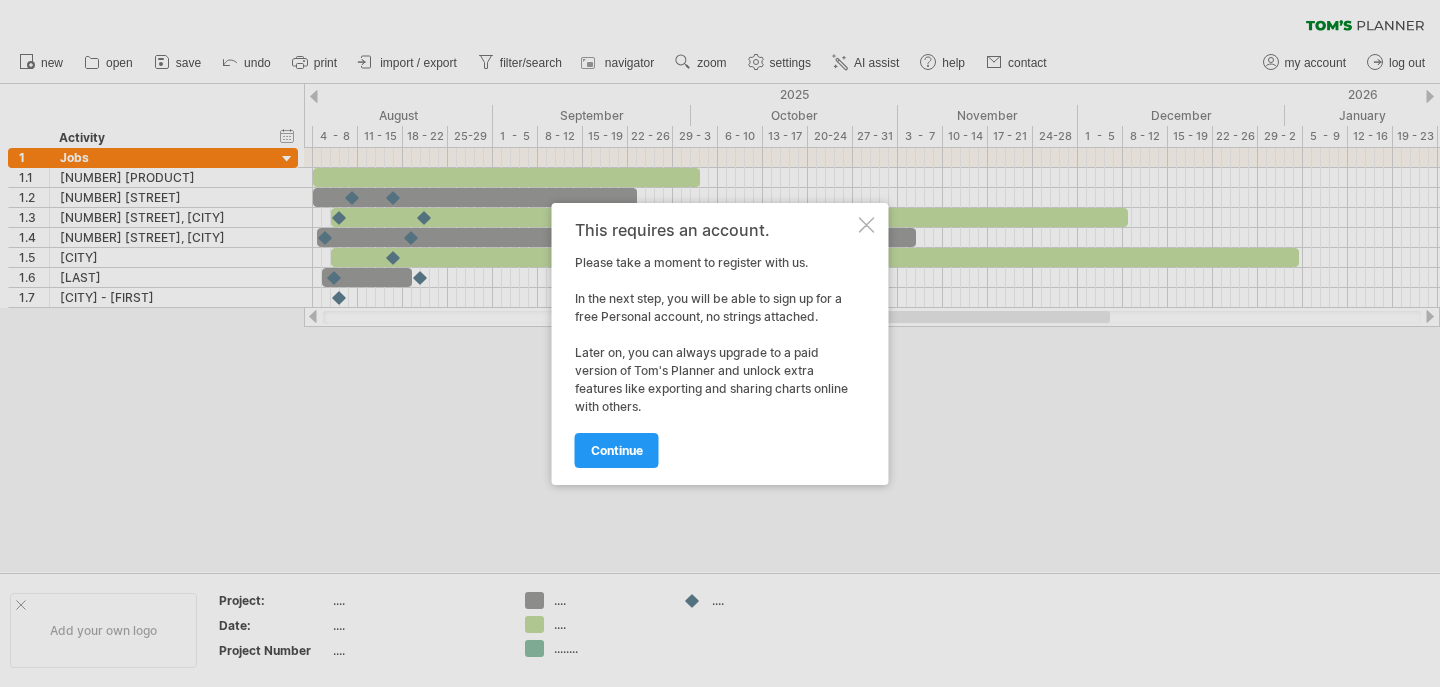 click at bounding box center (720, 343) 